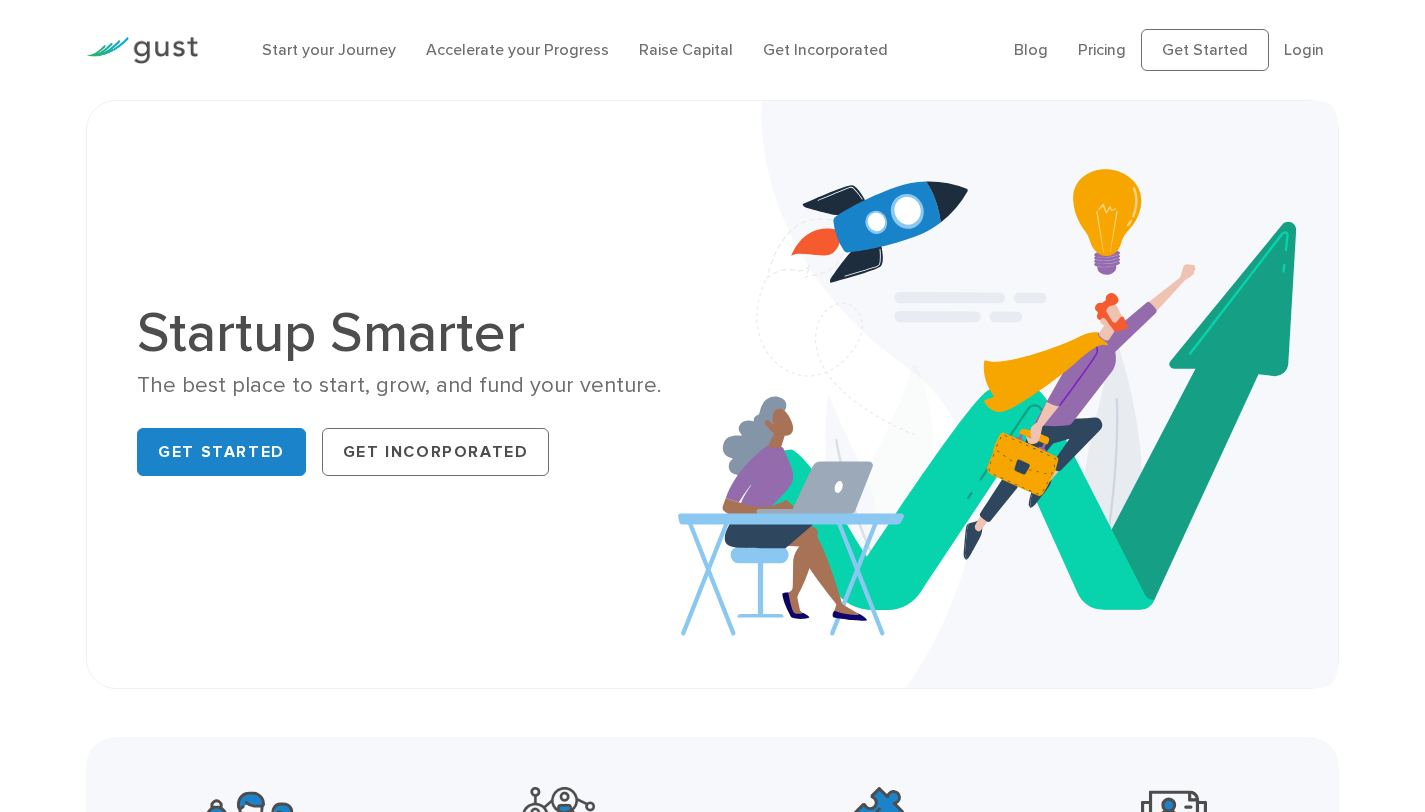 scroll, scrollTop: 0, scrollLeft: 0, axis: both 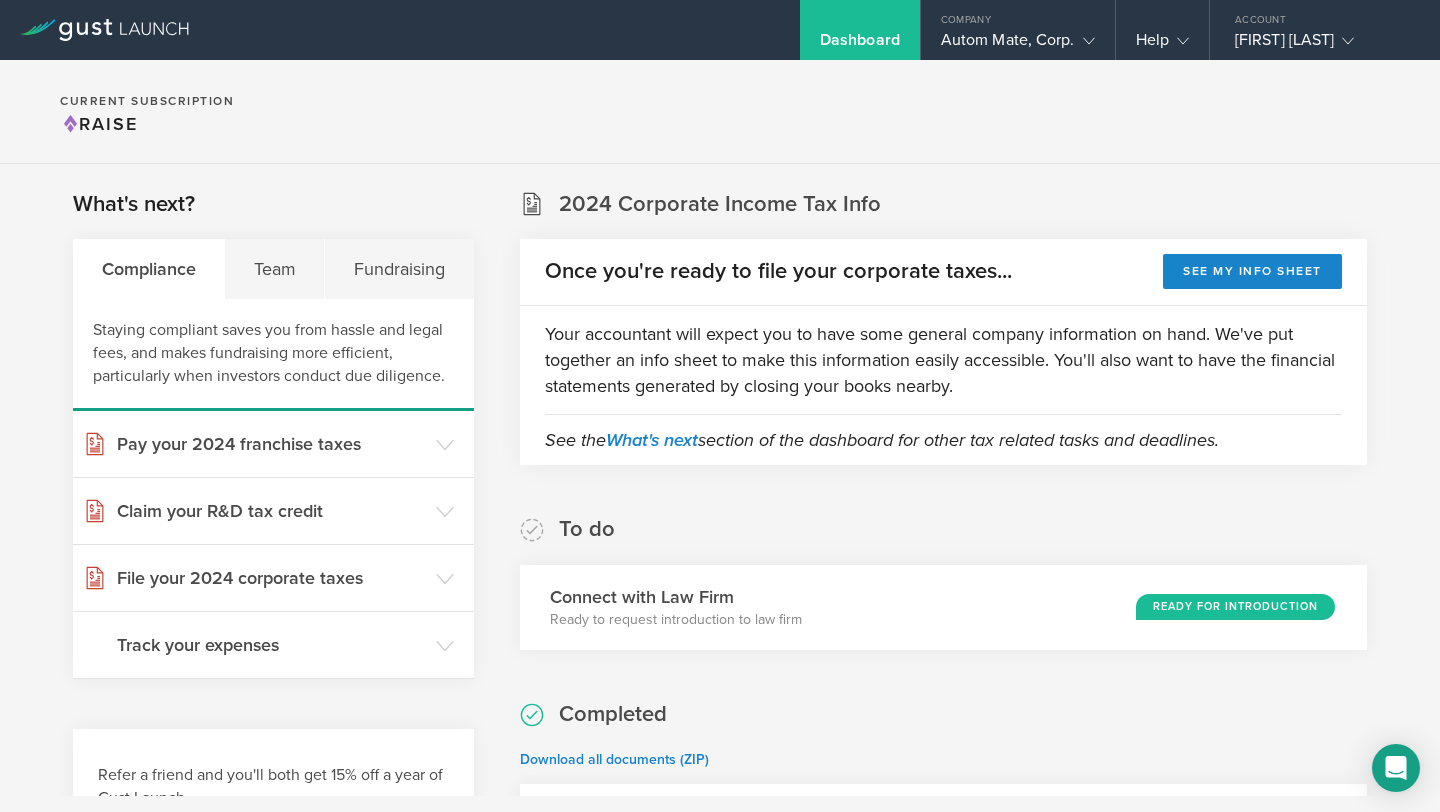 click on "2024 Corporate Income Tax Info Once you're ready to file your corporate taxes... See my info sheet Your accountant will expect you to have some general company information
on hand. We've put together an info sheet to make this information easily
accessible. You'll also want to have the financial statements generated
by closing your books nearby. See the  What's next  section of the dashboard for other tax related tasks and deadlines." at bounding box center (943, 327) 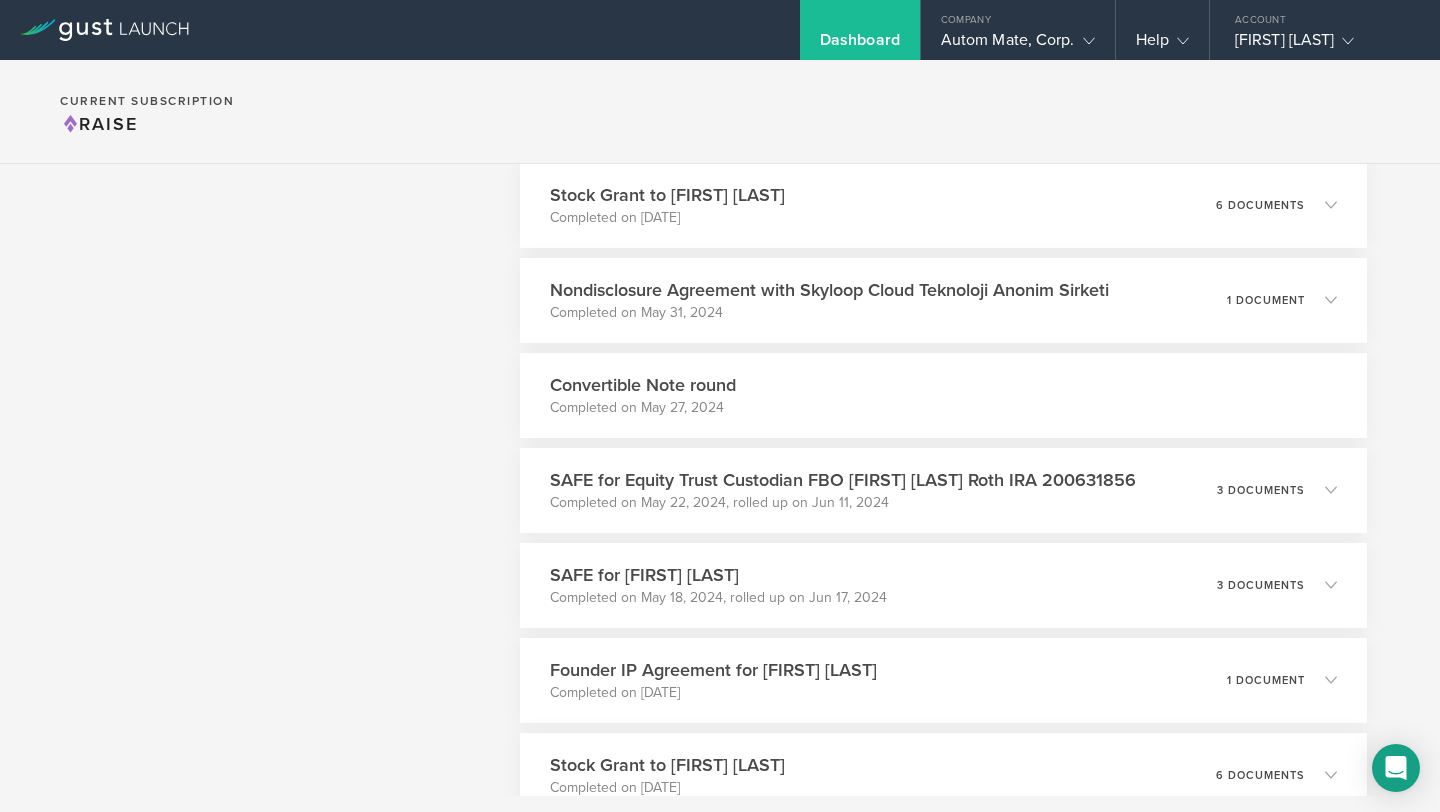 scroll, scrollTop: 6226, scrollLeft: 0, axis: vertical 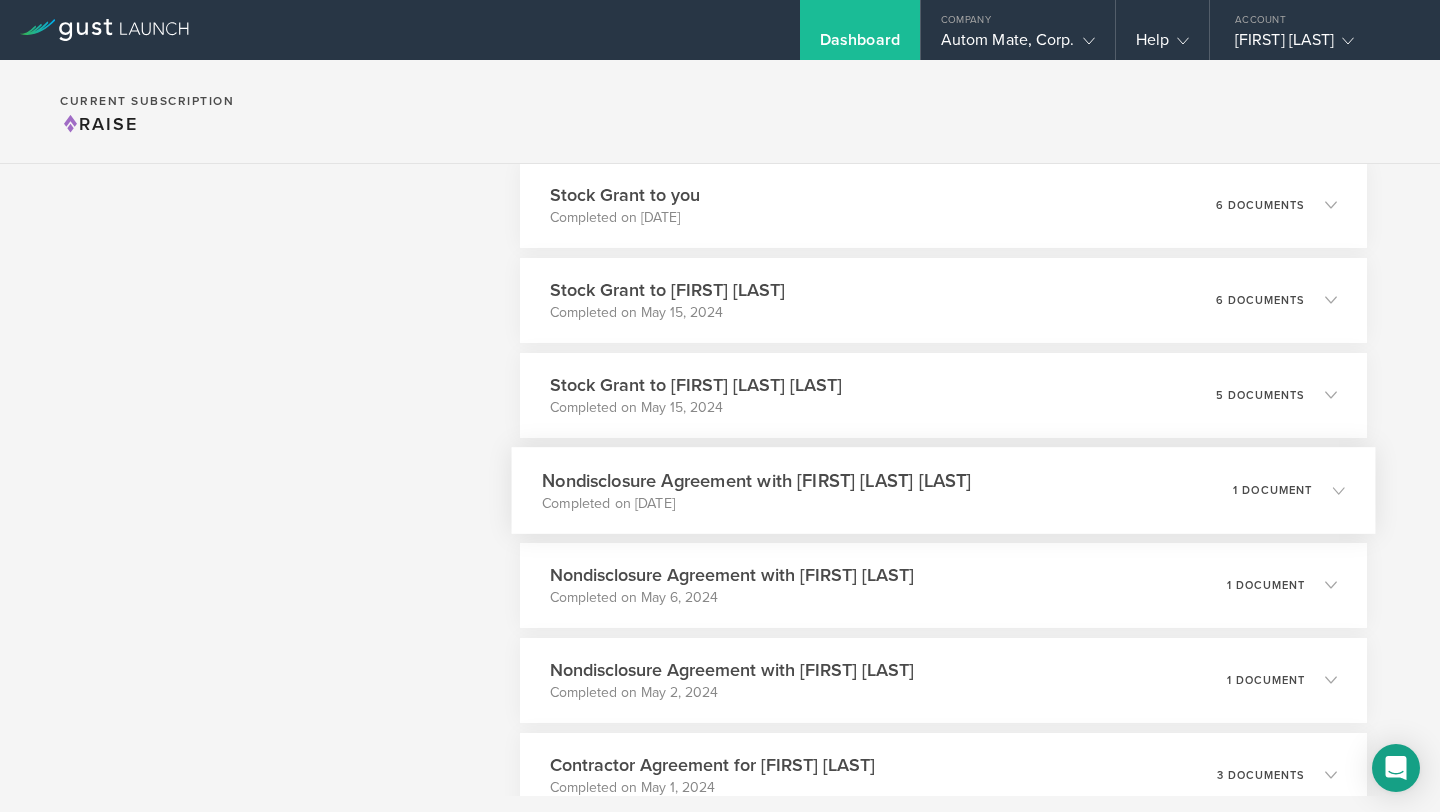 click on "Nondisclosure Agreement with [FIRST] [LAST]" at bounding box center (756, 480) 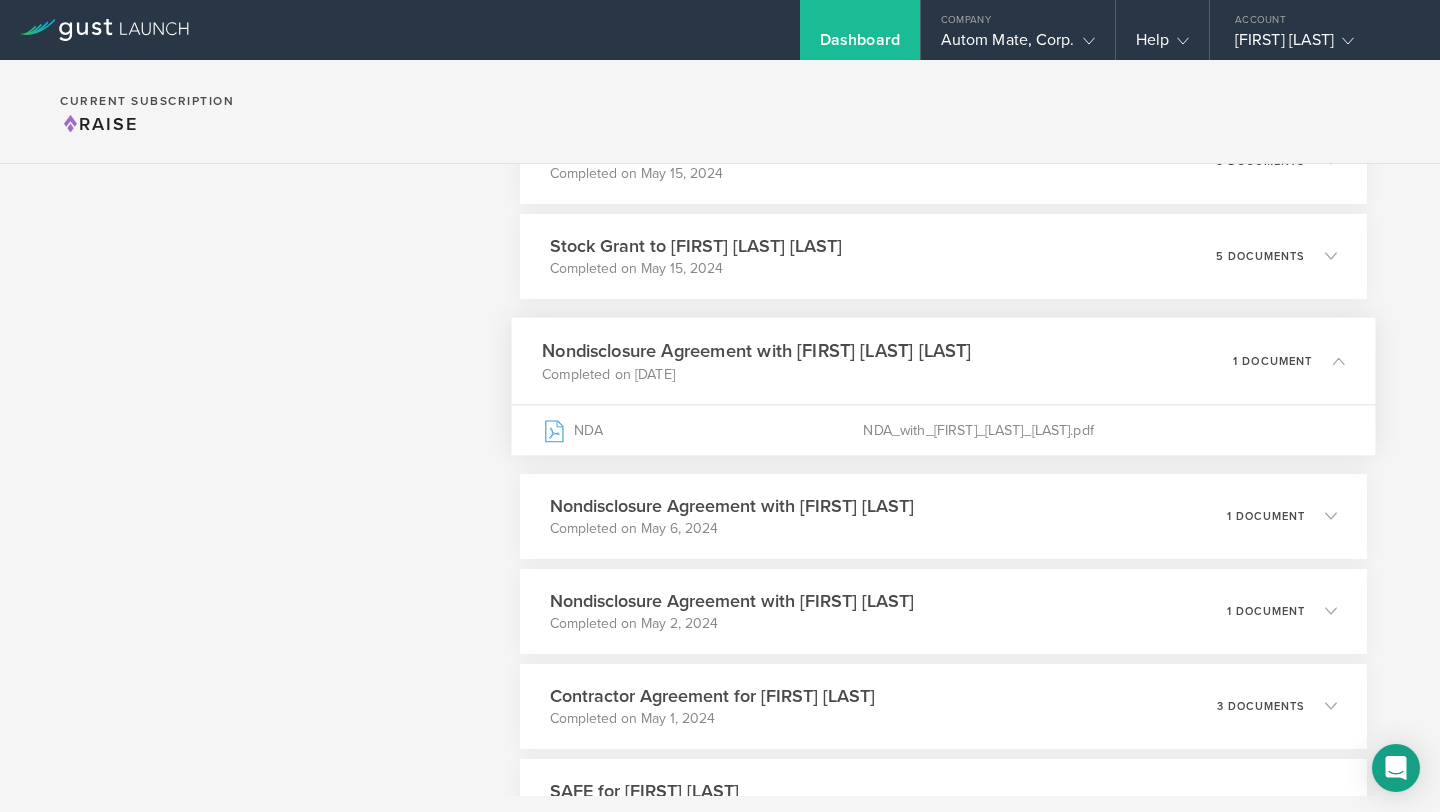 scroll, scrollTop: 6369, scrollLeft: 0, axis: vertical 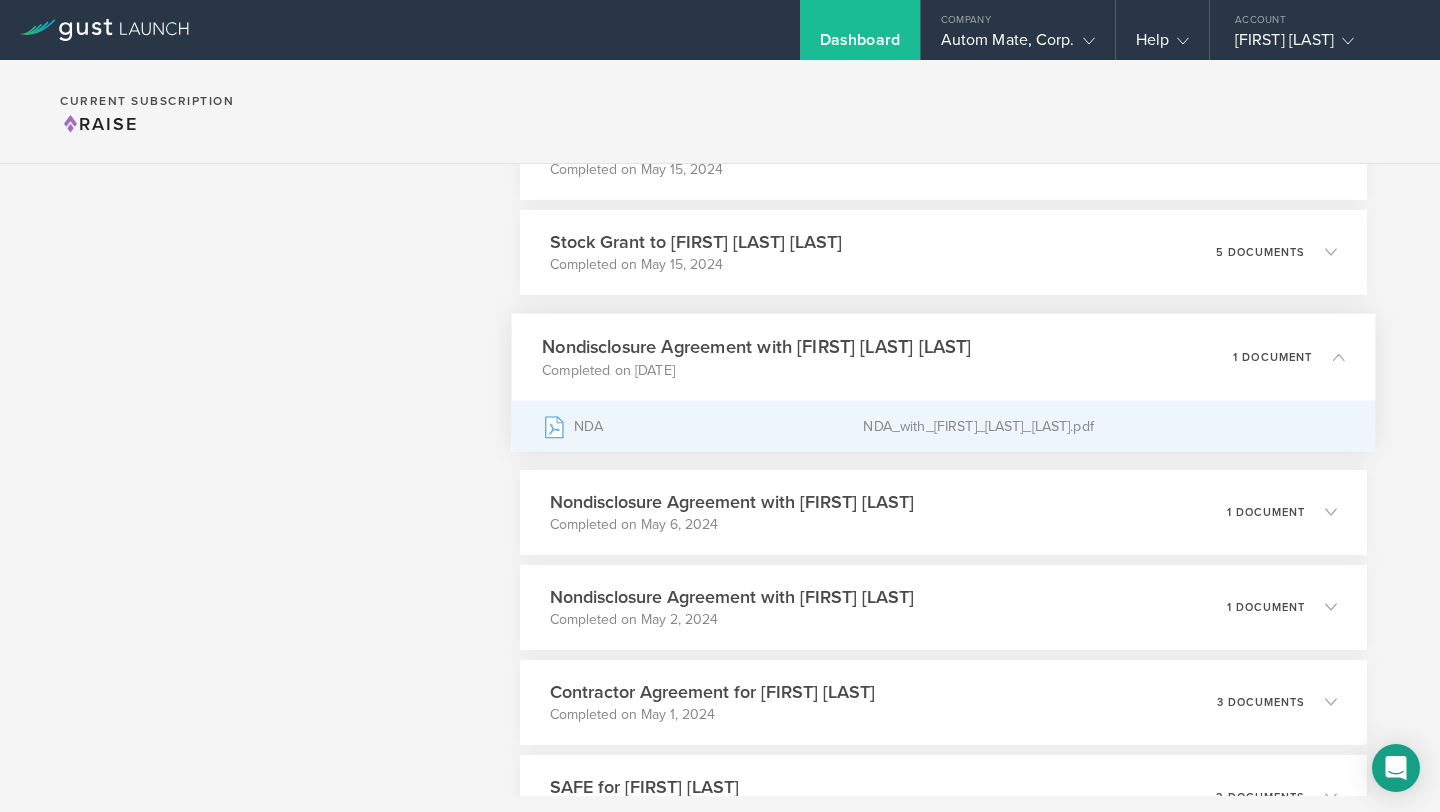 click on "NDA" at bounding box center [702, 426] 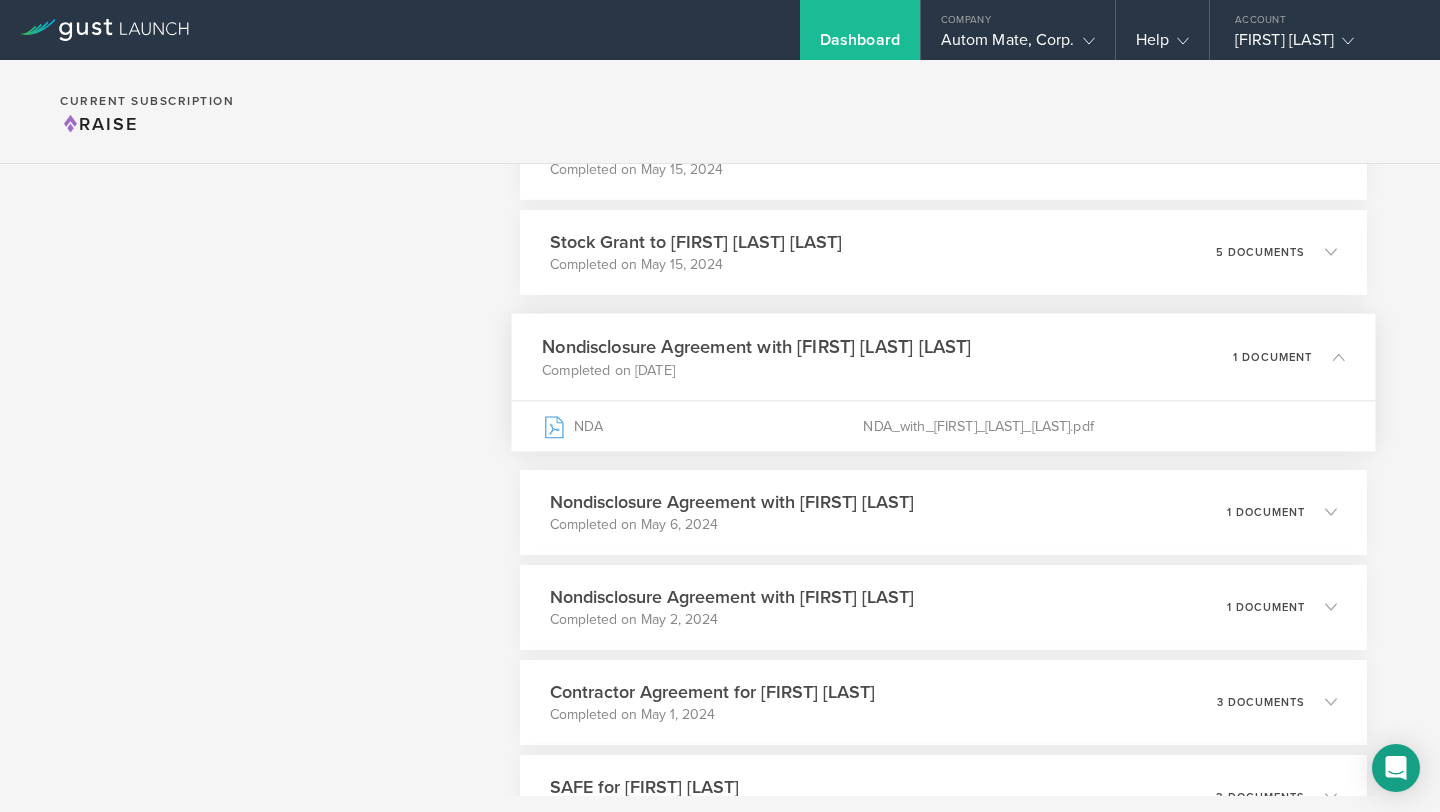 click on "What's next? Compliance Team Fundraising Staying compliant saves you from hassle and legal fees, and makes fundraising more efficient, particularly when investors conduct due diligence.                            Pay your 2024 franchise taxes Dismiss I've already paid Paying your 2024 Delaware franchise taxes Due March 1, 2025 In order to maintain your Delaware corporation and the protections it provides, you’ll need to file and pay your Delaware franchise taxes every year. This is an annual requirement from the state of Delaware. You can file your taxes any time after January 1 of 2025, they are due by March 1 of 2025. How can I file?                         Startup Taxes Primer                            Claim your R&D tax credit Dismiss Already filed Dismiss Not qualified Claiming your R&D tax credit with your federal income taxes Schedule a Free Call                         8 Reasons Startups Miss Out on the R&D Tax Credit                            File your 2024 corporate taxes I filed an extension" at bounding box center (273, -8) 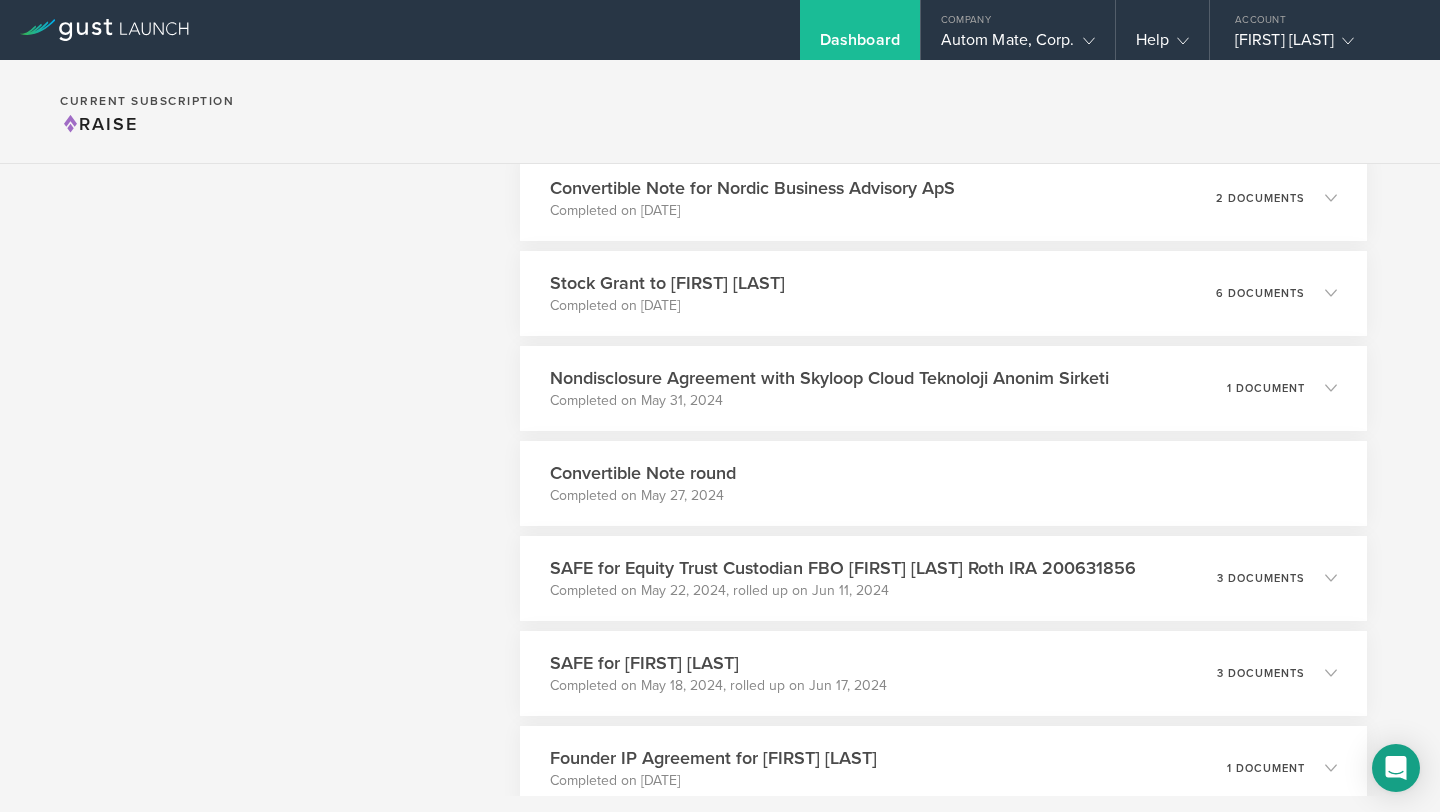 scroll, scrollTop: 5306, scrollLeft: 0, axis: vertical 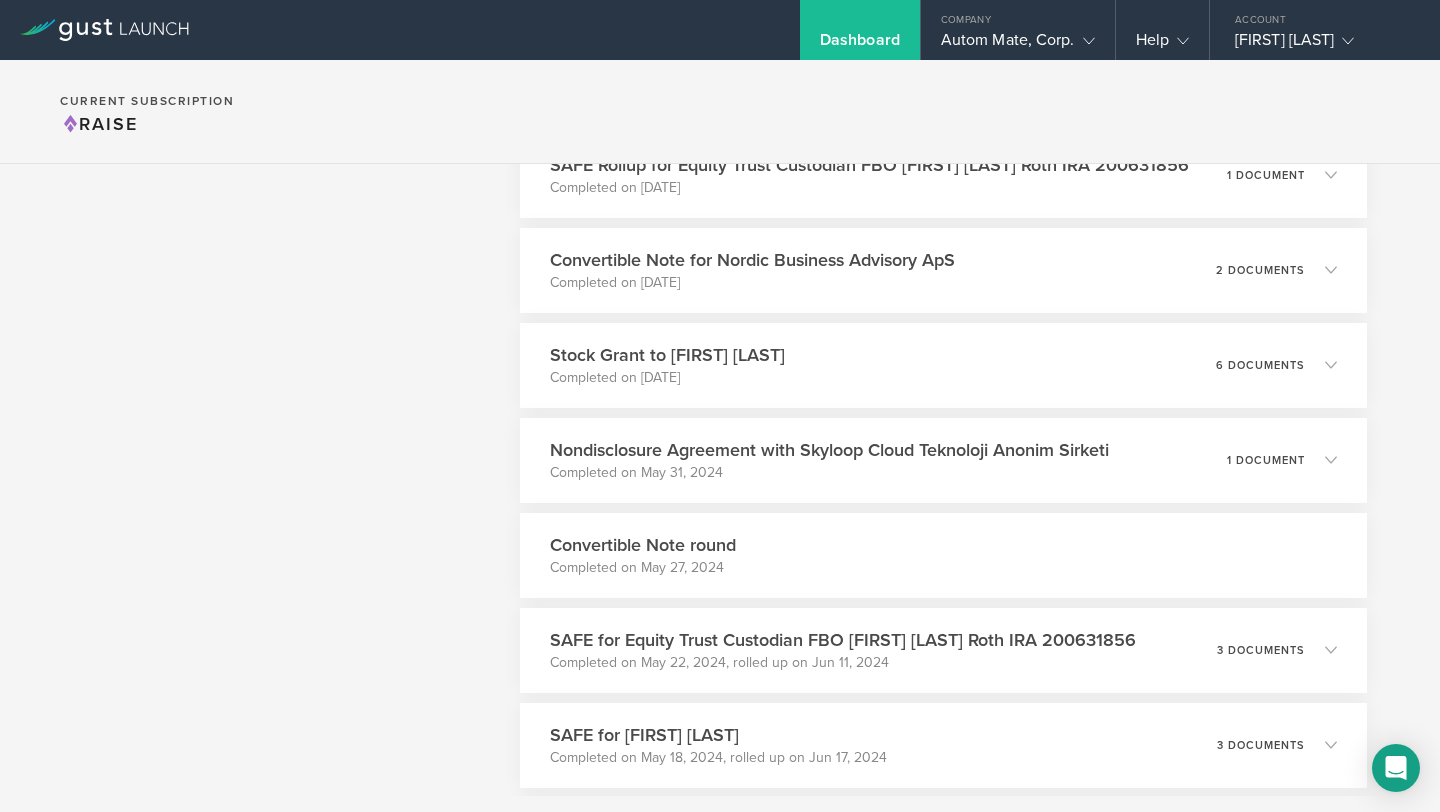 click on "Current Subscription Raise" at bounding box center (720, 112) 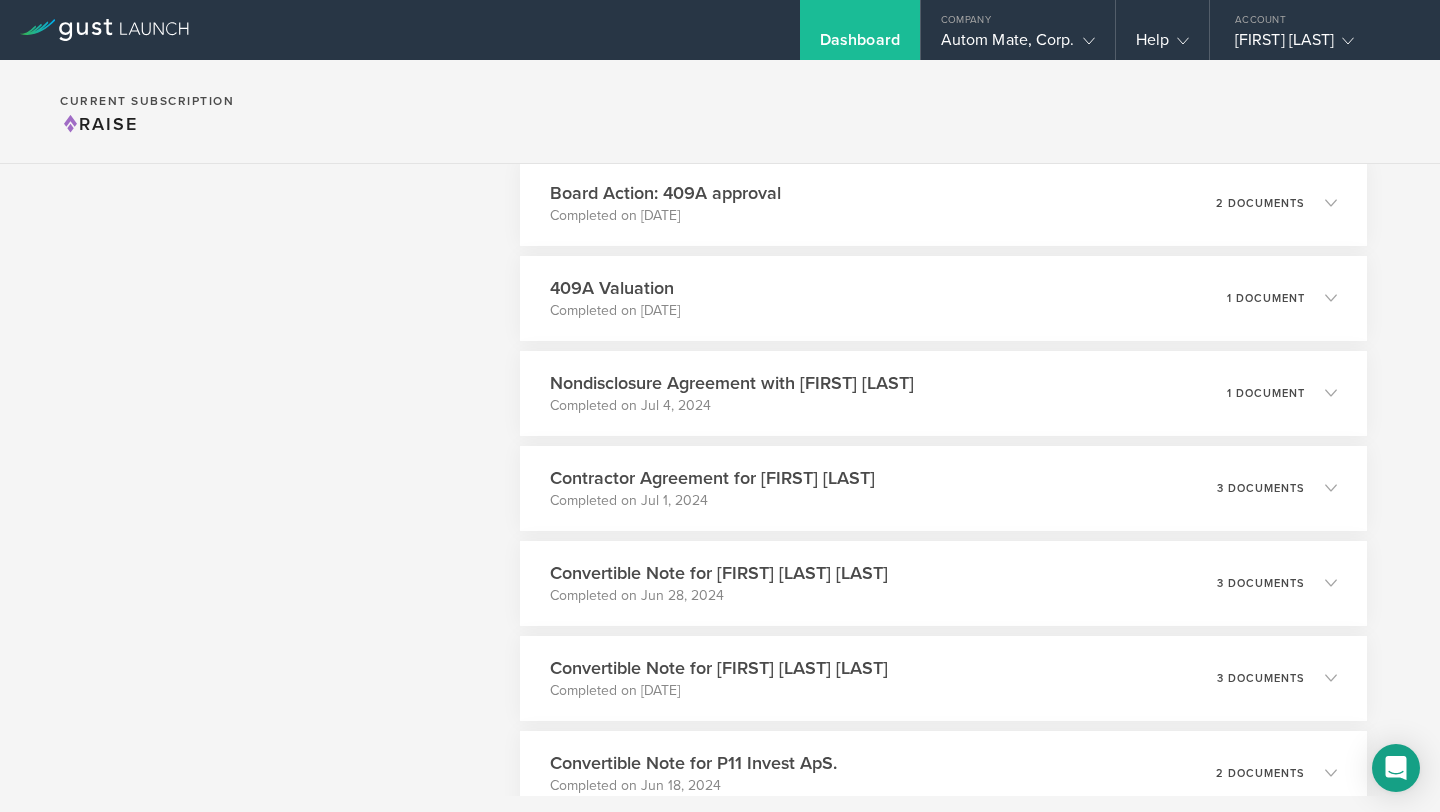 scroll, scrollTop: 3844, scrollLeft: 0, axis: vertical 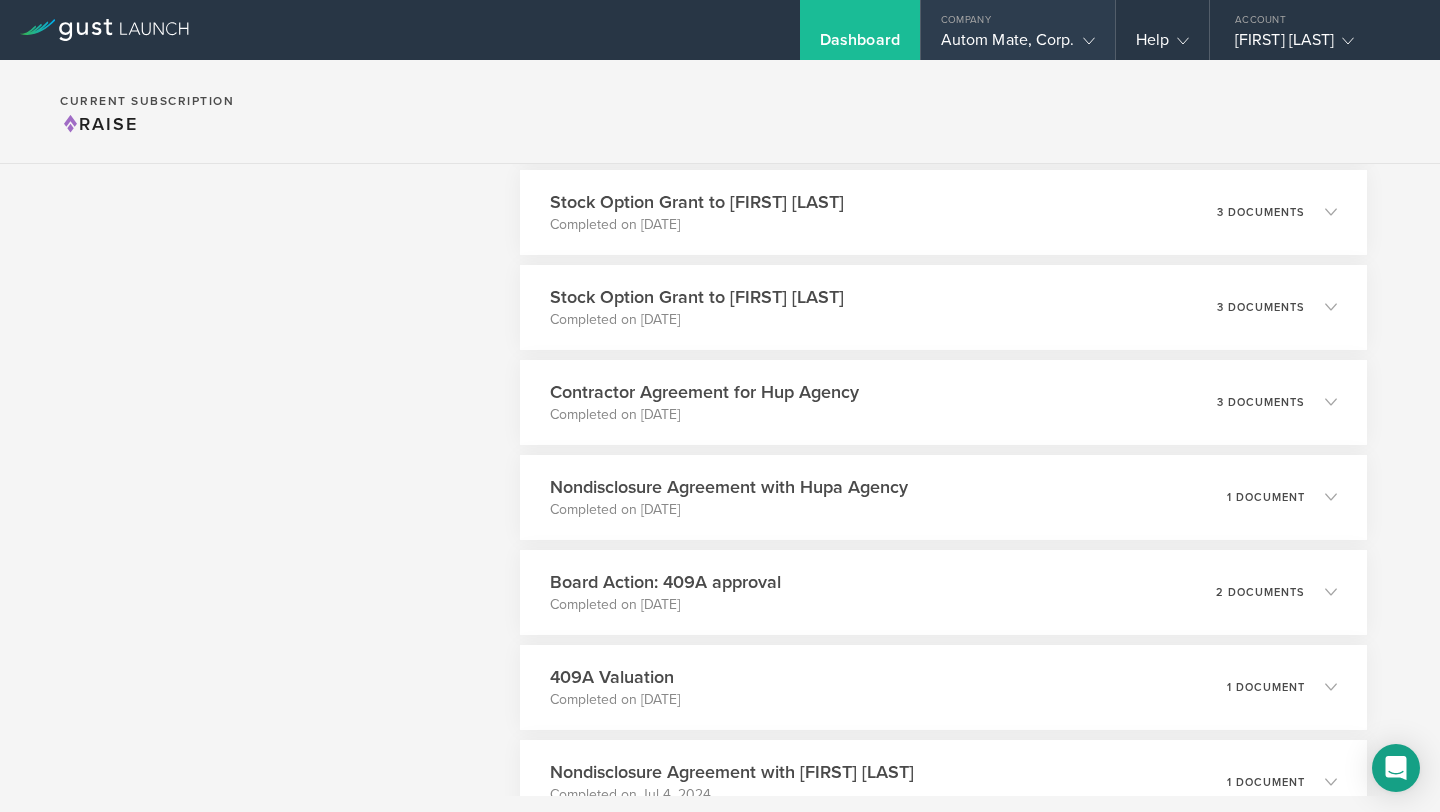 click on "Autom Mate, Corp." at bounding box center (1018, 45) 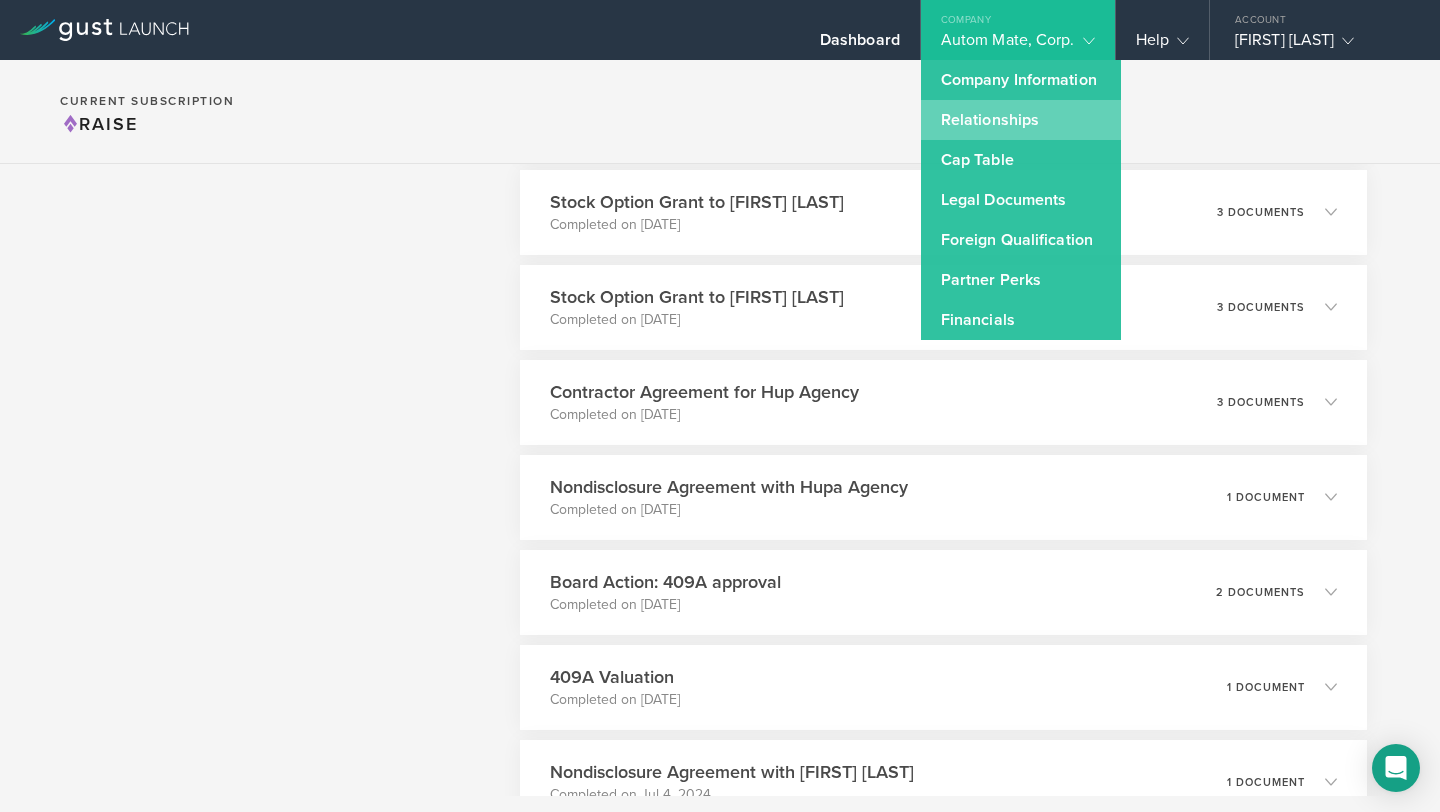 click on "Relationships" at bounding box center (1021, 120) 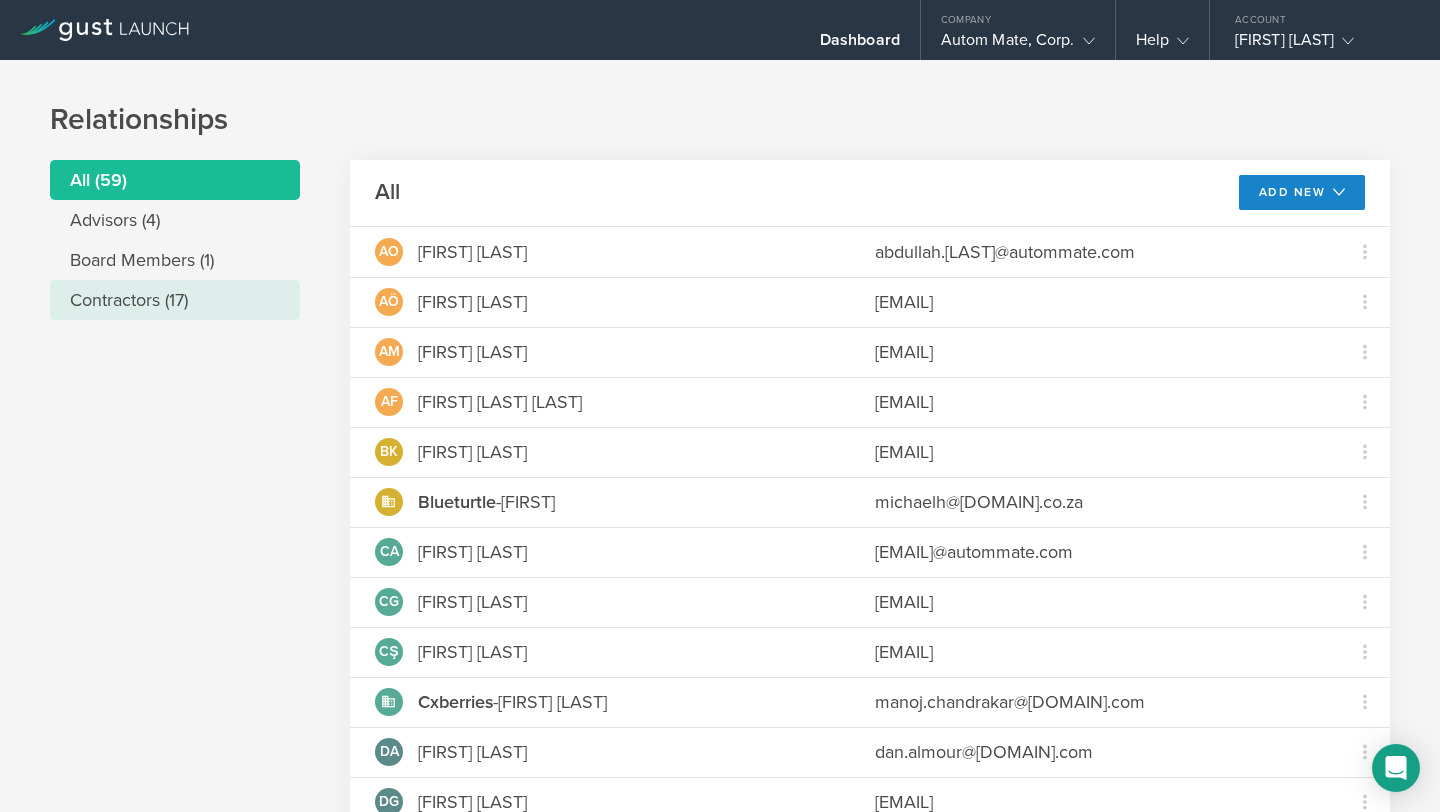 click on "Contractors (17)" at bounding box center (175, 300) 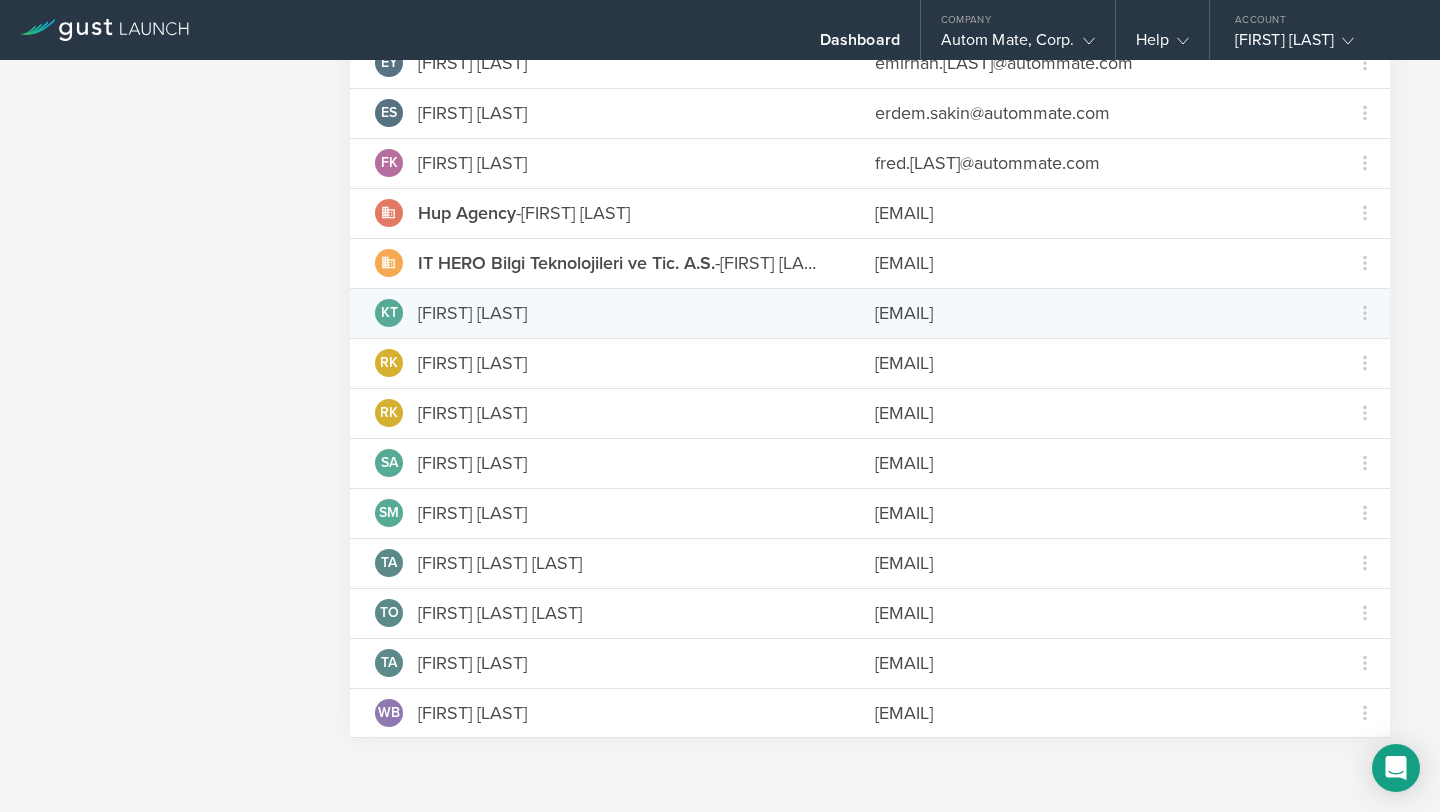 scroll, scrollTop: 0, scrollLeft: 0, axis: both 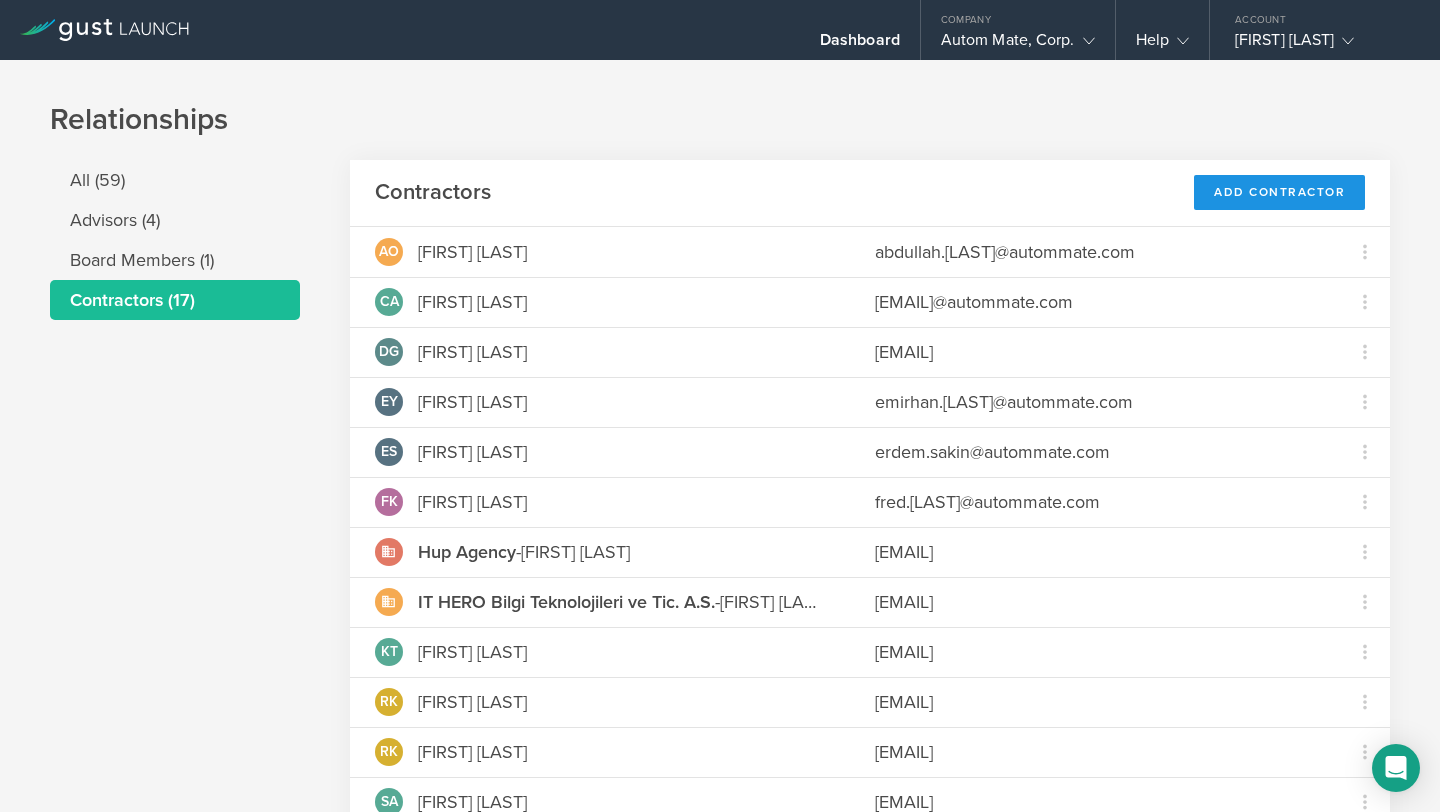 click on "Add Contractor" at bounding box center [1279, 192] 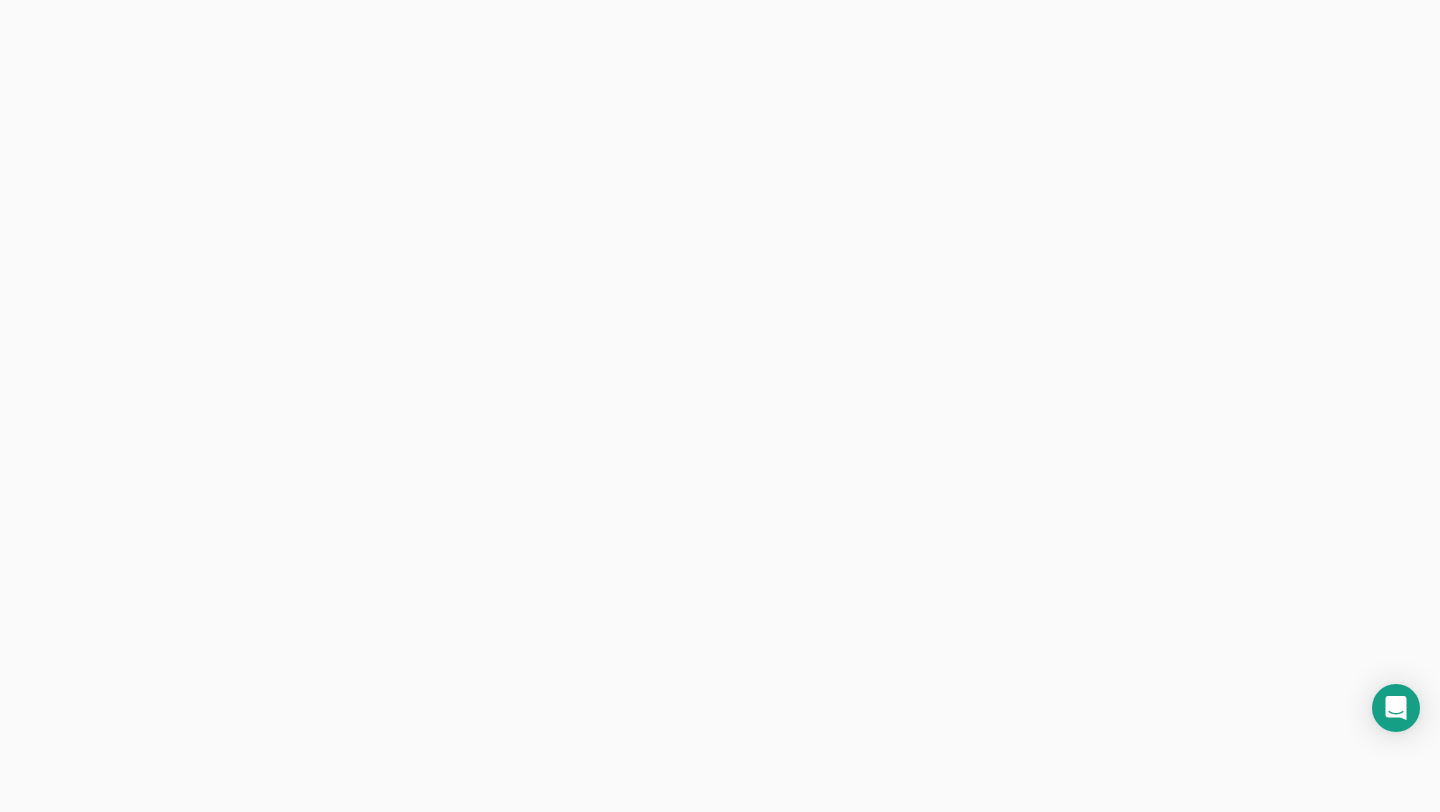 scroll, scrollTop: 0, scrollLeft: 0, axis: both 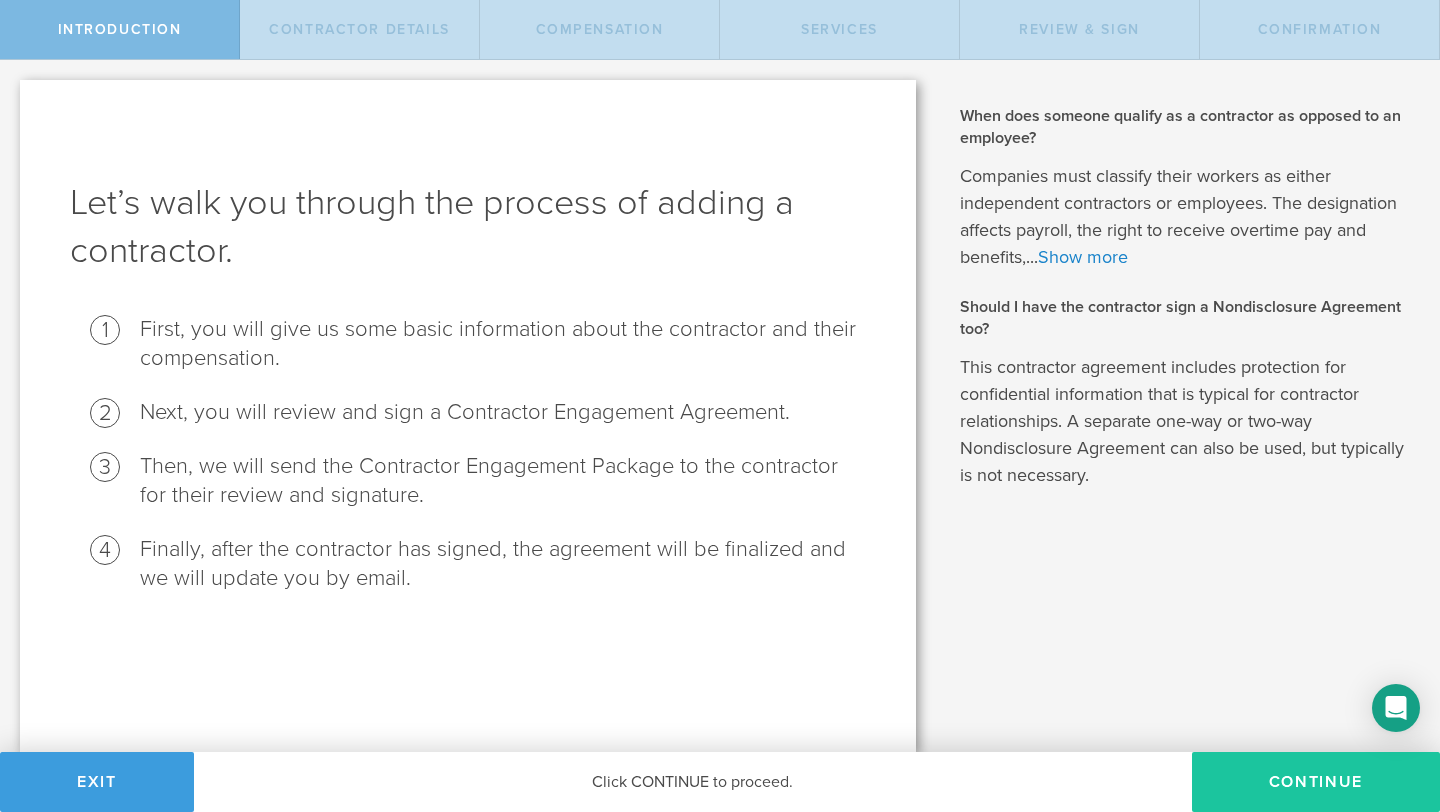click on "Continue" at bounding box center [1316, 782] 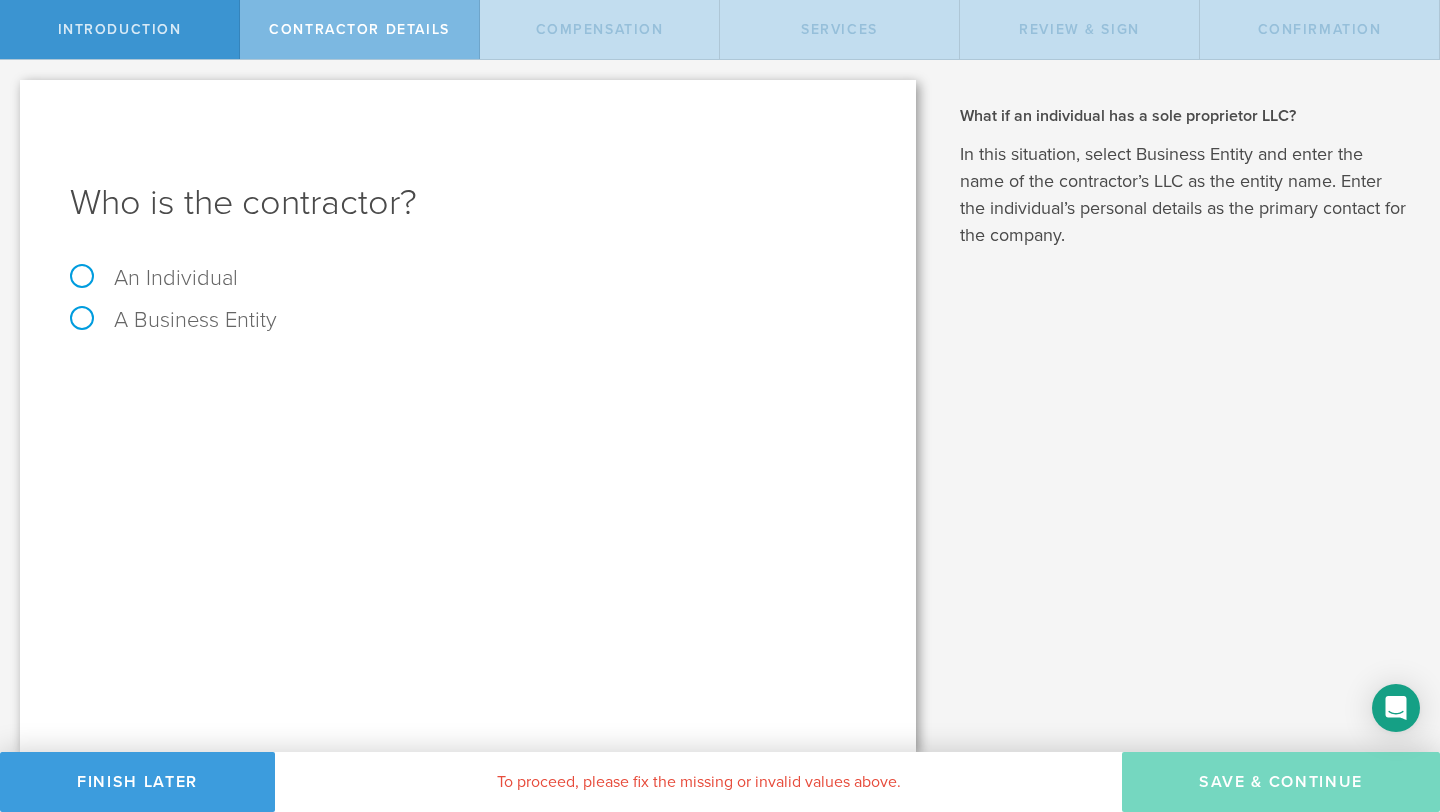click on "An Individual" at bounding box center [154, 278] 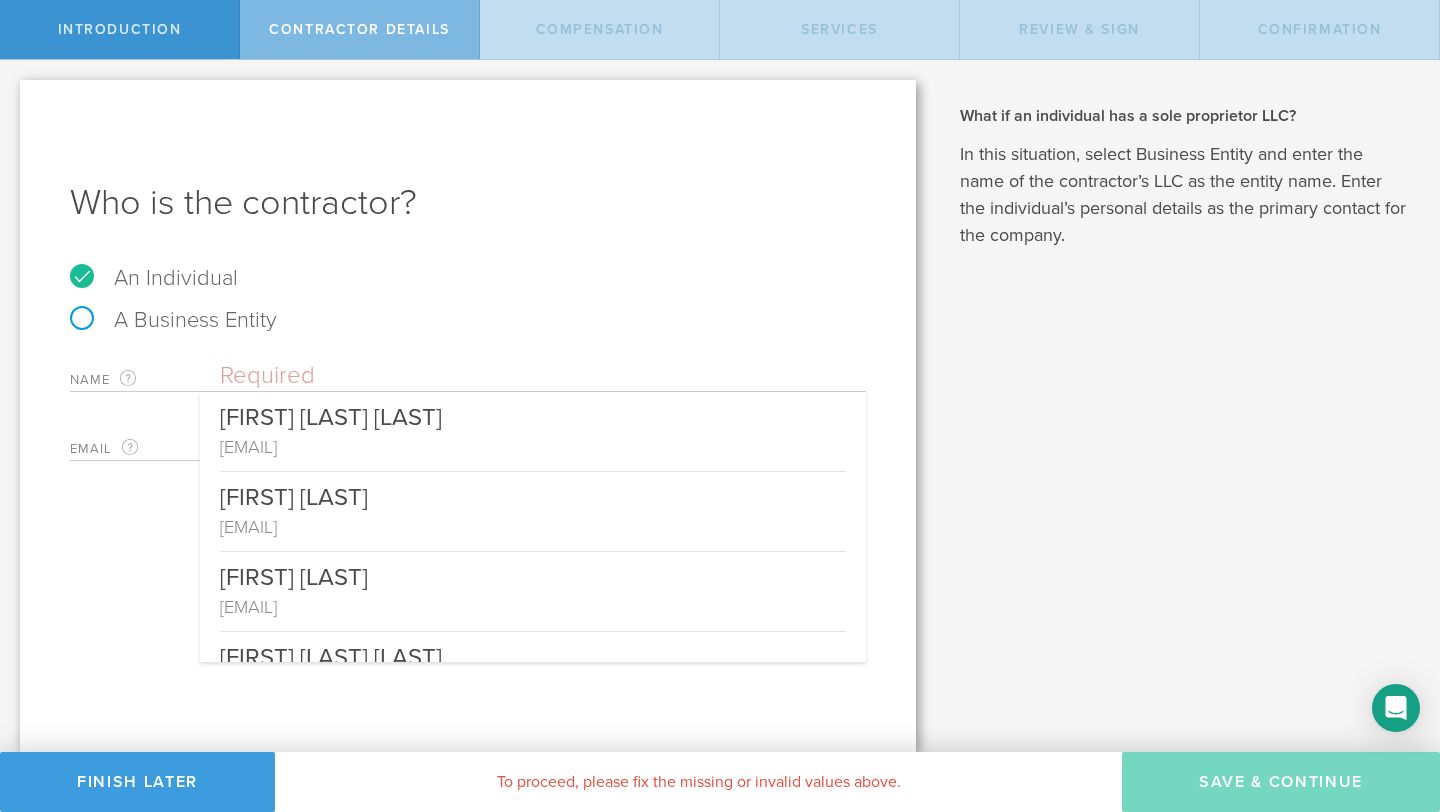 click at bounding box center (543, 376) 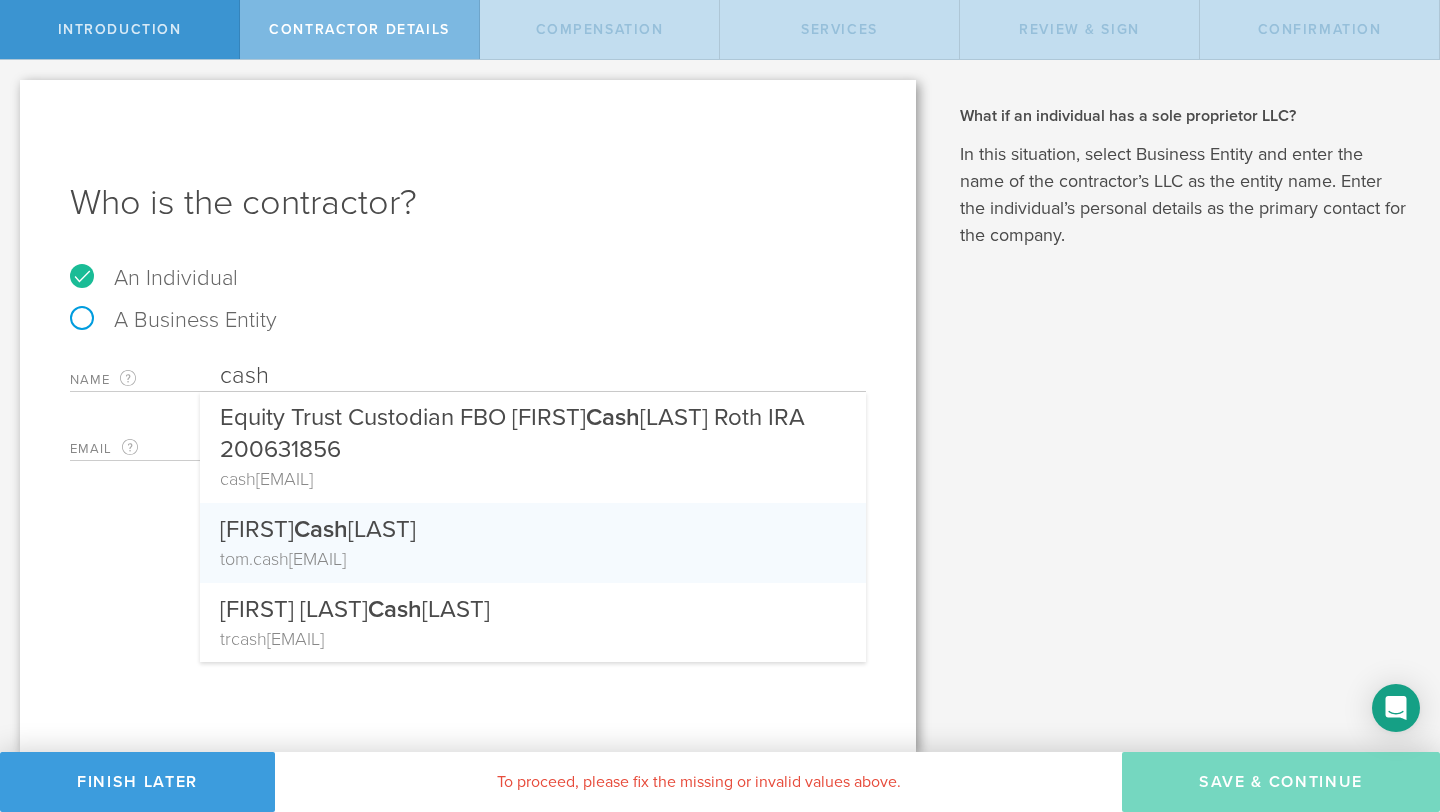 click on "Thomas   Cash man" at bounding box center [533, 524] 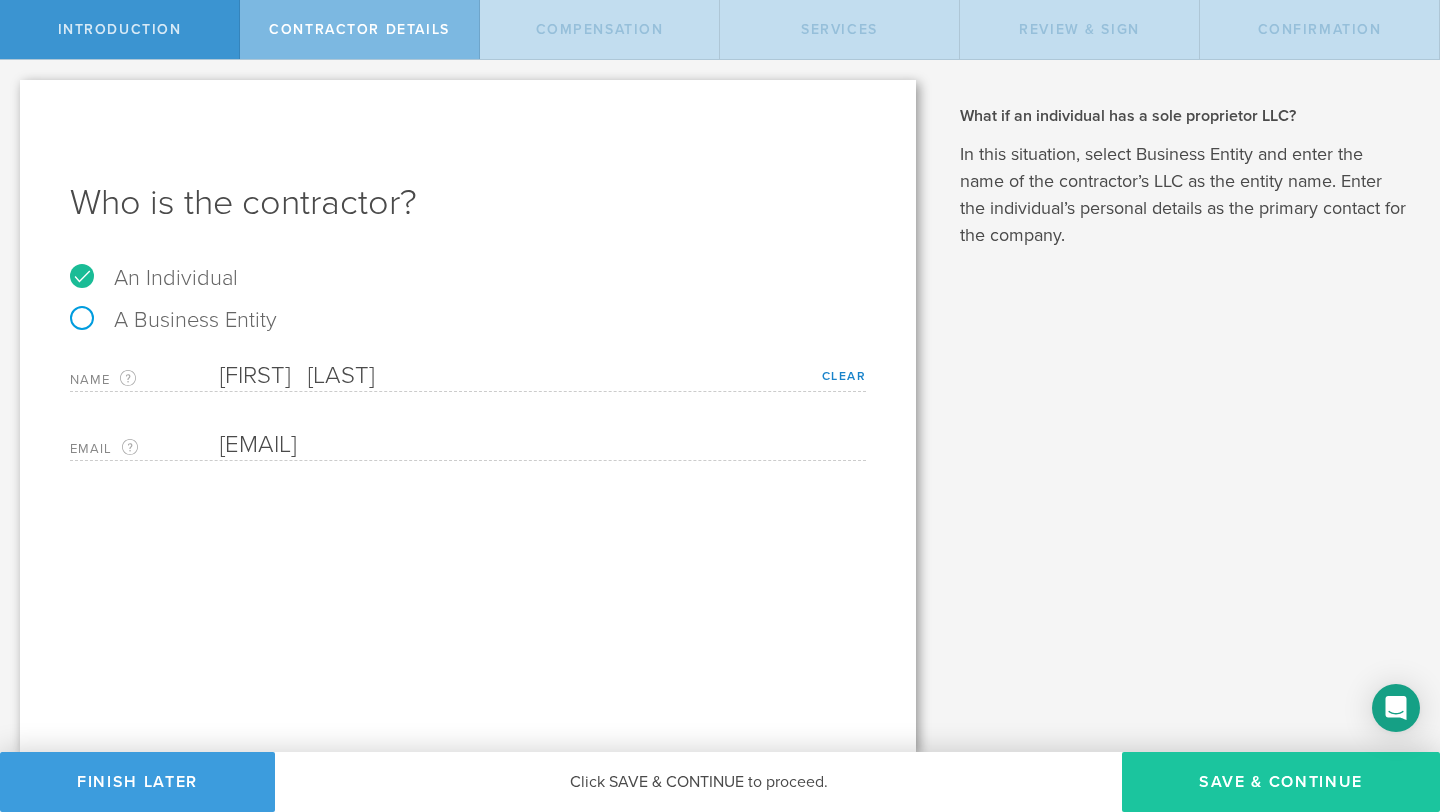 click on "Save & Continue" at bounding box center (1281, 782) 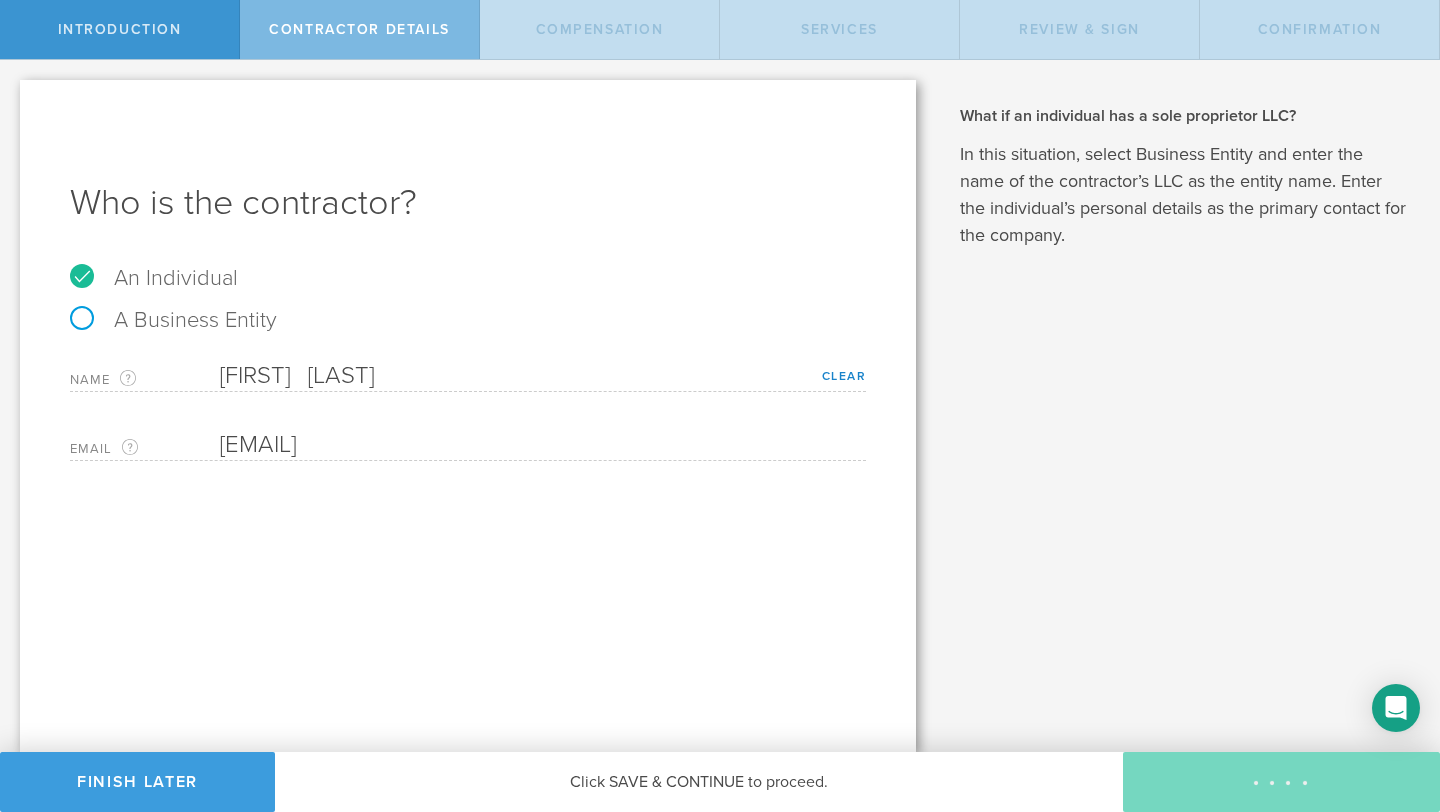 select on "none" 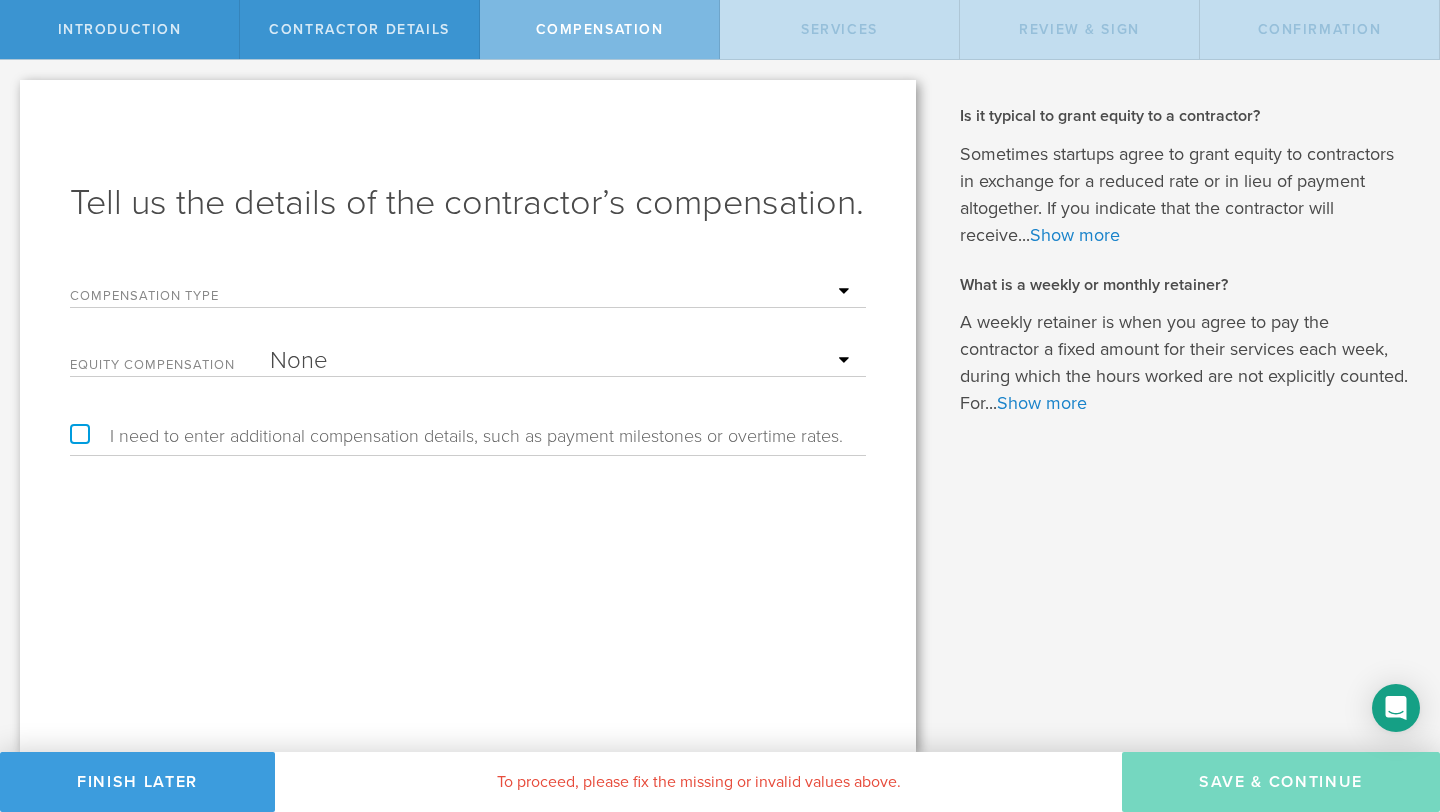 click on "Hourly Daily Weekly Retainer Monthly Retainer Project Flat Rate No cash compensation" at bounding box center [563, 292] 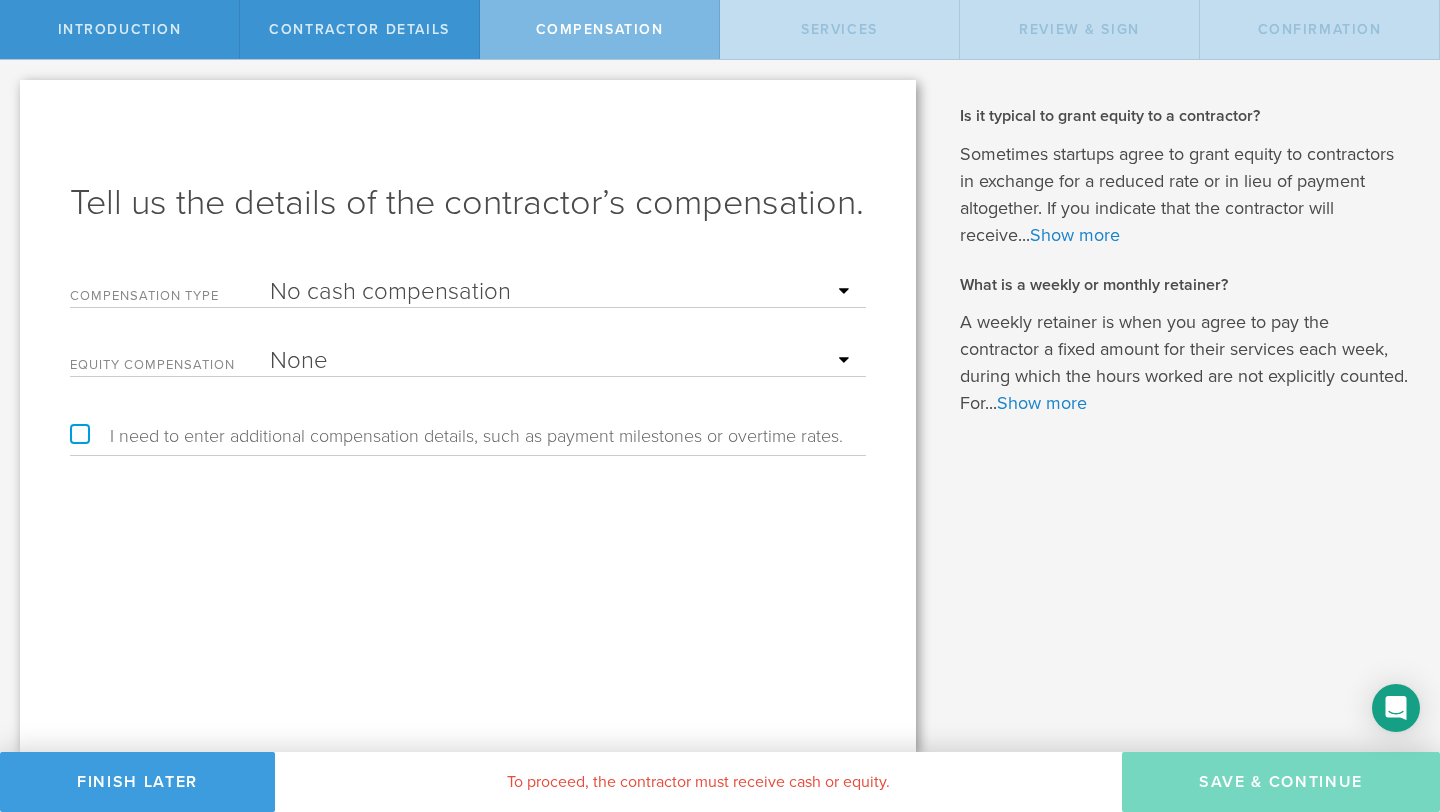 click on "None Stock Grant" at bounding box center (563, 361) 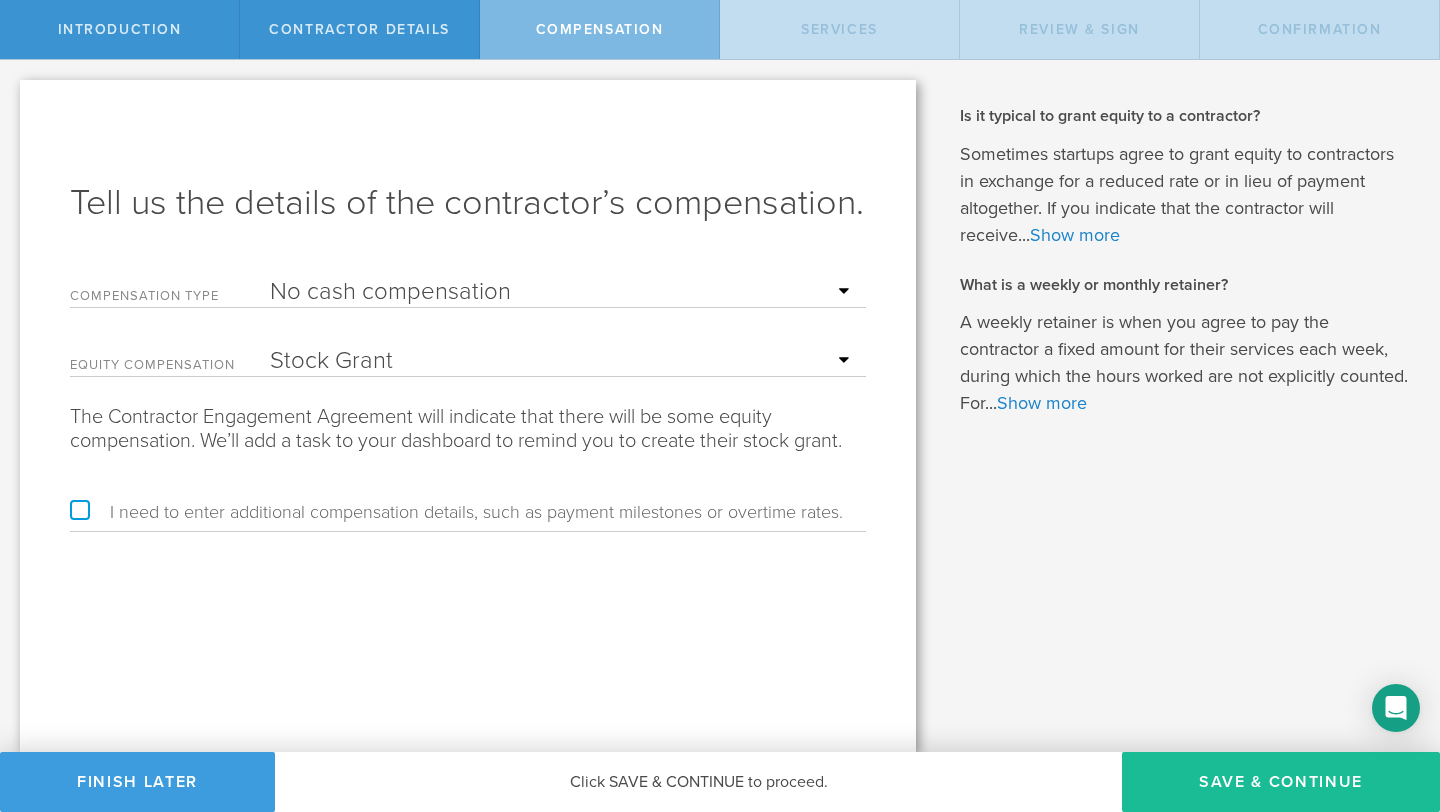click on "None Stock Grant" at bounding box center (563, 361) 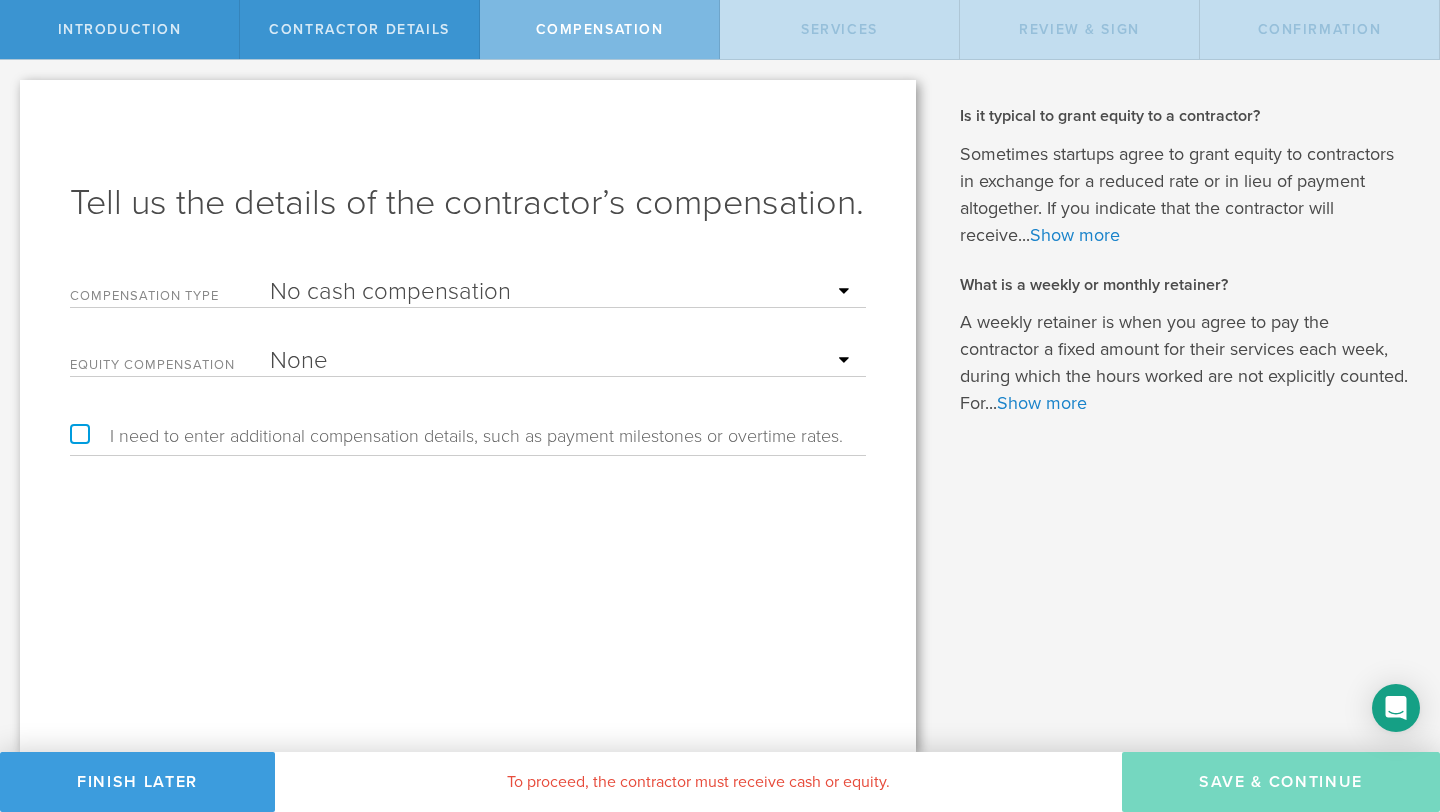 click on "None Stock Grant" at bounding box center (563, 361) 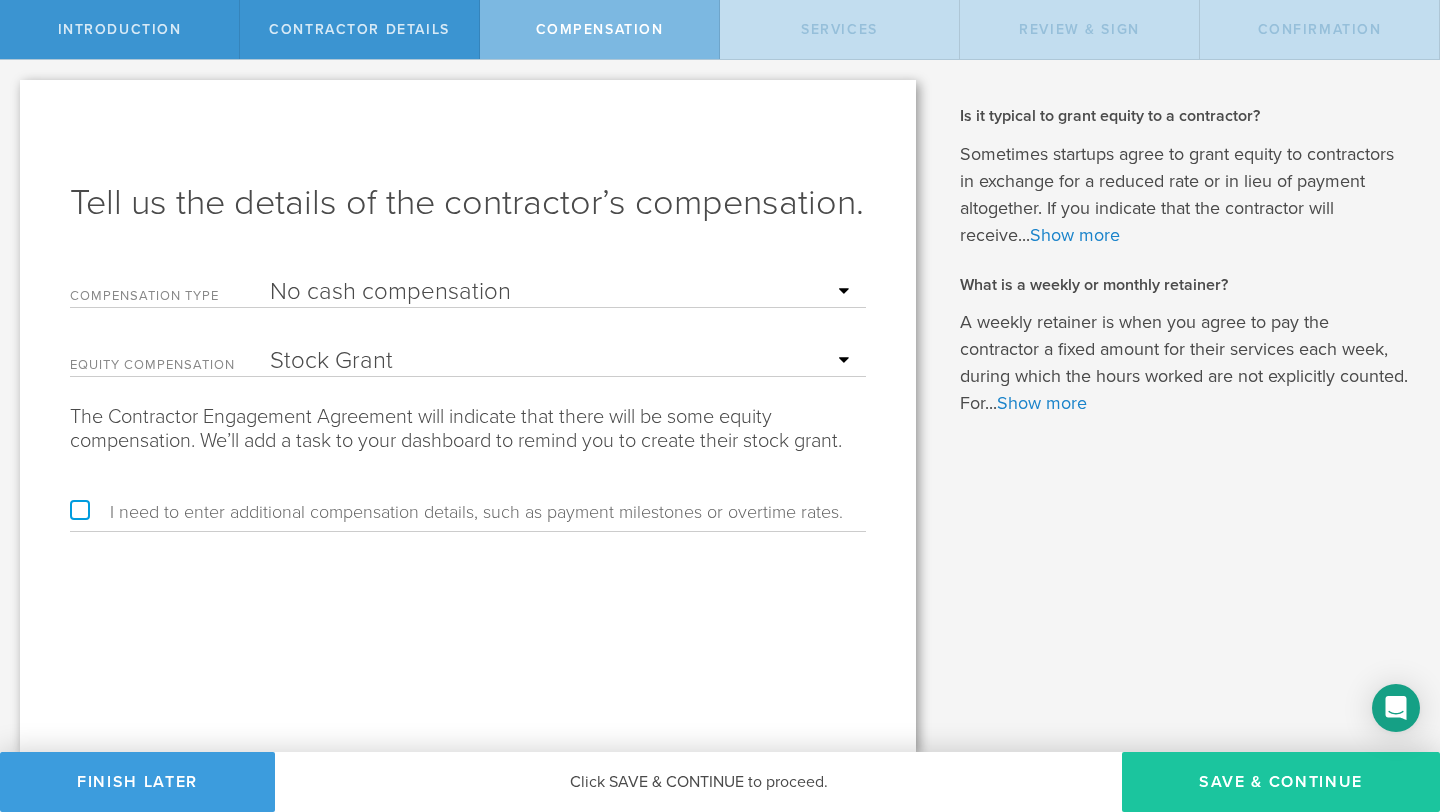 click on "Save & Continue" at bounding box center (1281, 782) 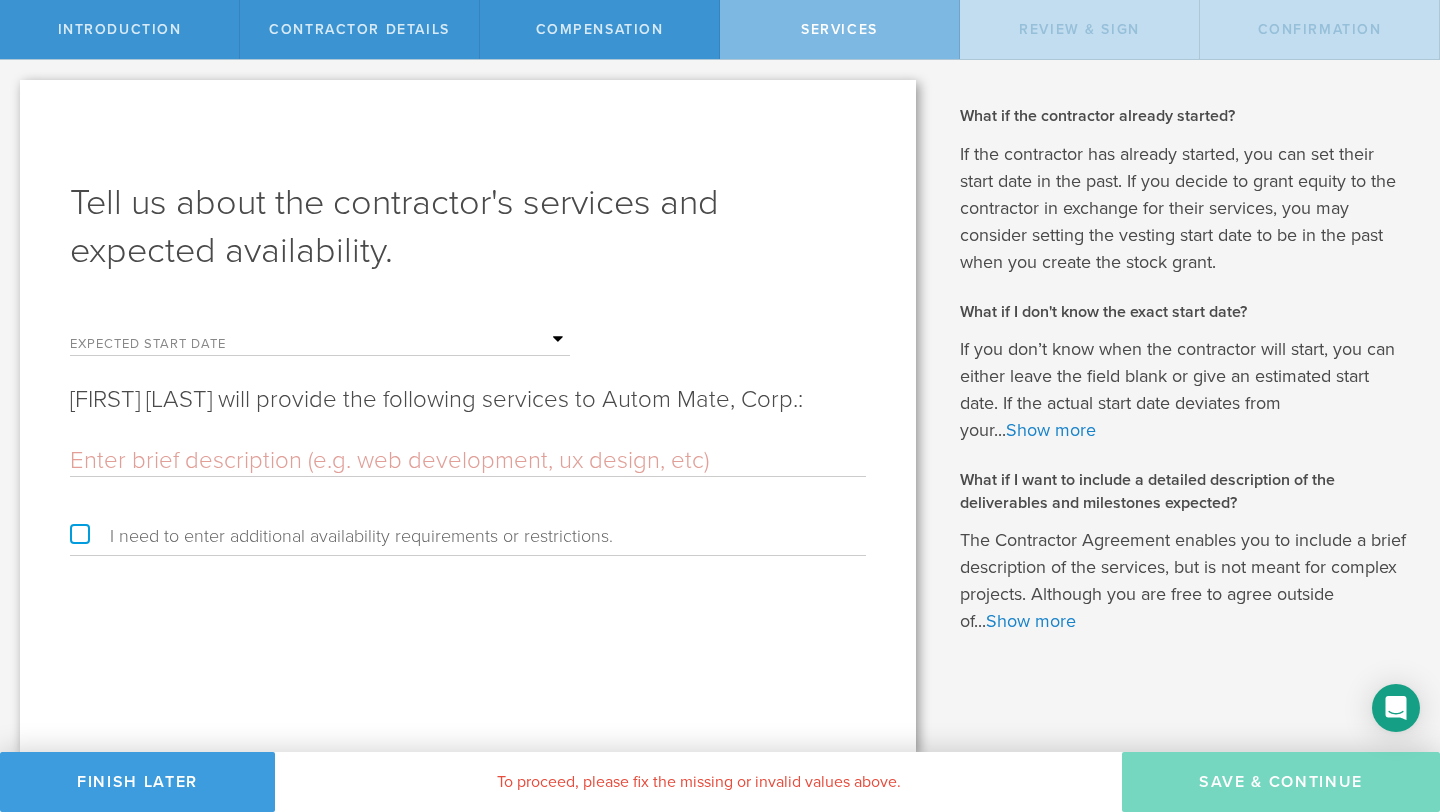 click at bounding box center (420, 340) 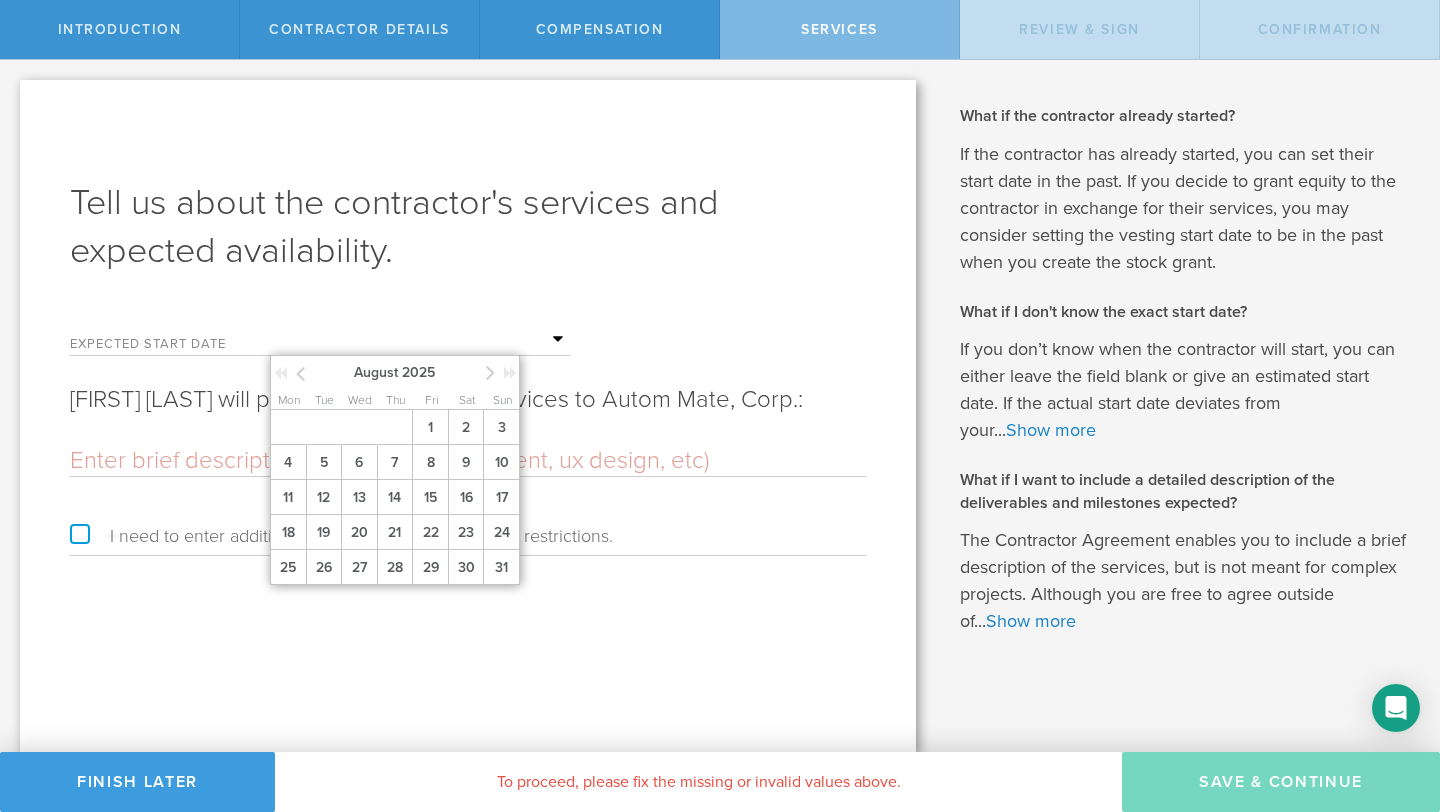 click at bounding box center [300, 373] 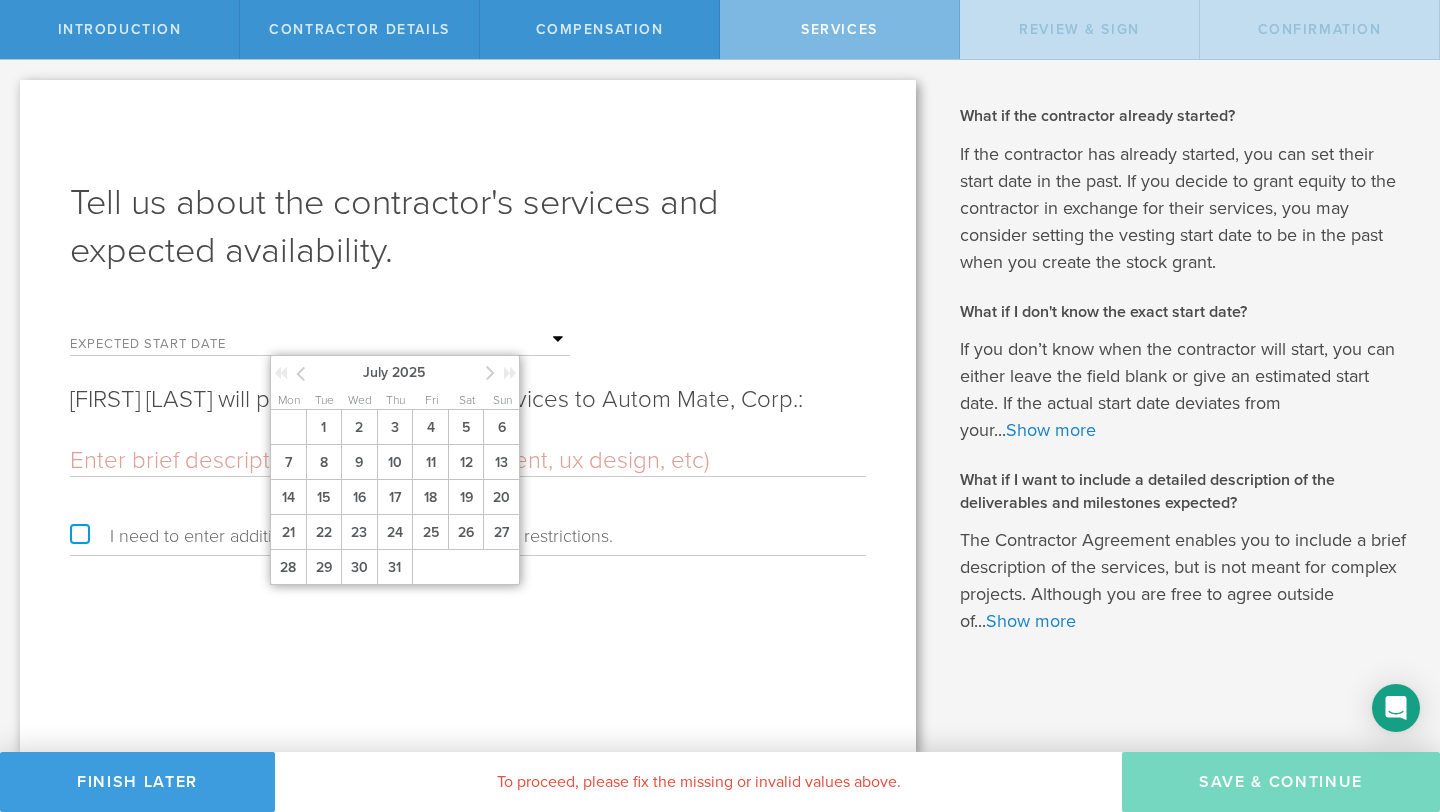 click at bounding box center (300, 373) 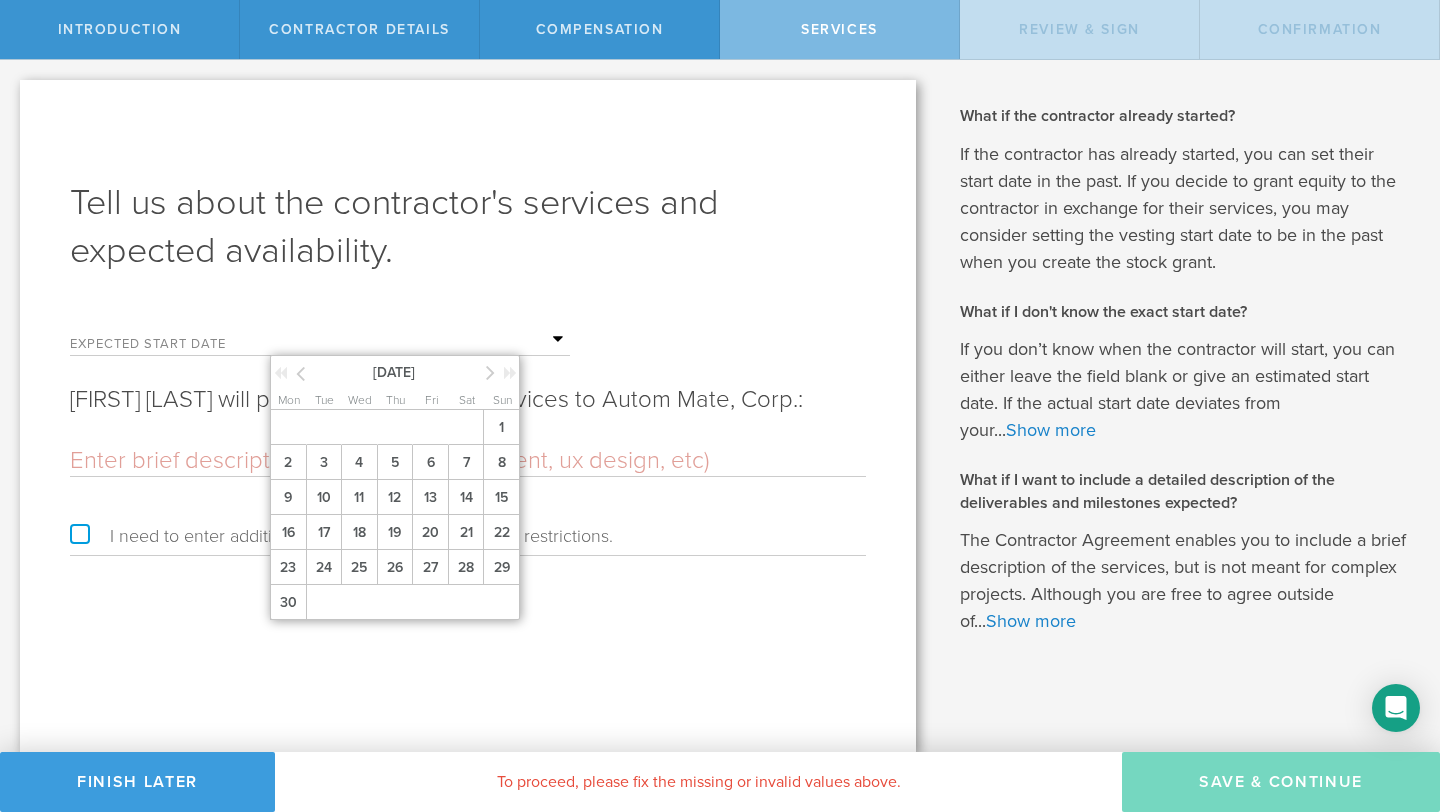 click at bounding box center (300, 373) 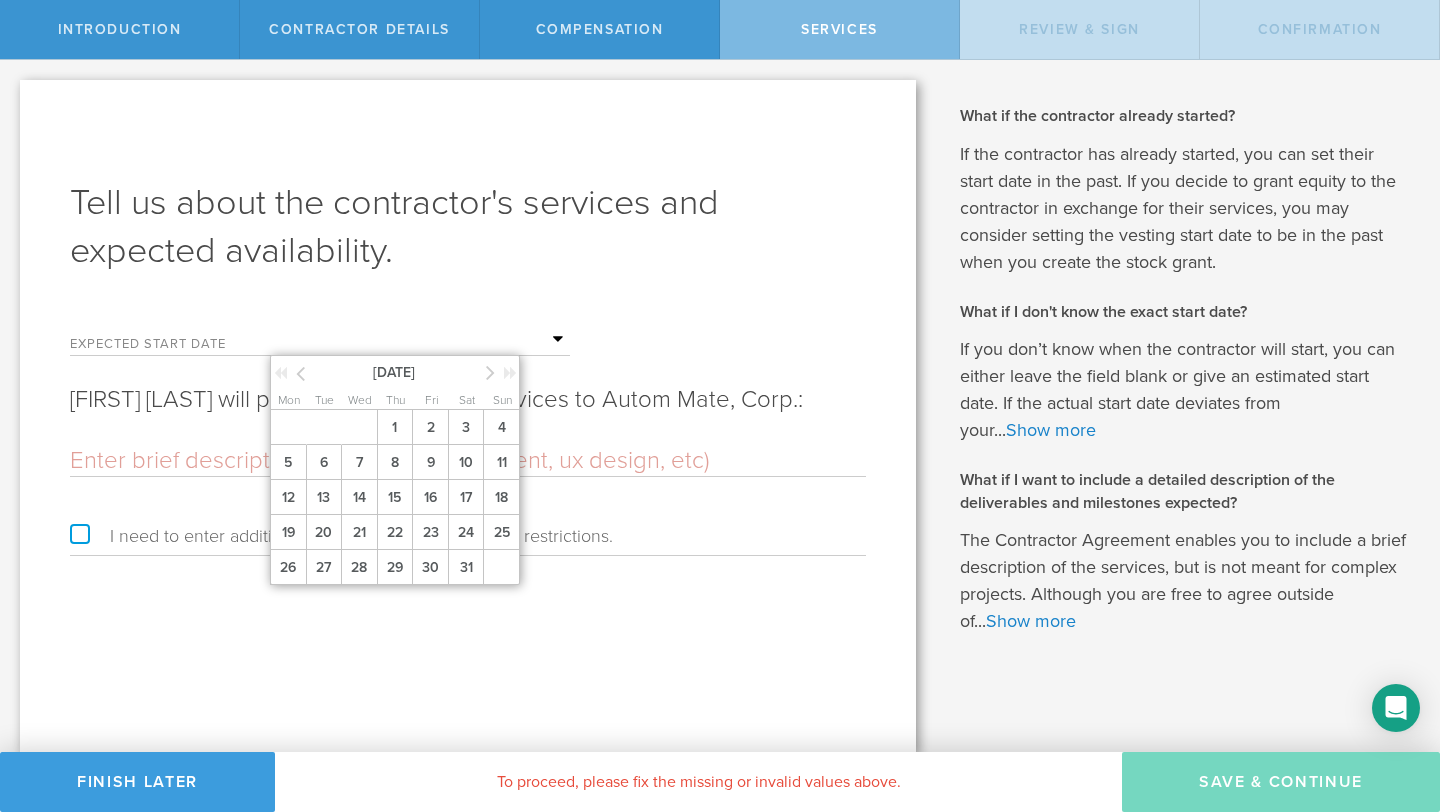 click at bounding box center [300, 373] 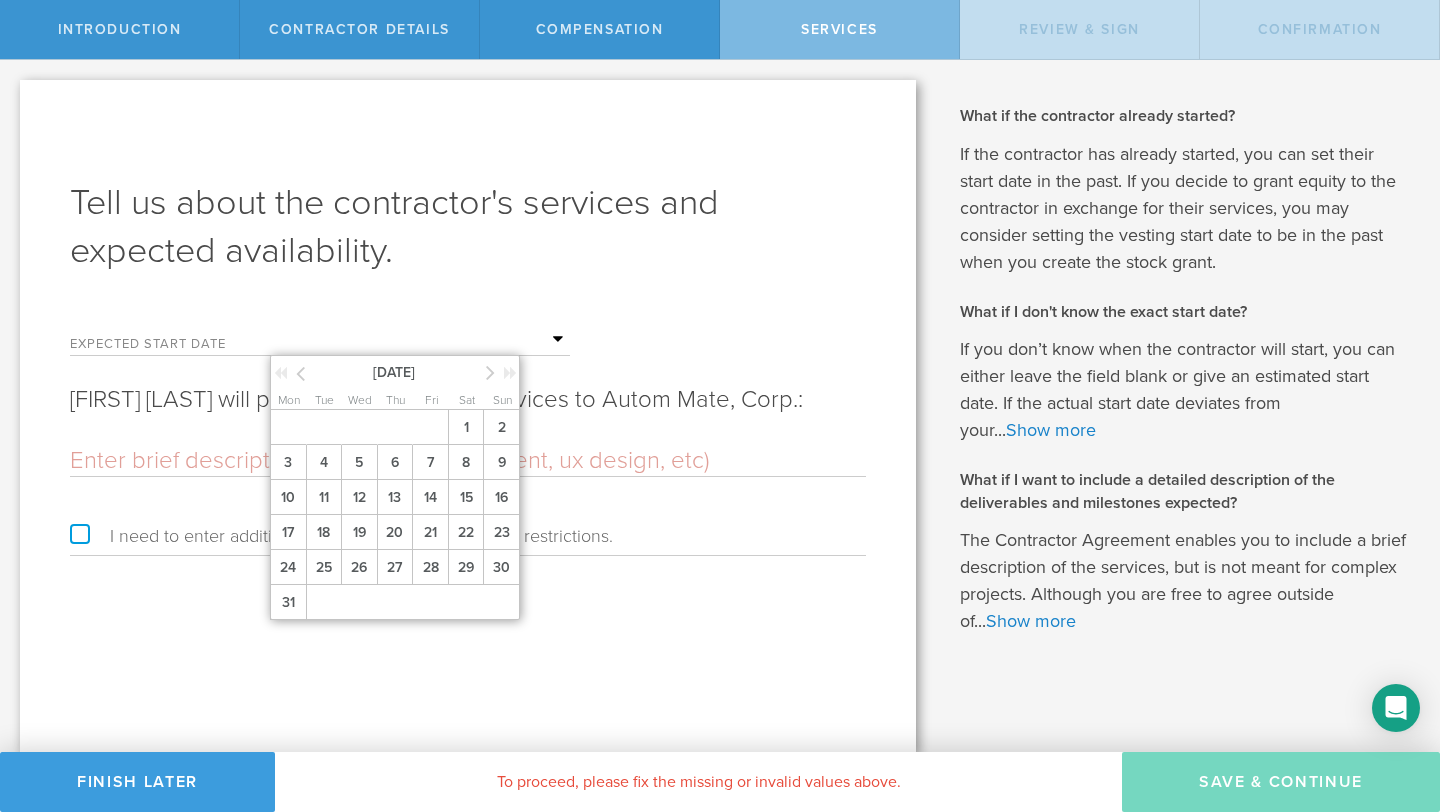 click at bounding box center [300, 373] 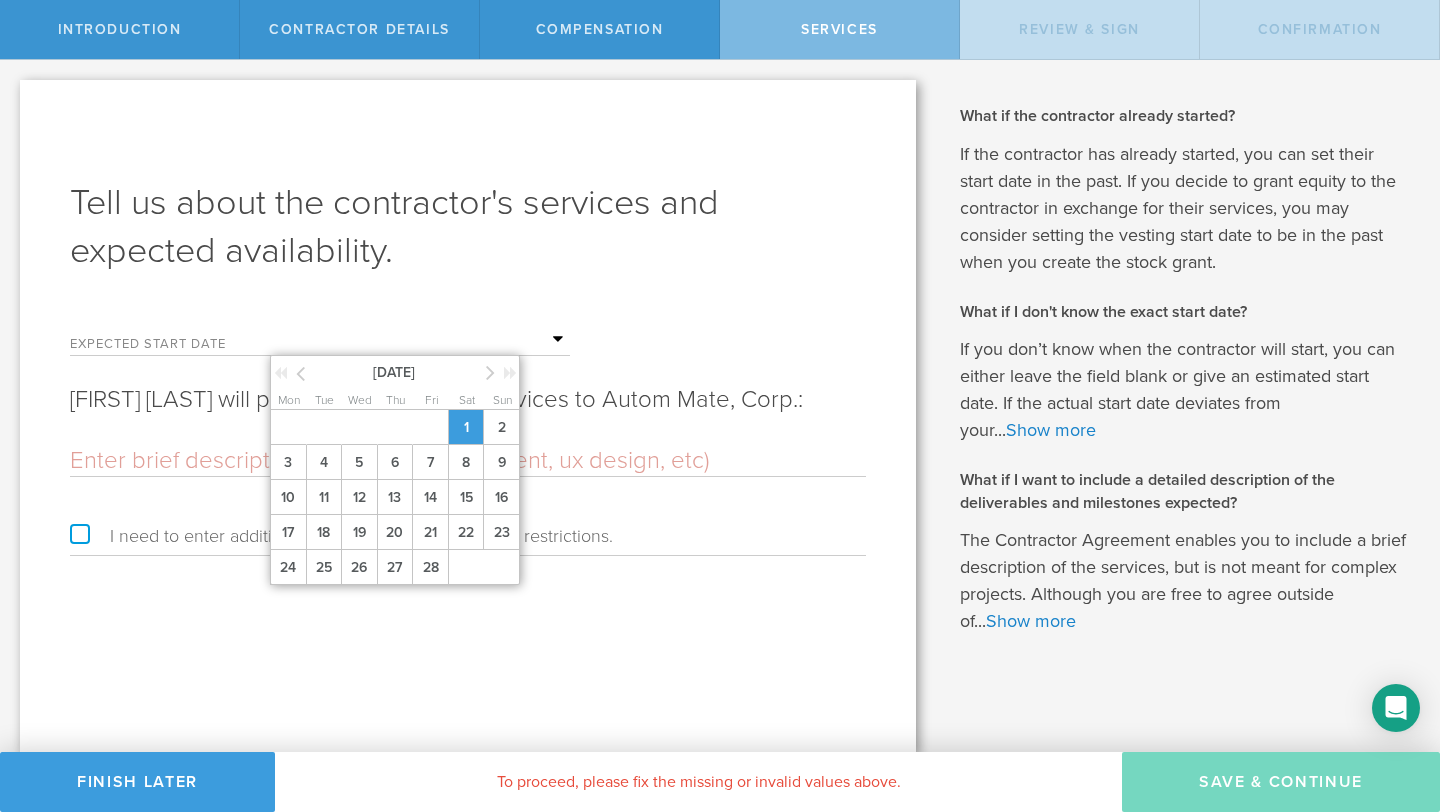 click on "1" at bounding box center [466, 427] 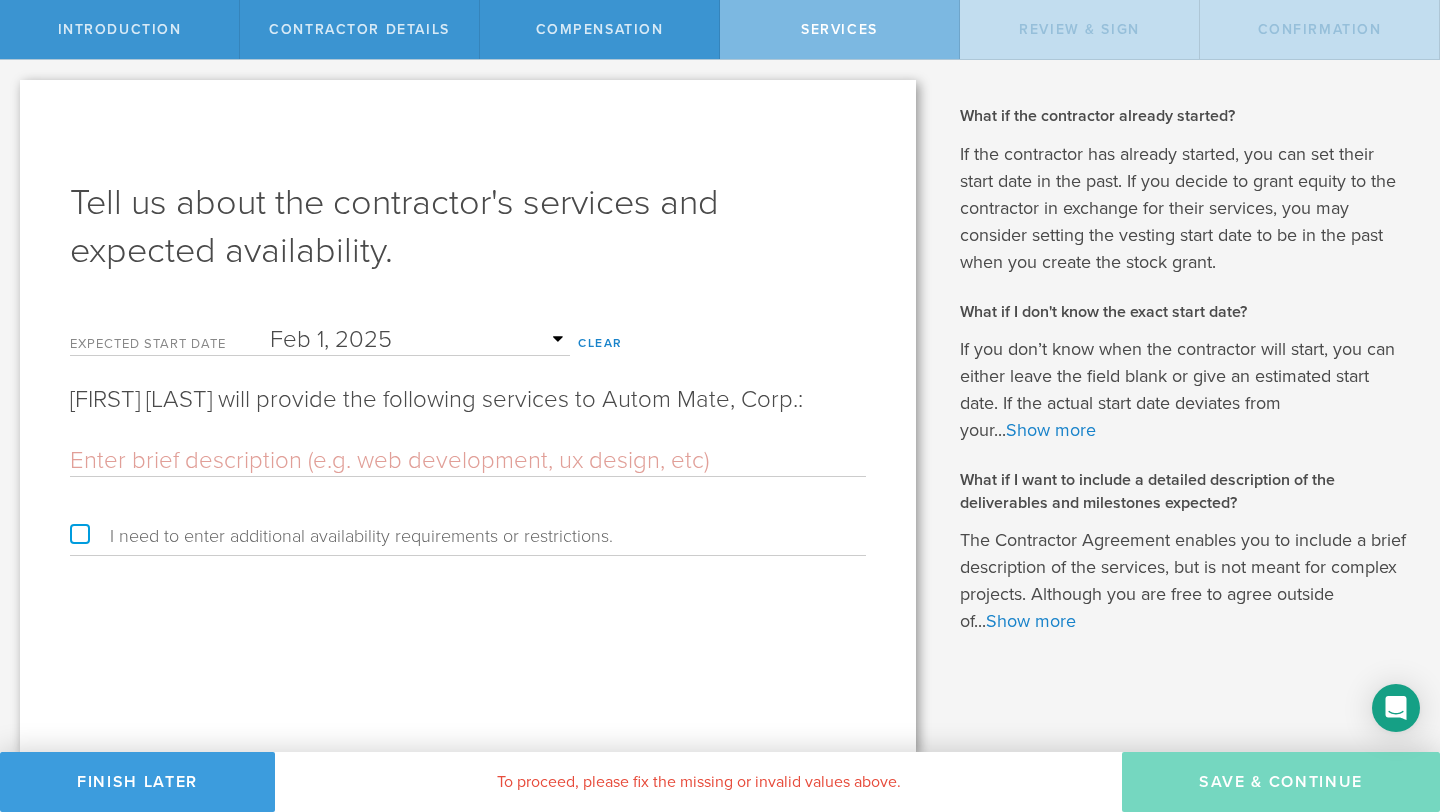 click at bounding box center [468, 461] 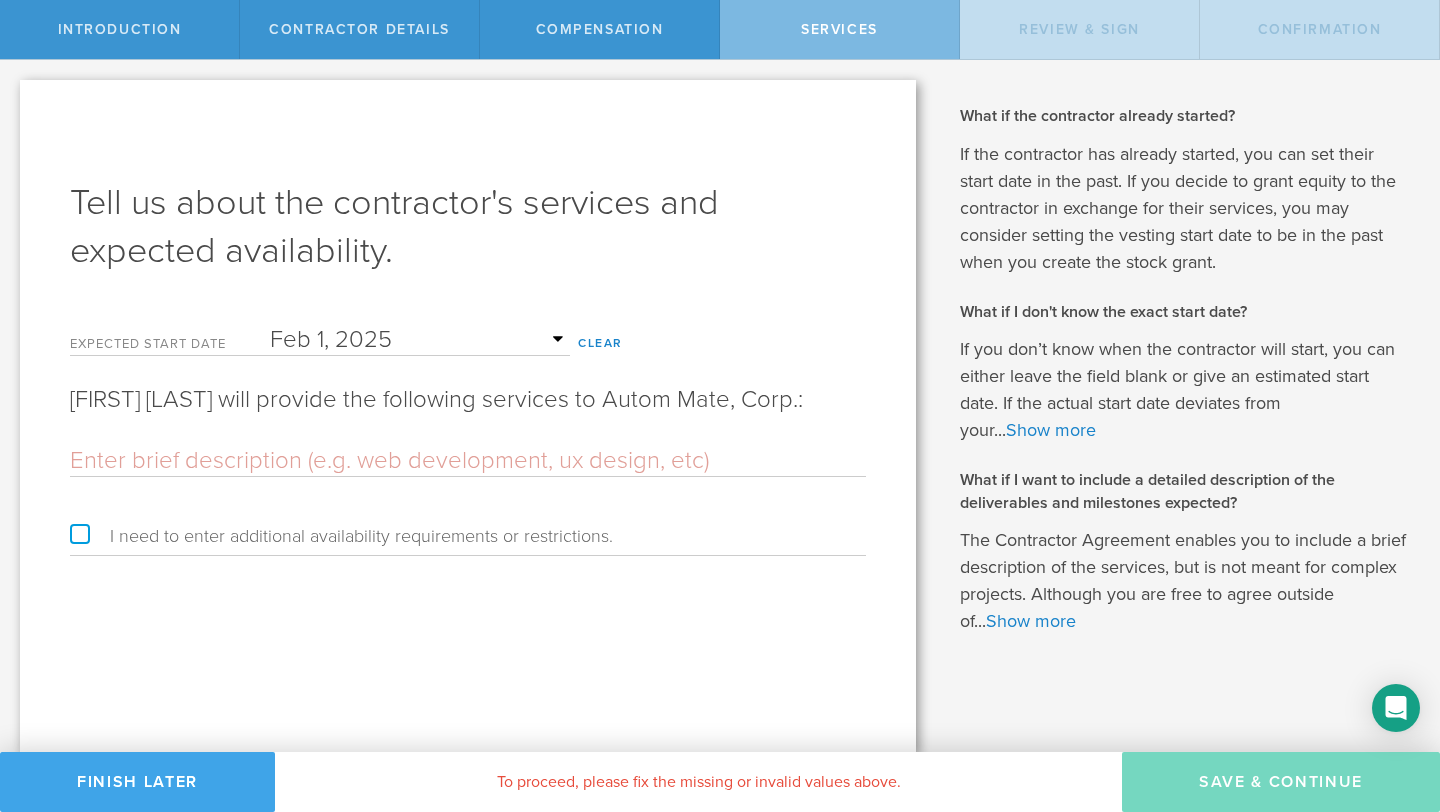 click on "Finish Later" at bounding box center [137, 782] 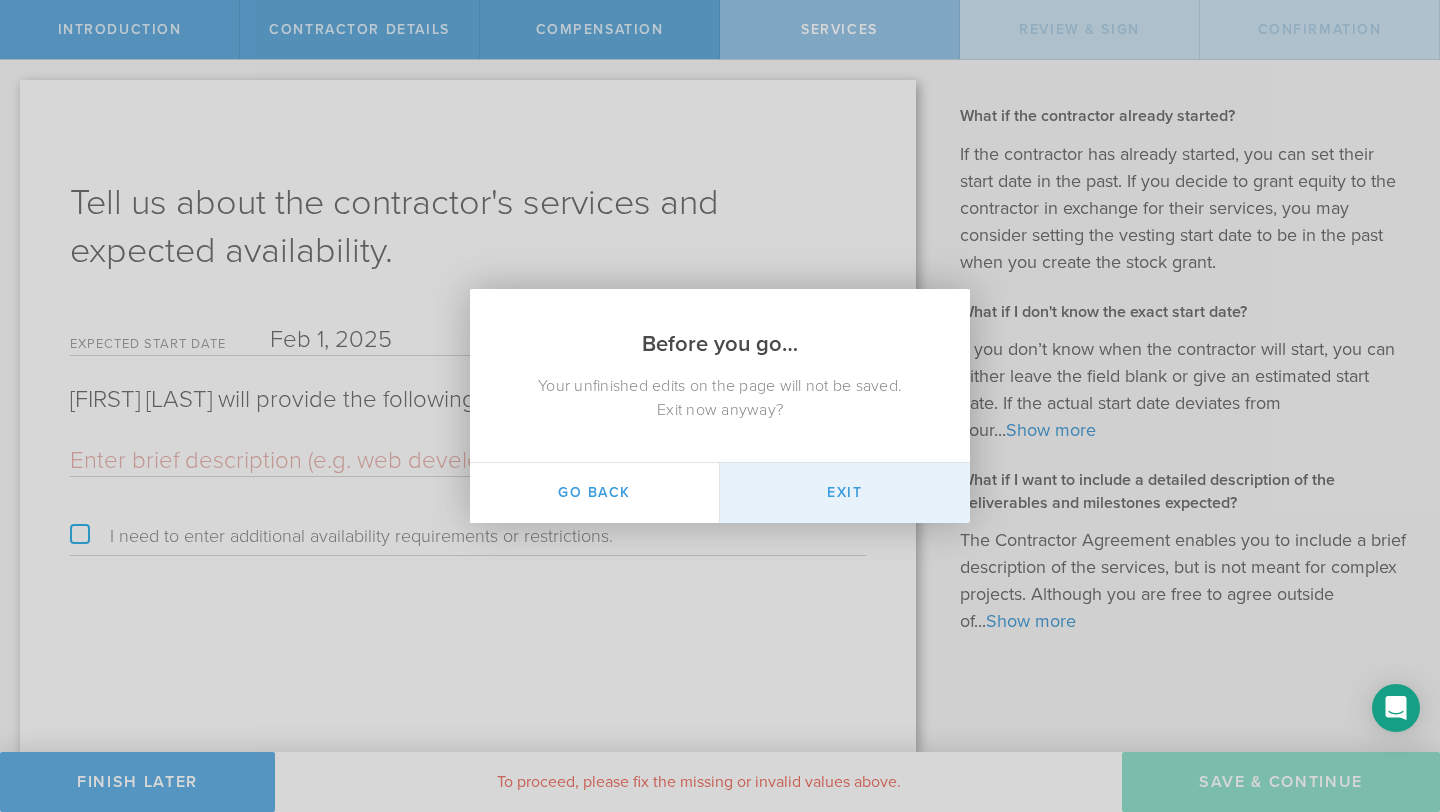 click on "Exit" at bounding box center (845, 493) 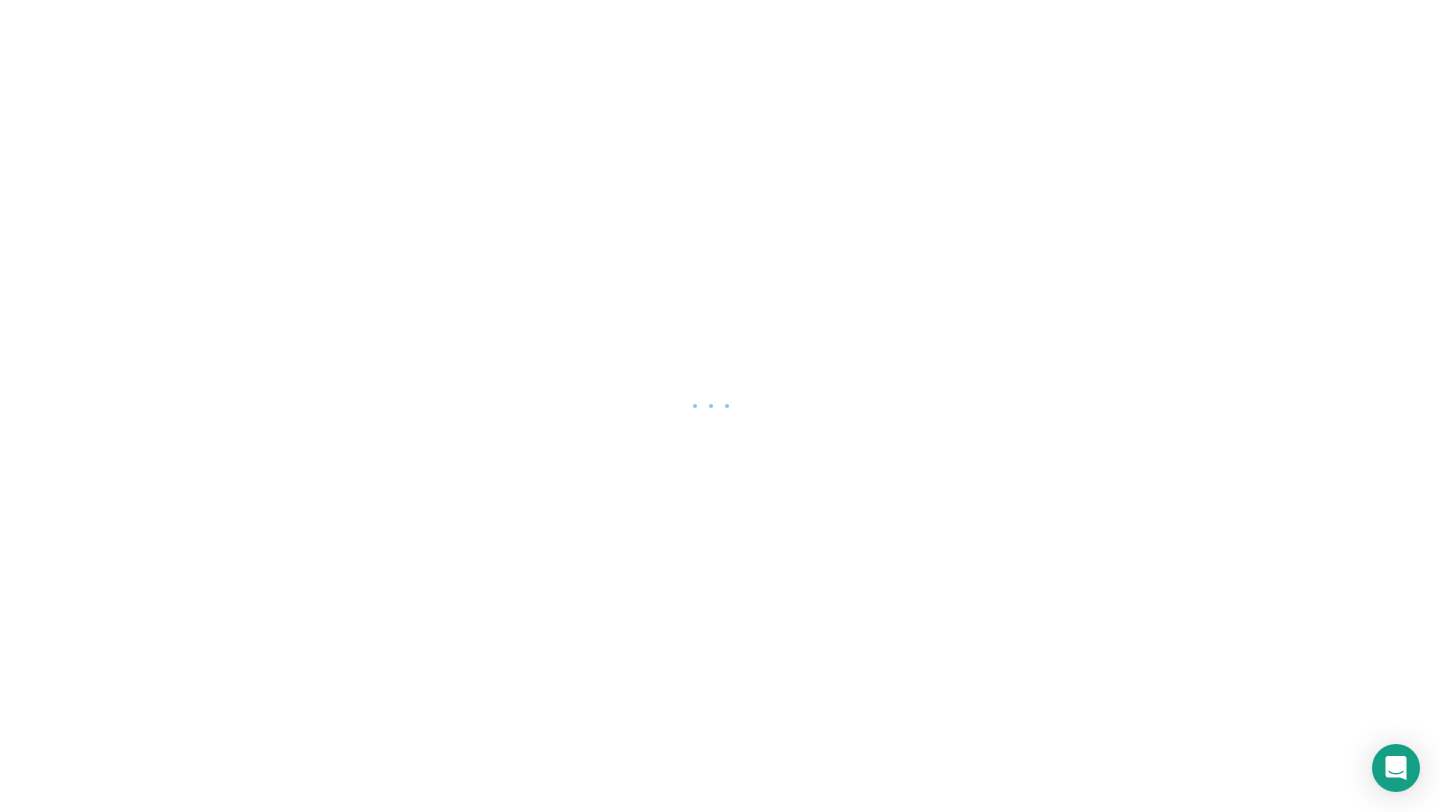 scroll, scrollTop: 0, scrollLeft: 0, axis: both 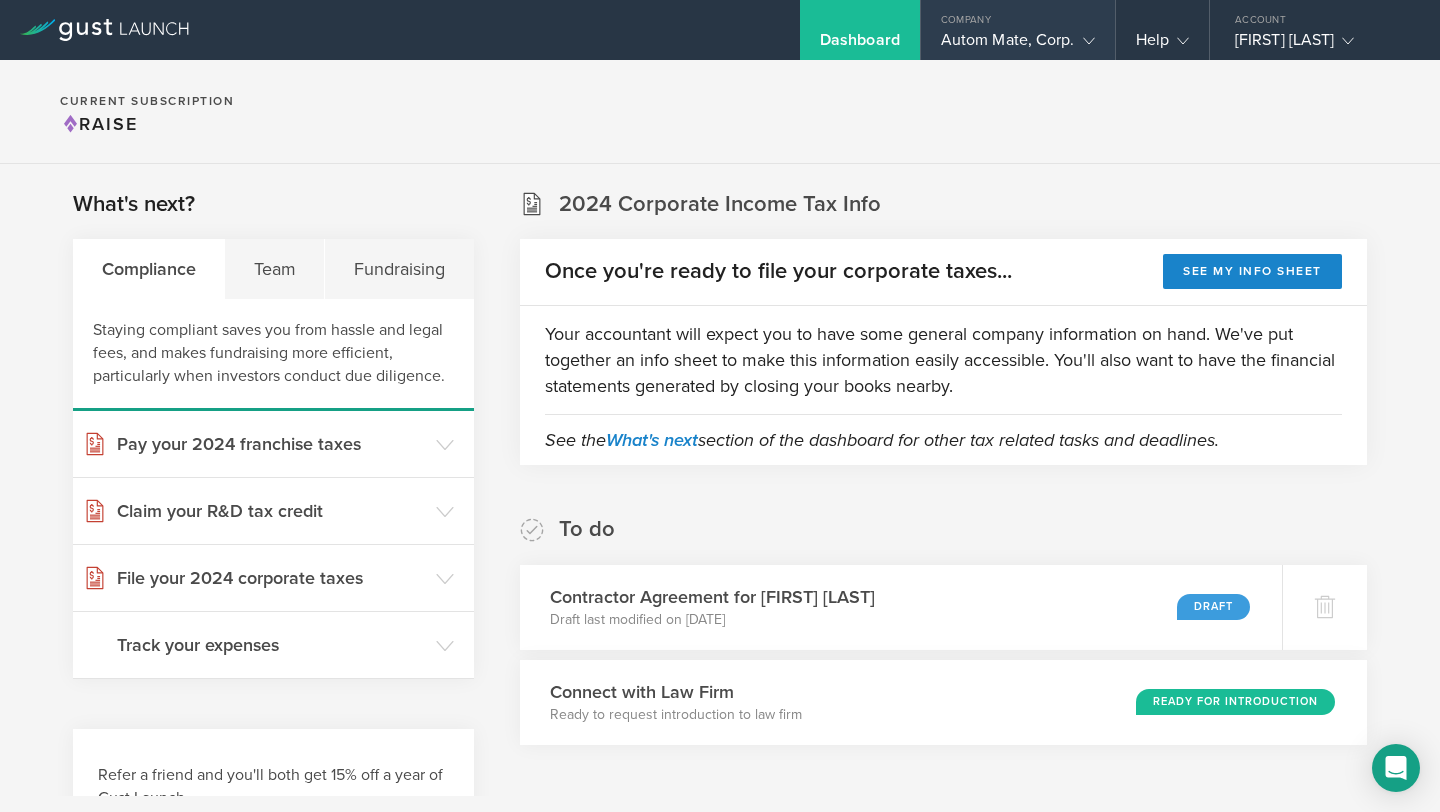 click on "Autom Mate, Corp." at bounding box center [1018, 45] 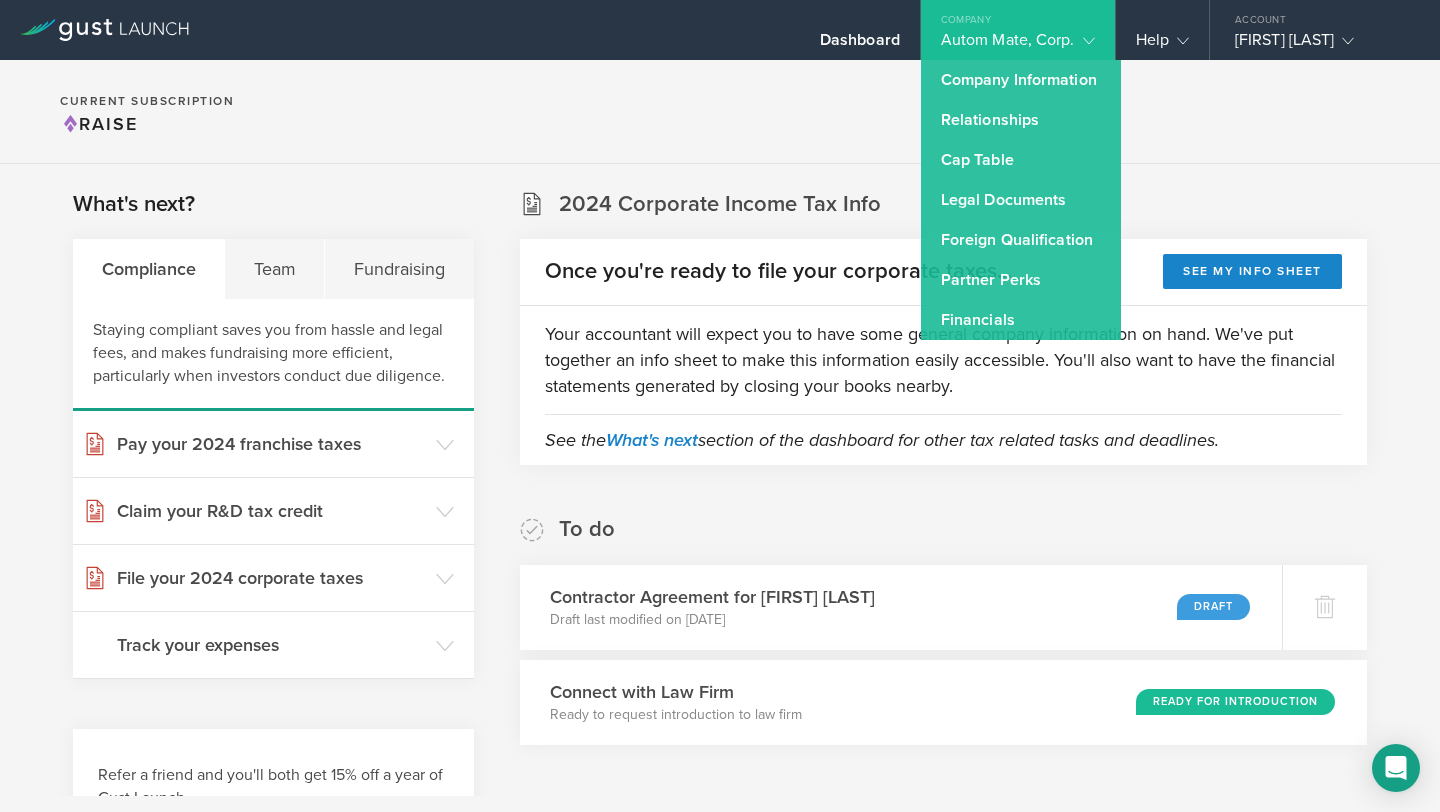 click on "Current Subscription Raise" at bounding box center (720, 112) 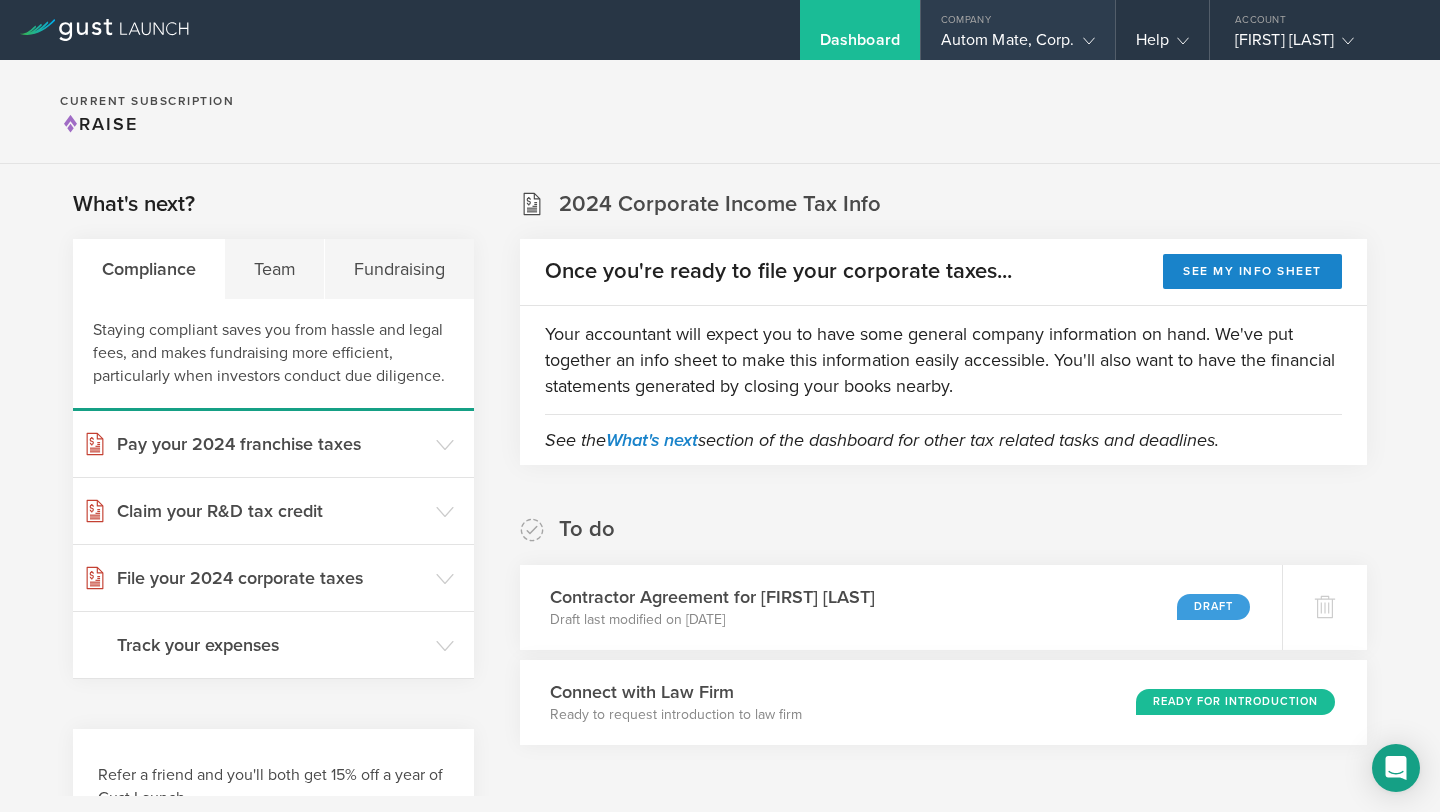 click on "Autom Mate, Corp." at bounding box center [1018, 45] 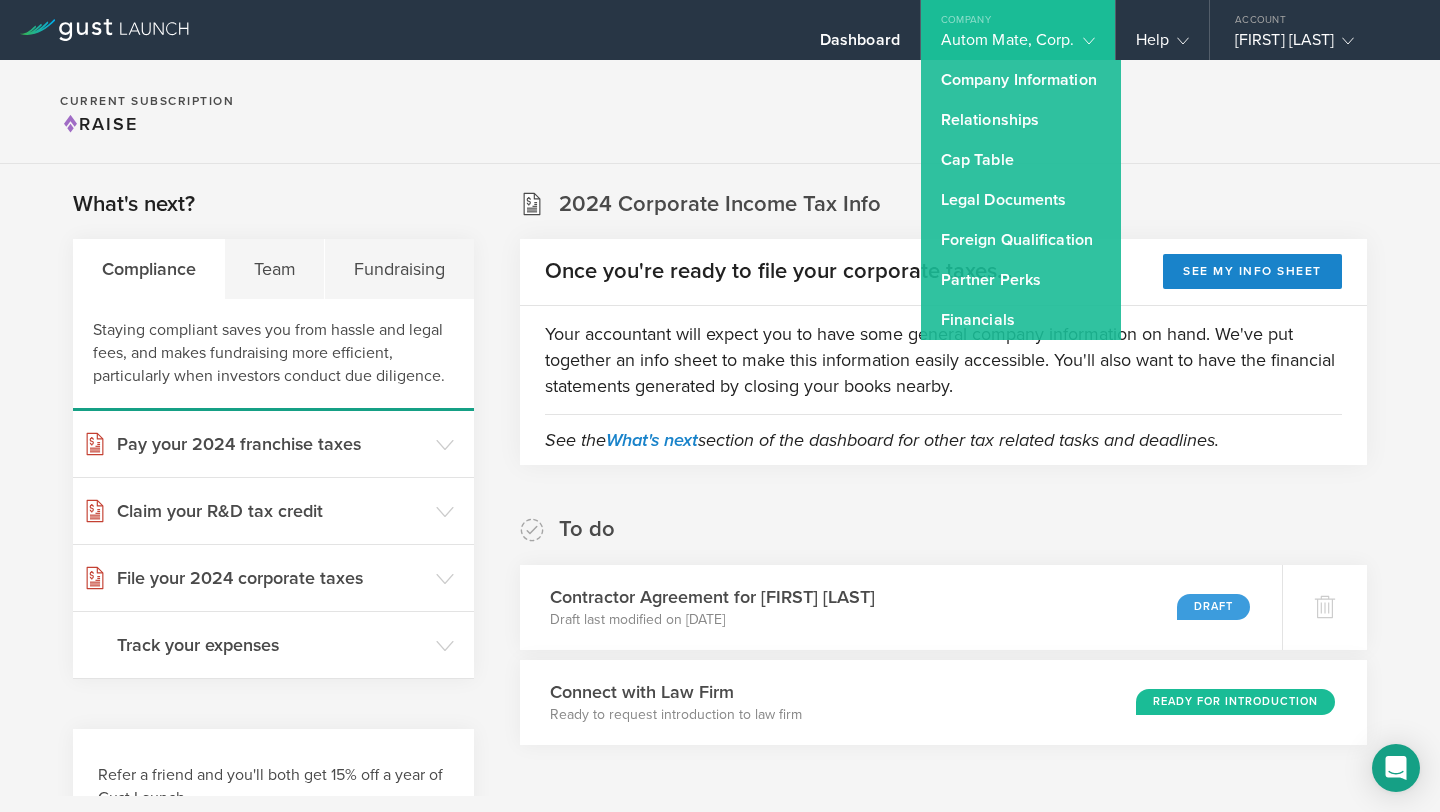click on "Current Subscription Raise" at bounding box center [720, 112] 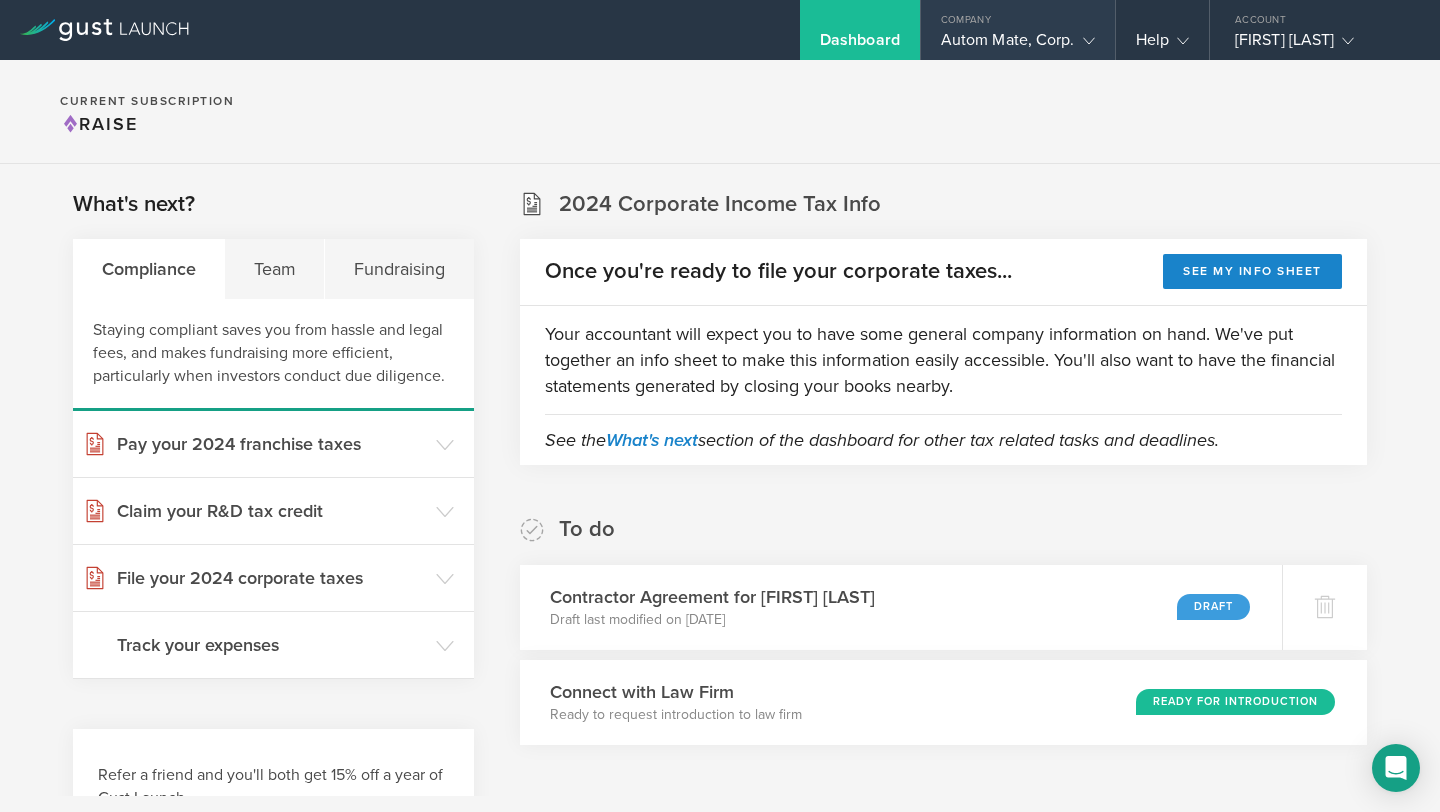 click on "Autom Mate, Corp." at bounding box center [1018, 45] 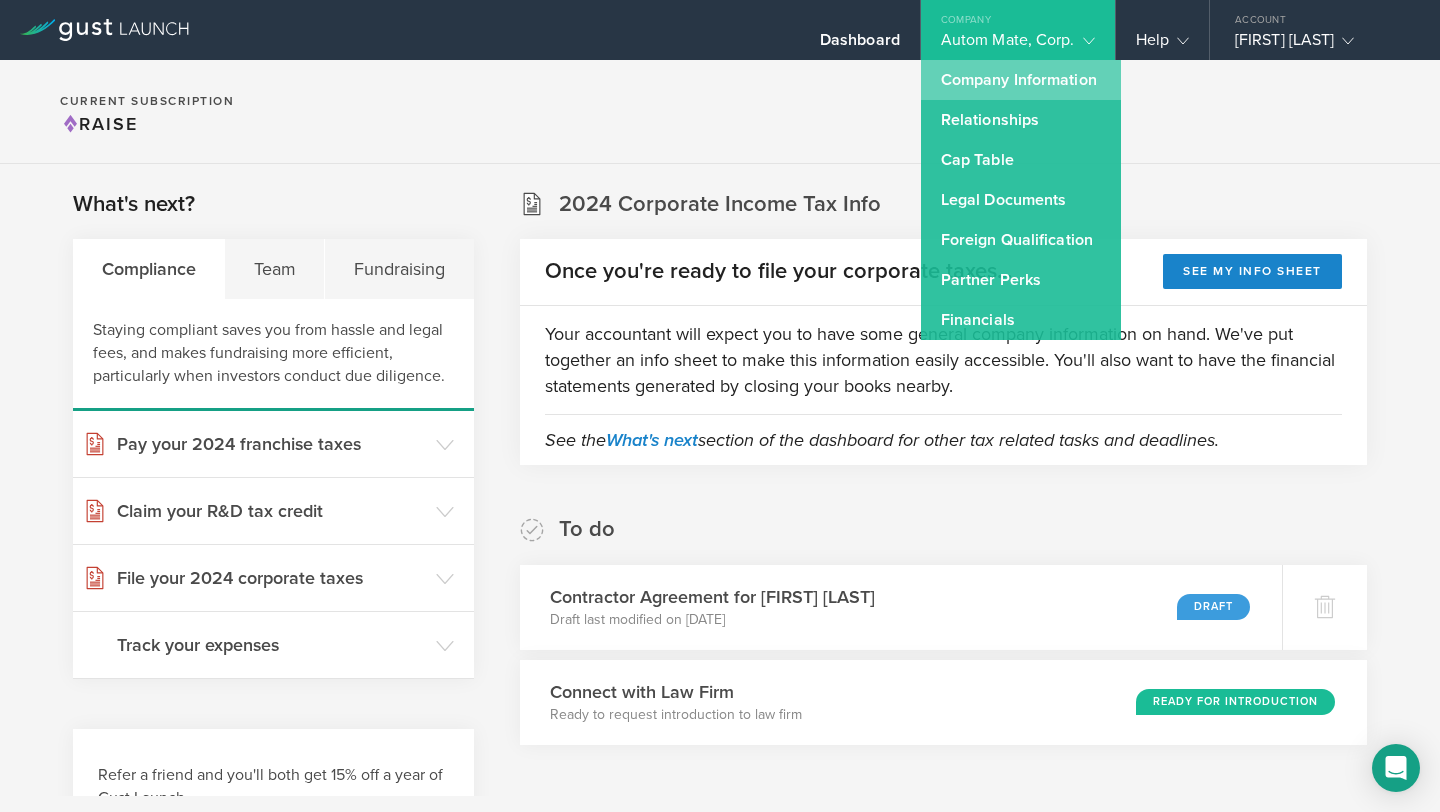 click on "Company Information" at bounding box center [1021, 80] 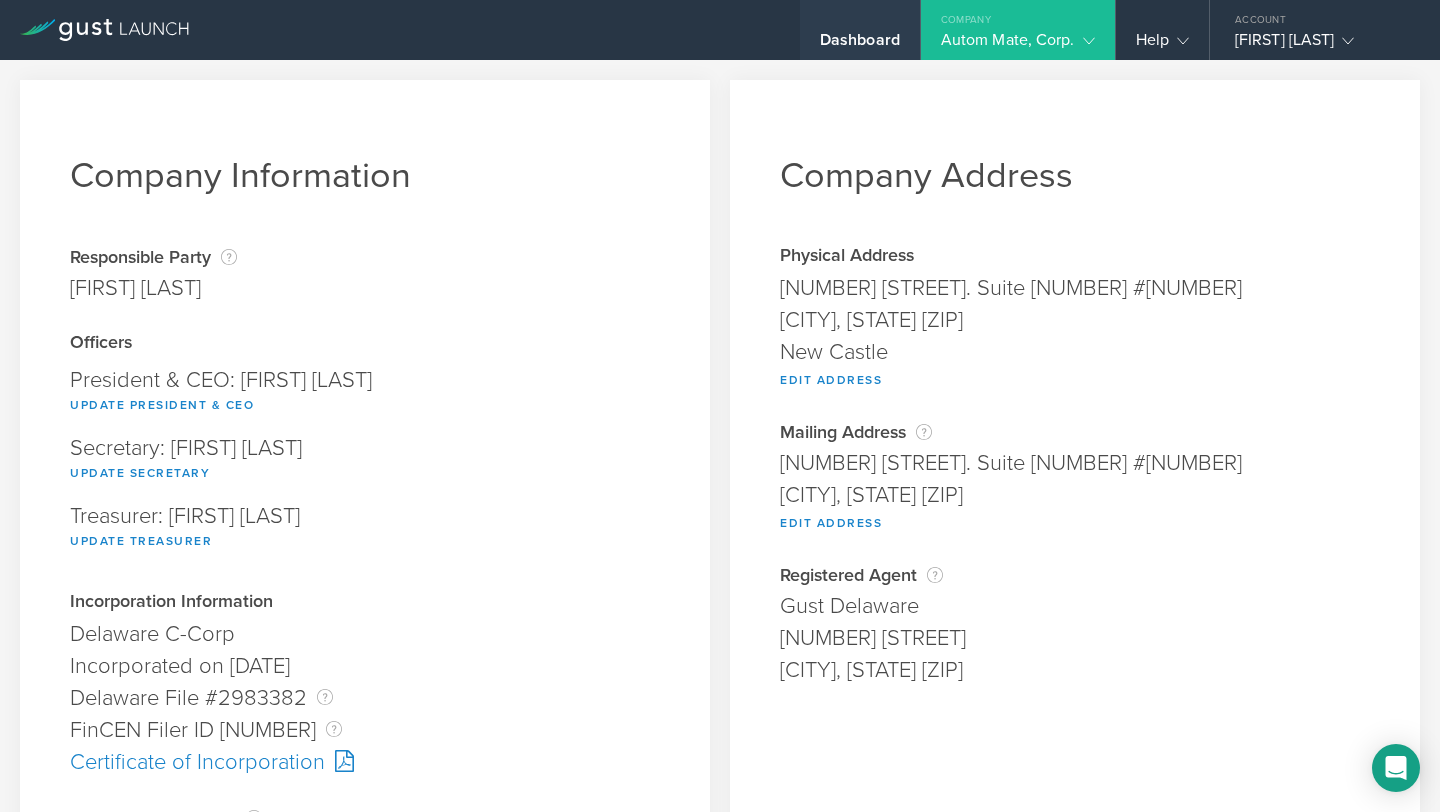 click on "Dashboard" at bounding box center (860, 45) 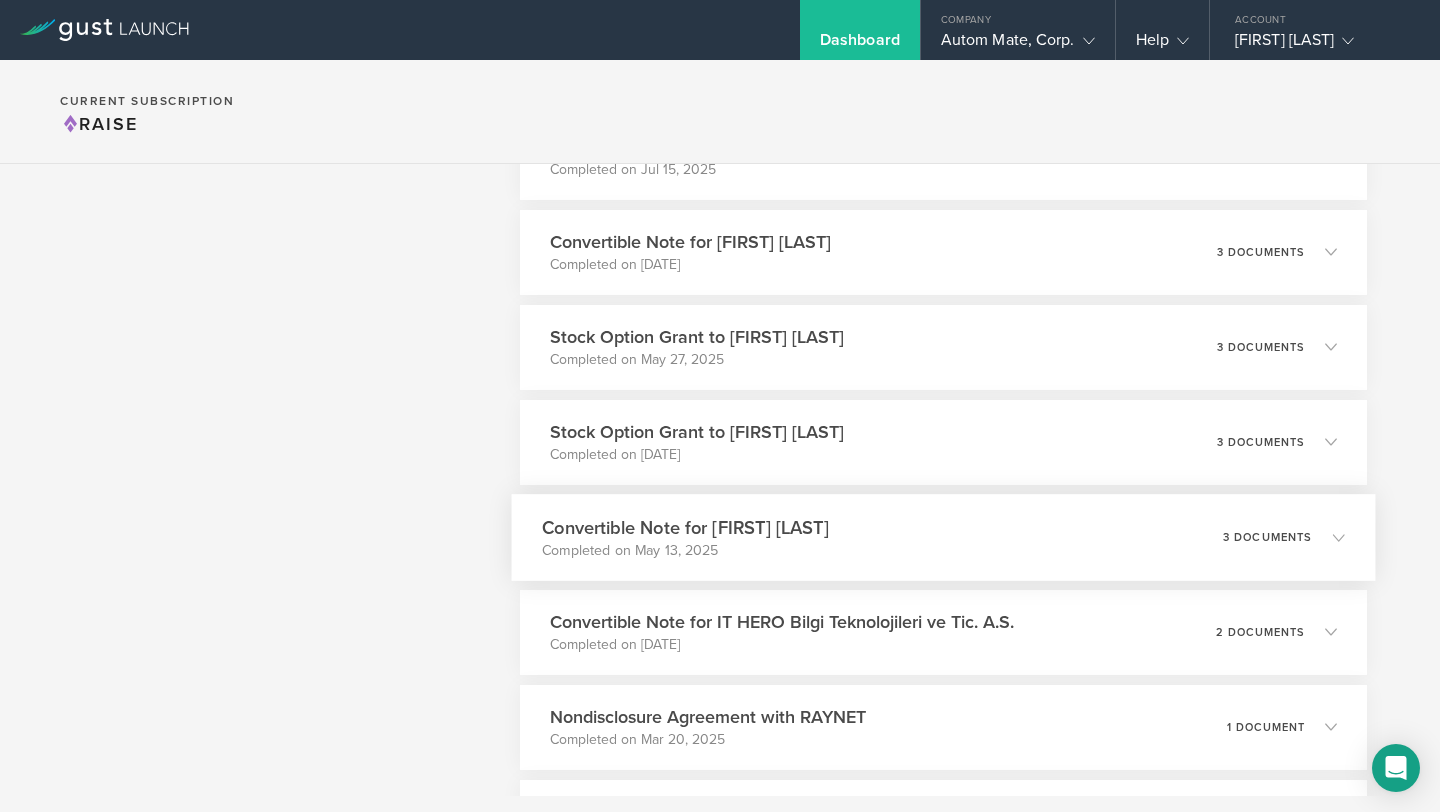 scroll, scrollTop: 920, scrollLeft: 0, axis: vertical 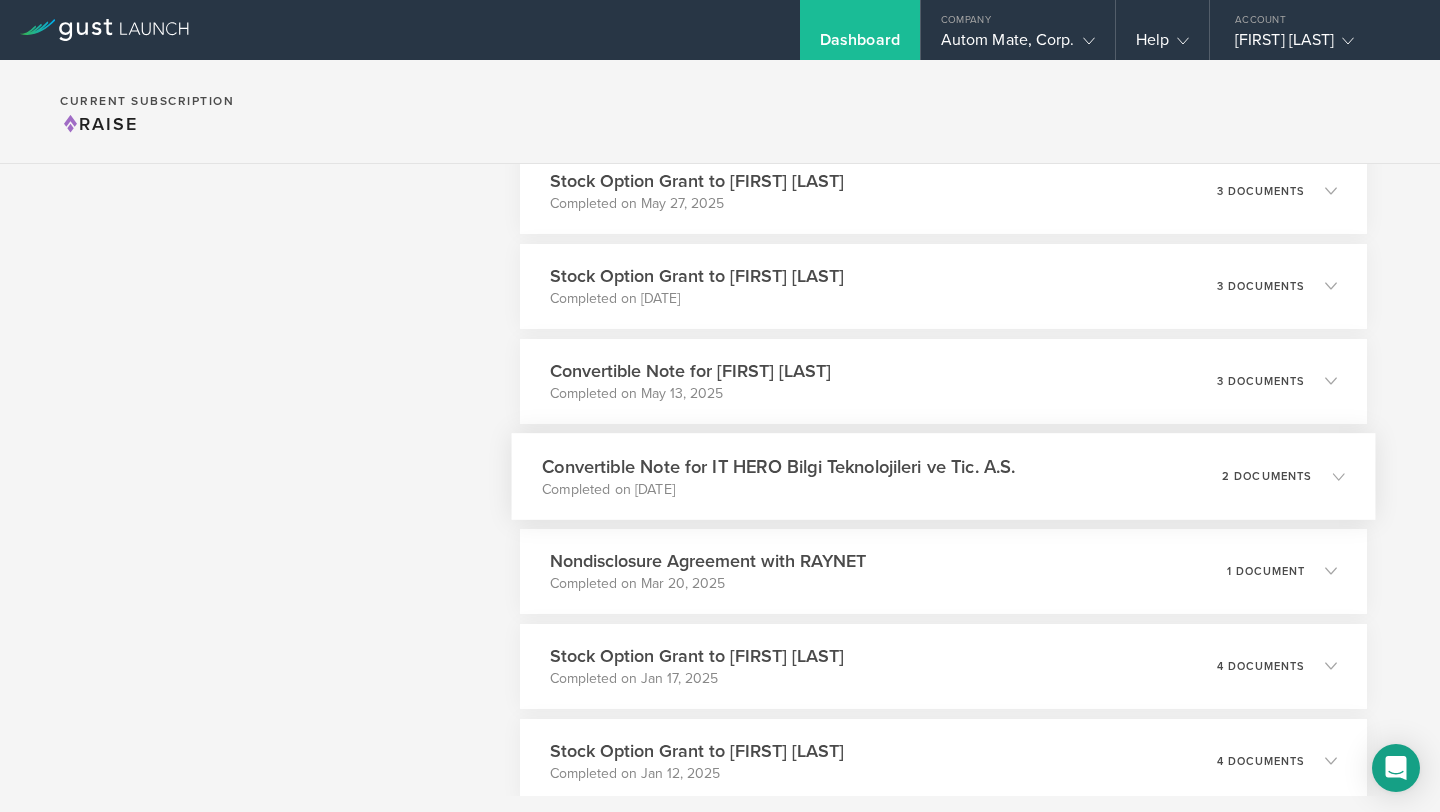 drag, startPoint x: 915, startPoint y: 505, endPoint x: 552, endPoint y: 505, distance: 363 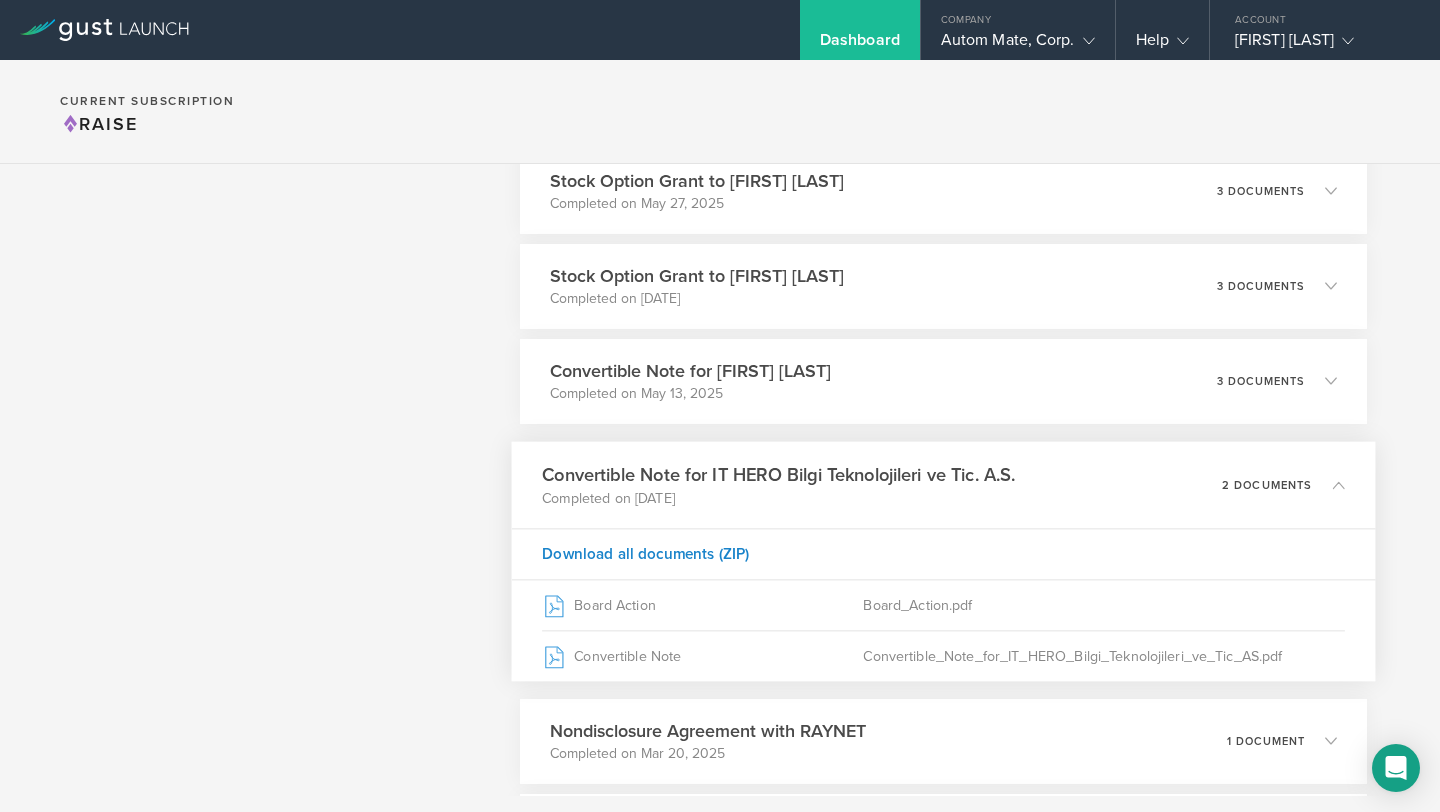 click on "What's next? Compliance Team Fundraising Staying compliant saves you from hassle and legal fees, and makes fundraising more efficient, particularly when investors conduct due diligence.                            Pay your 2024 franchise taxes Dismiss I've already paid Paying your 2024 Delaware franchise taxes Due March 1, 2025 In order to maintain your Delaware corporation and the protections it provides, you’ll need to file and pay your Delaware franchise taxes every year. This is an annual requirement from the state of Delaware. You can file your taxes any time after January 1 of 2025, they are due by March 1 of 2025. How can I file?                         Startup Taxes Primer                            Claim your R&D tax credit Dismiss Already filed Dismiss Not qualified Claiming your R&D tax credit with your federal income taxes Schedule a Free Call                         8 Reasons Startups Miss Out on the R&D Tax Credit                            File your 2024 corporate taxes I filed an extension" at bounding box center [273, 5539] 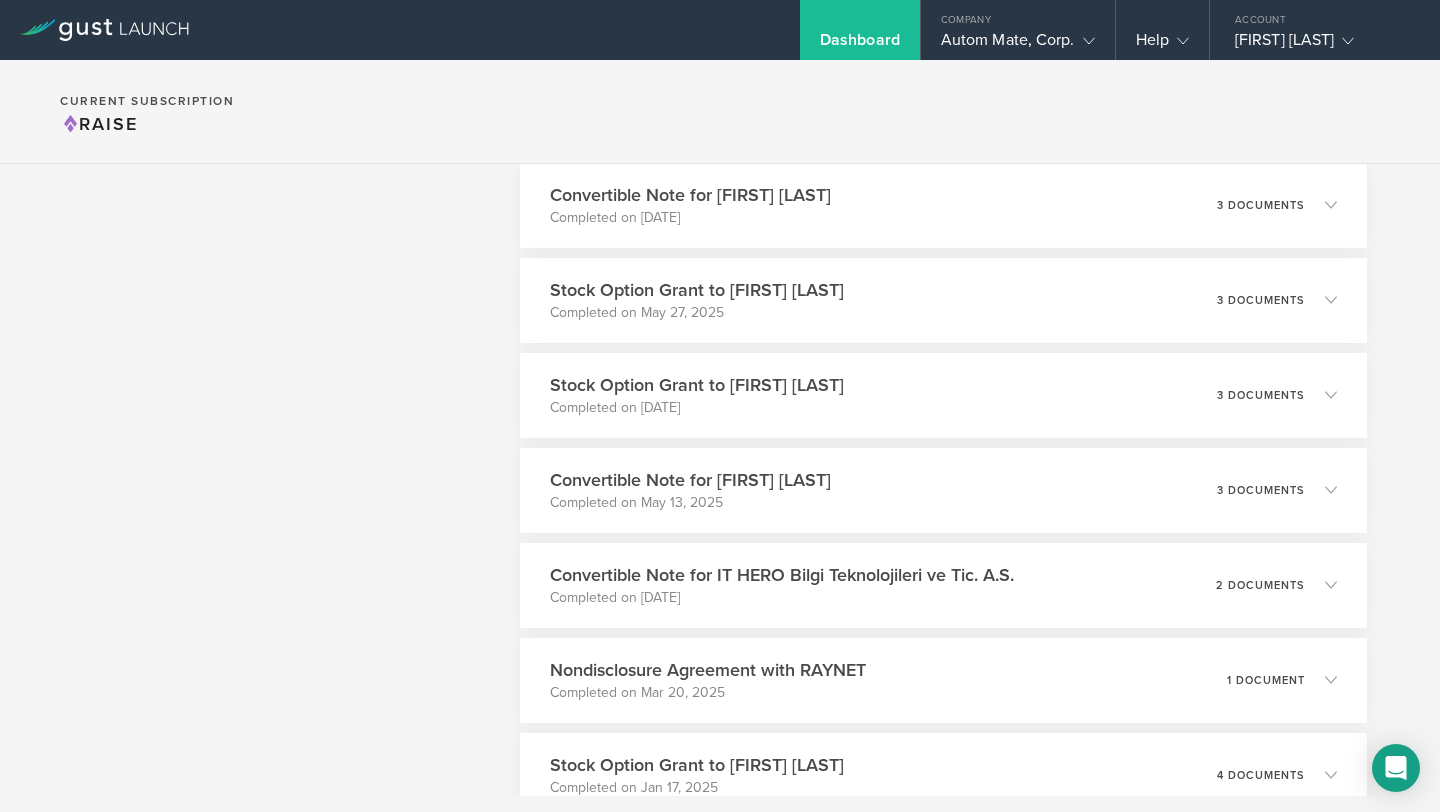 scroll, scrollTop: 5086, scrollLeft: 0, axis: vertical 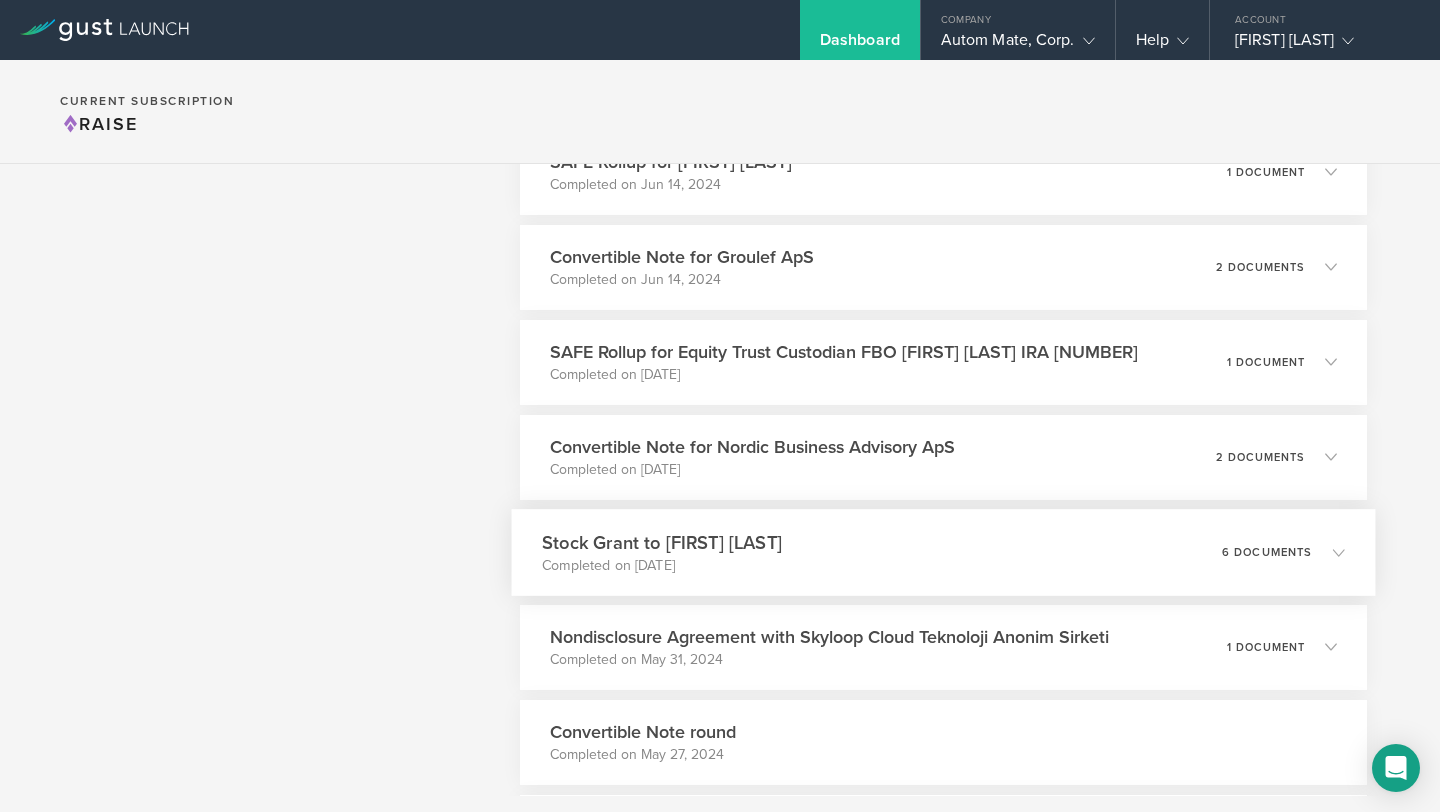 drag, startPoint x: 730, startPoint y: 565, endPoint x: 719, endPoint y: 556, distance: 14.21267 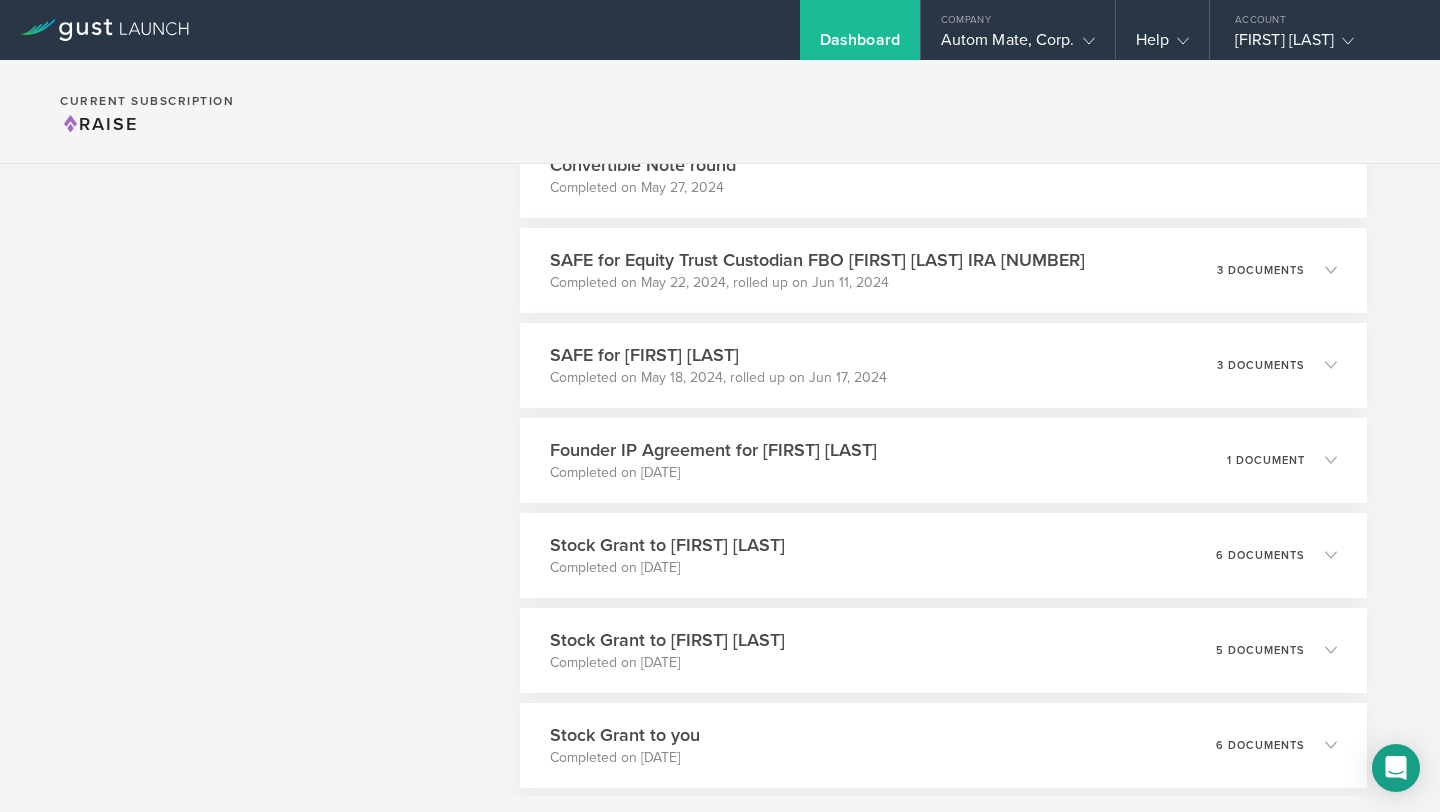 scroll, scrollTop: 6154, scrollLeft: 0, axis: vertical 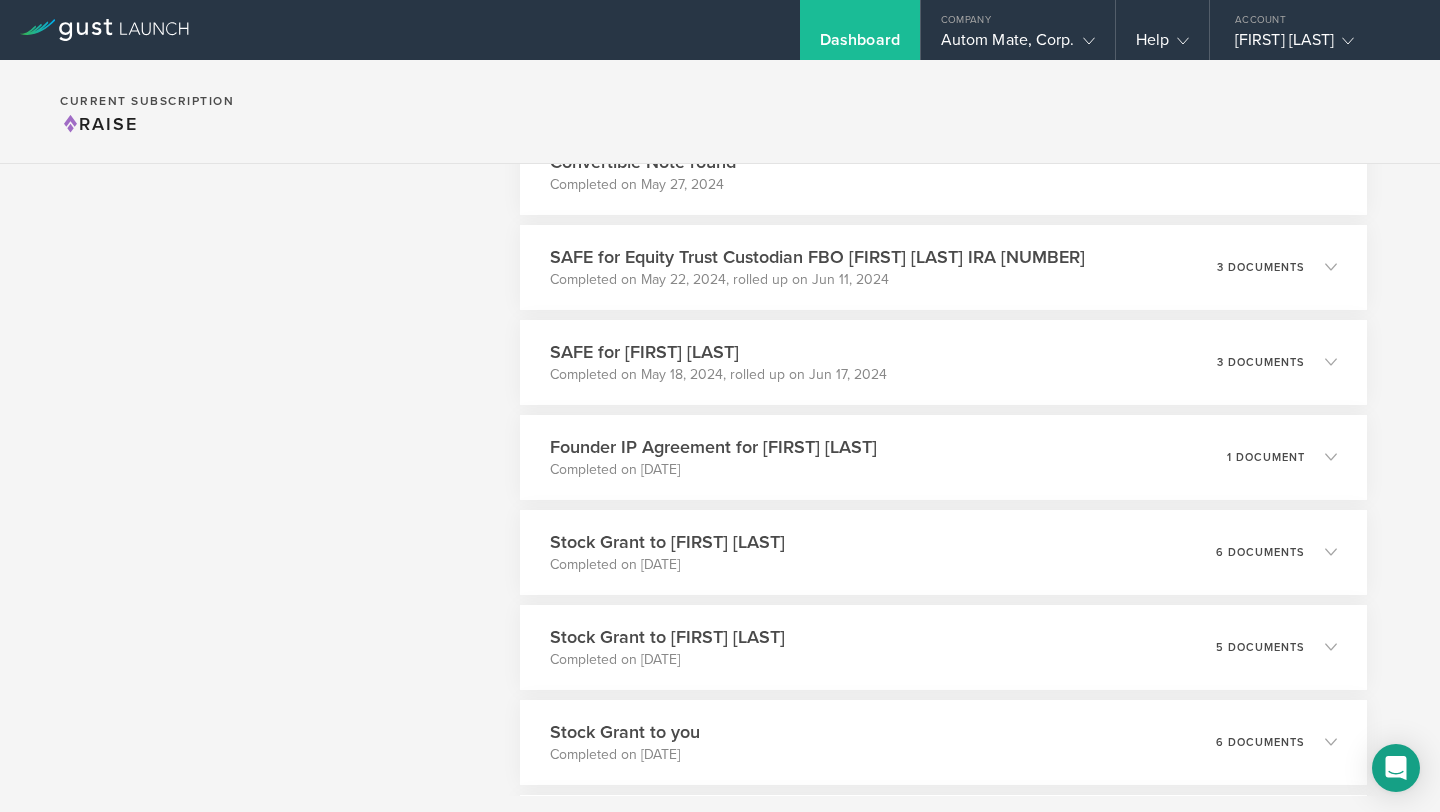 click on "What's next? Compliance Team Fundraising Staying compliant saves you from hassle and legal fees, and makes fundraising more efficient, particularly when investors conduct due diligence.                            Pay your 2024 franchise taxes Dismiss I've already paid Paying your 2024 Delaware franchise taxes Due March 1, 2025 In order to maintain your Delaware corporation and the protections it provides, you’ll need to file and pay your Delaware franchise taxes every year. This is an annual requirement from the state of Delaware. You can file your taxes any time after January 1 of 2025, they are due by March 1 of 2025. How can I file?                         Startup Taxes Primer                            Claim your R&D tax credit Dismiss Already filed Dismiss Not qualified Claiming your R&D tax credit with your federal income taxes Schedule a Free Call                         8 Reasons Startups Miss Out on the R&D Tax Credit                            File your 2024 corporate taxes I filed an extension" at bounding box center [273, 405] 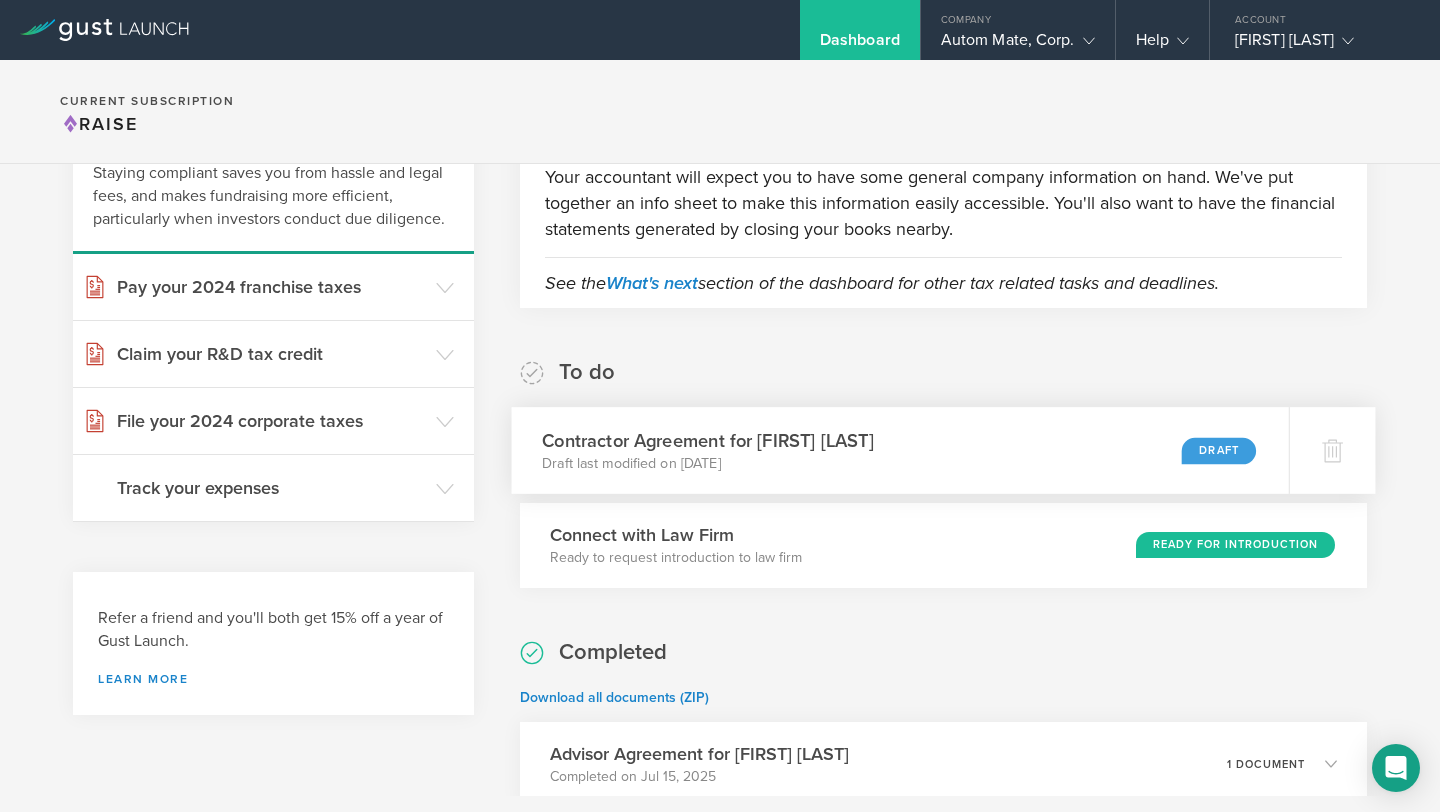 scroll, scrollTop: 156, scrollLeft: 0, axis: vertical 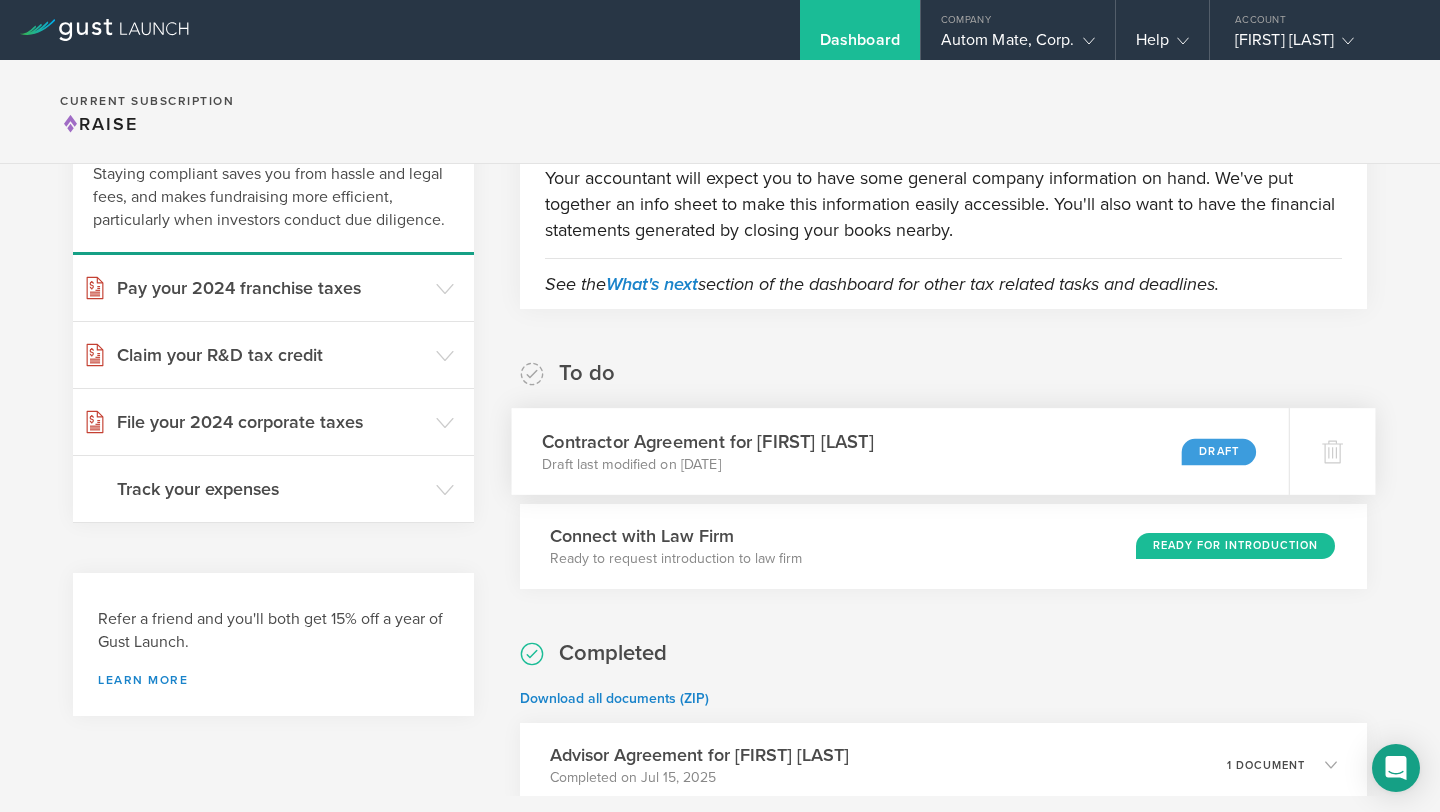 click on "Contractor Agreement for Thomas  Cashman Draft last modified on Aug 4, 2025  Draft" at bounding box center [900, 451] 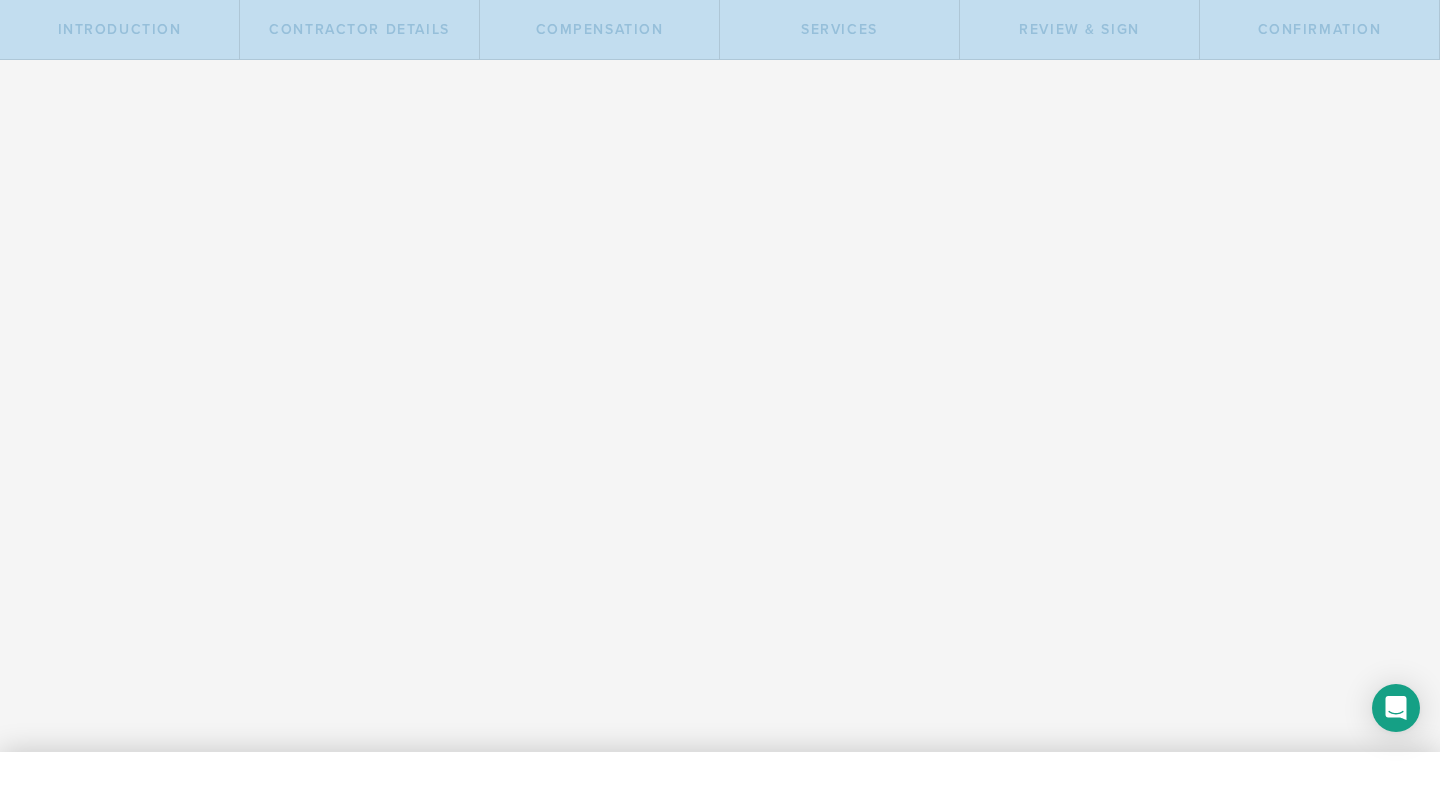 scroll, scrollTop: 0, scrollLeft: 0, axis: both 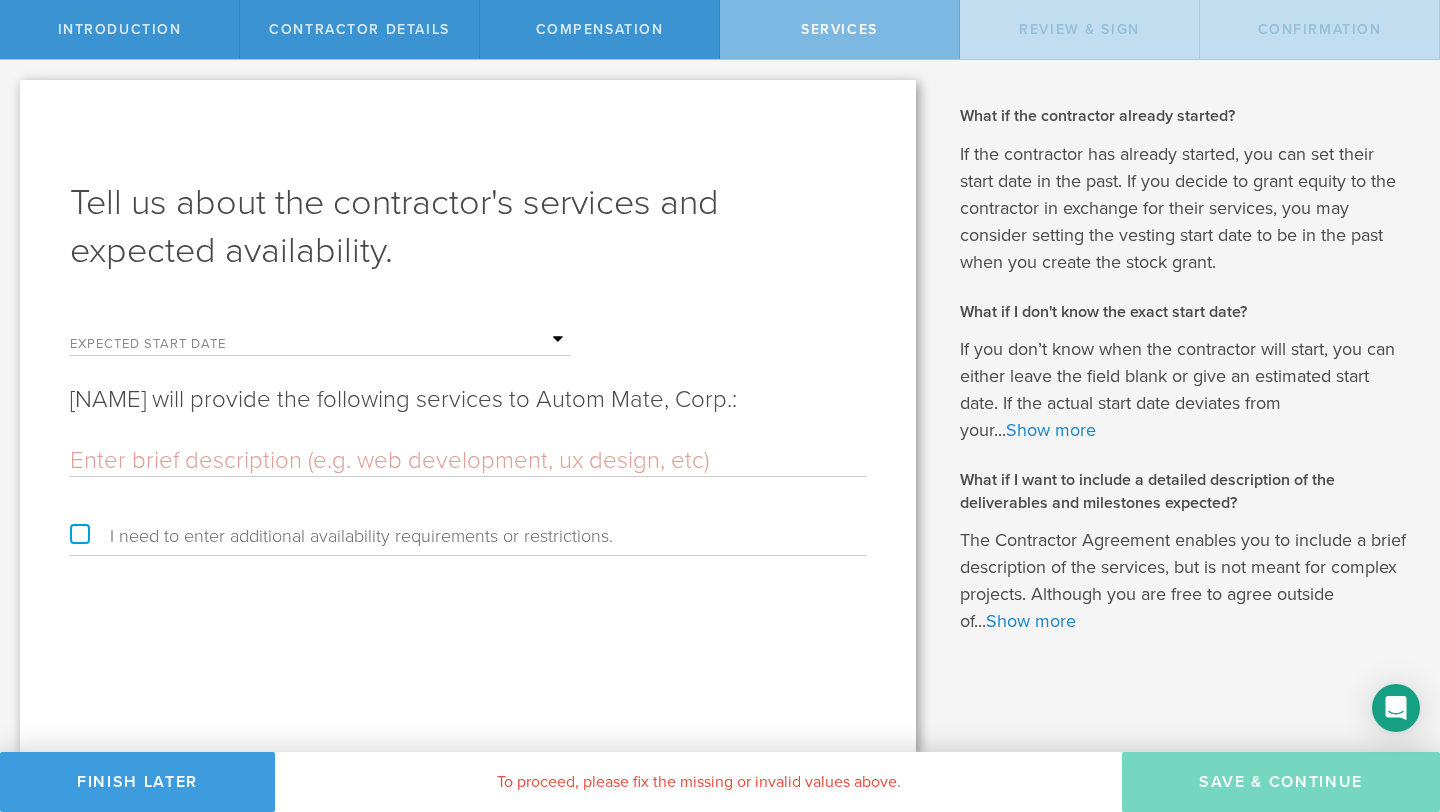 click at bounding box center [420, 340] 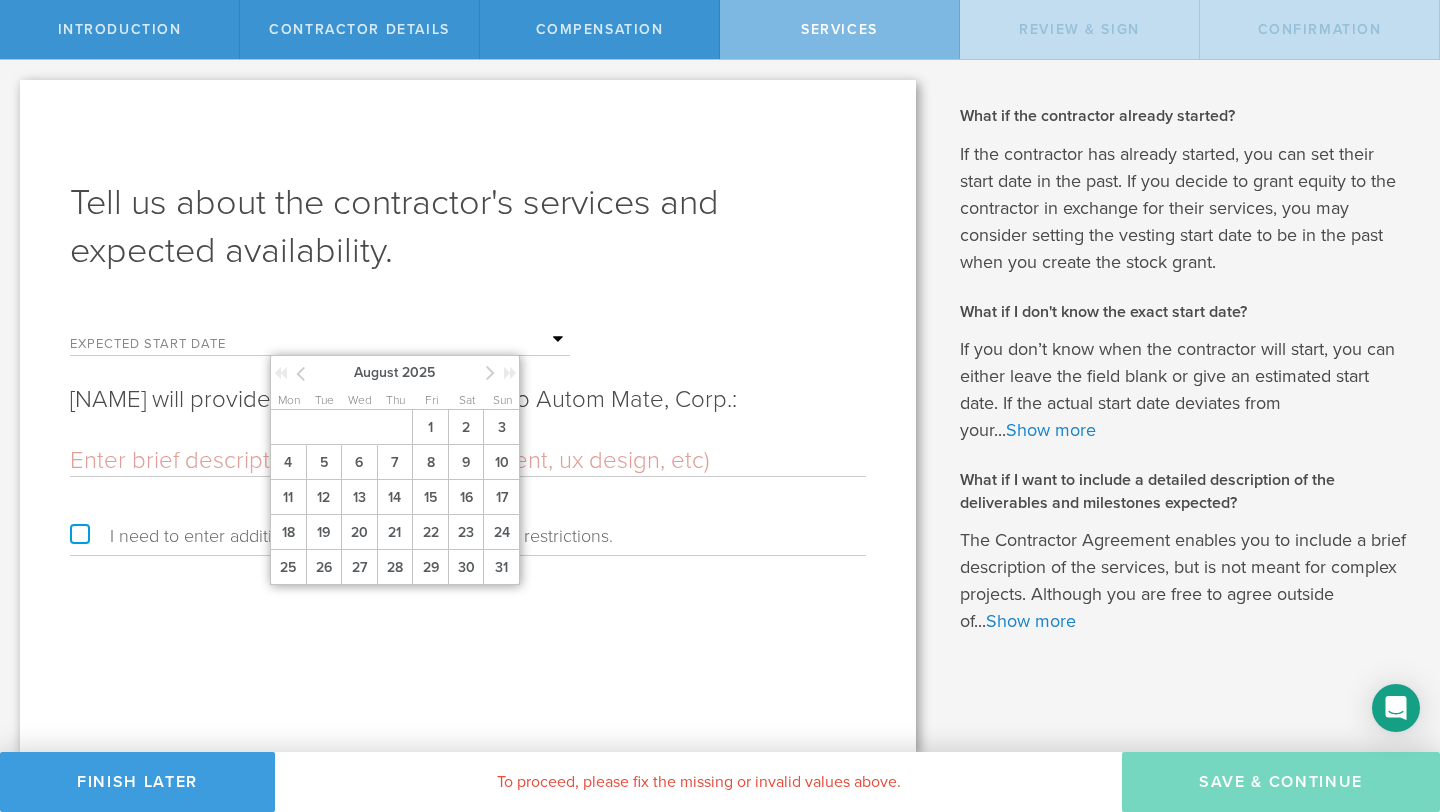 click at bounding box center (291, 376) 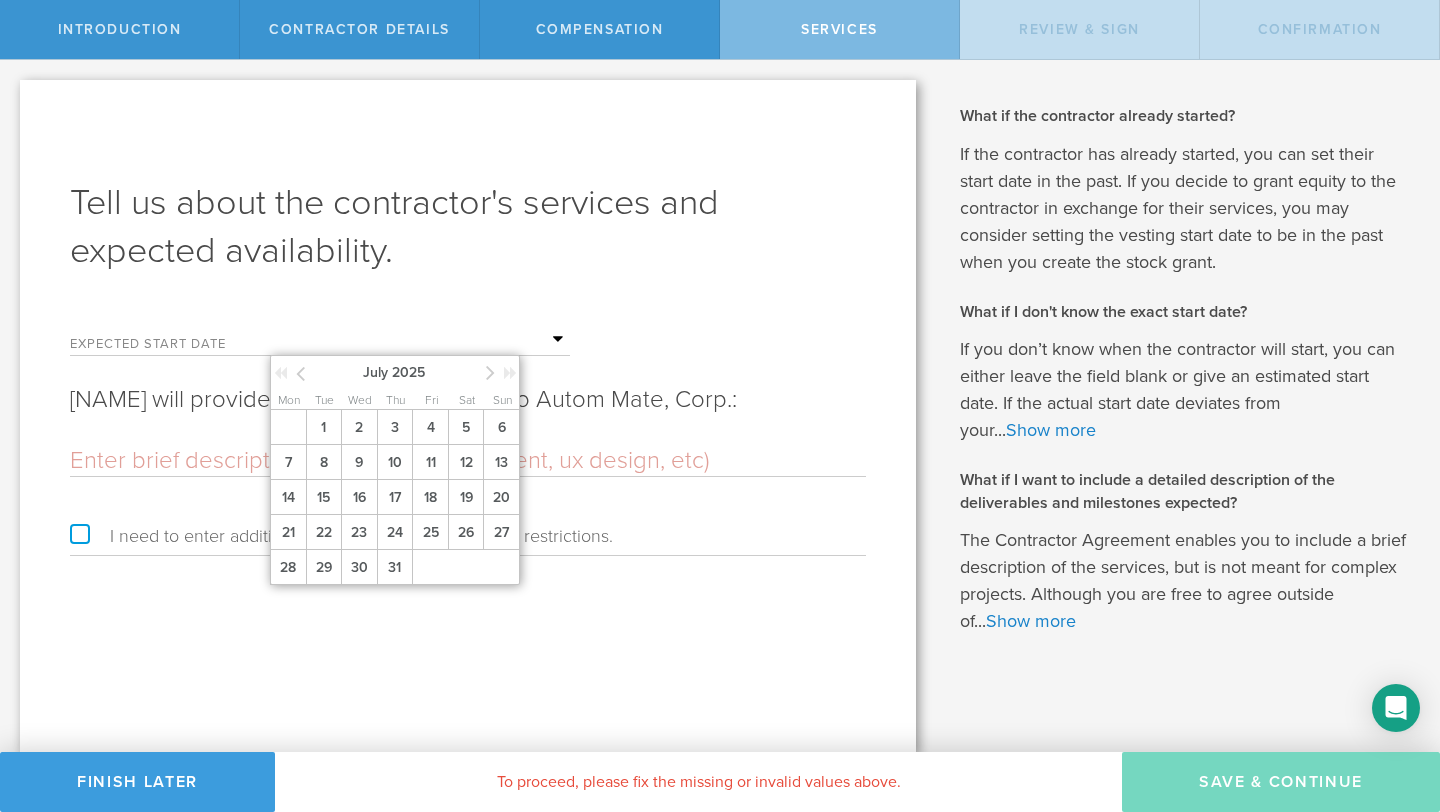 click at bounding box center [300, 373] 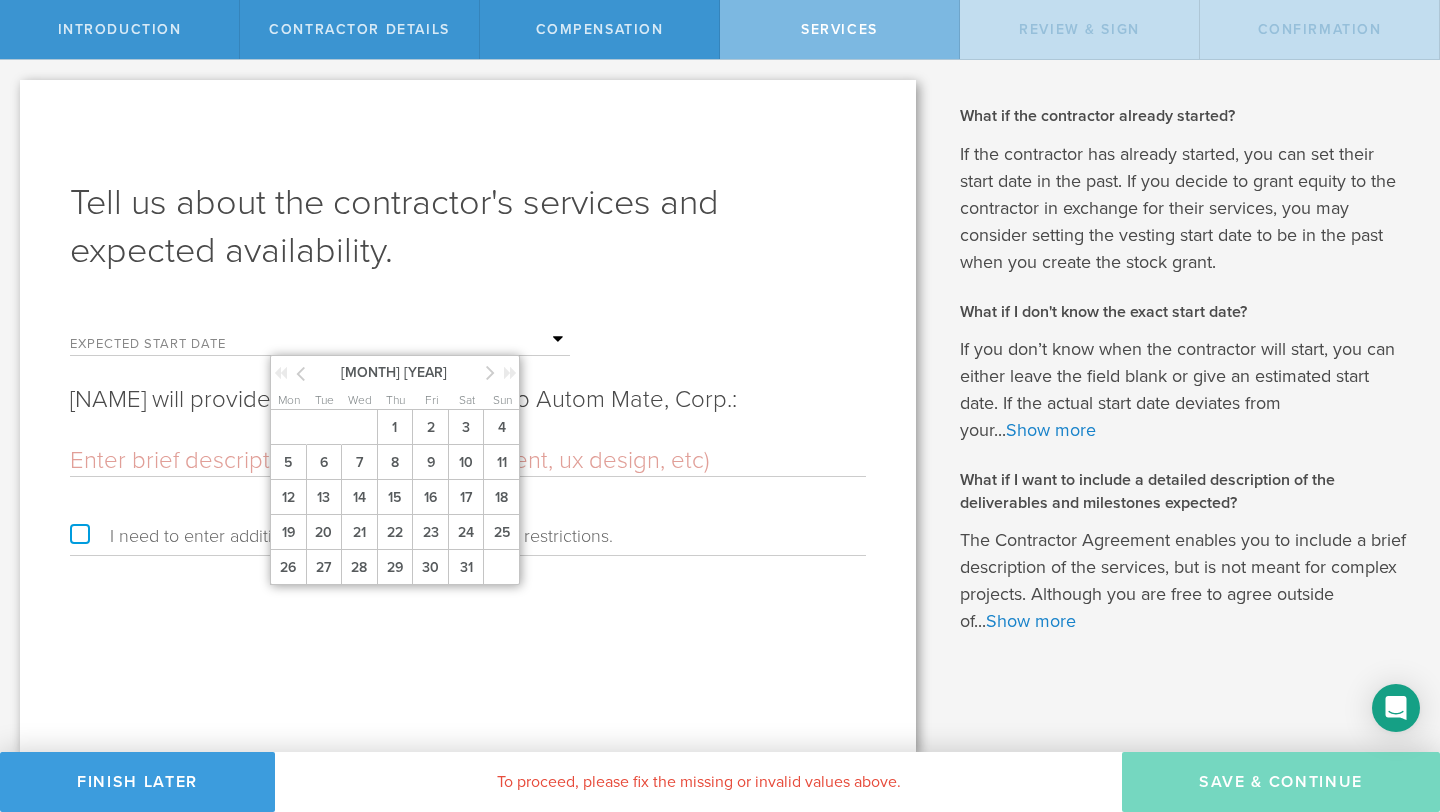 click at bounding box center (300, 373) 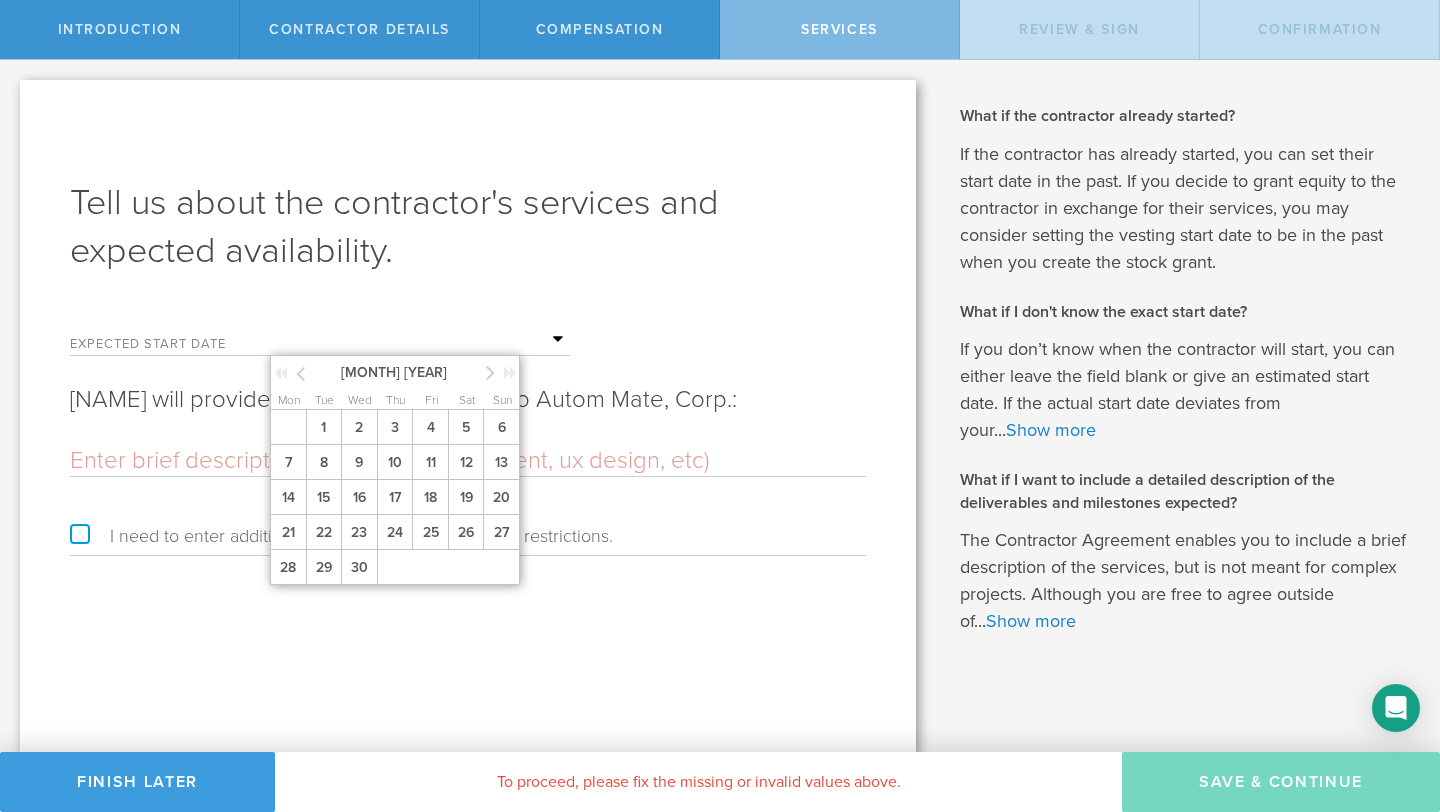 click at bounding box center [300, 373] 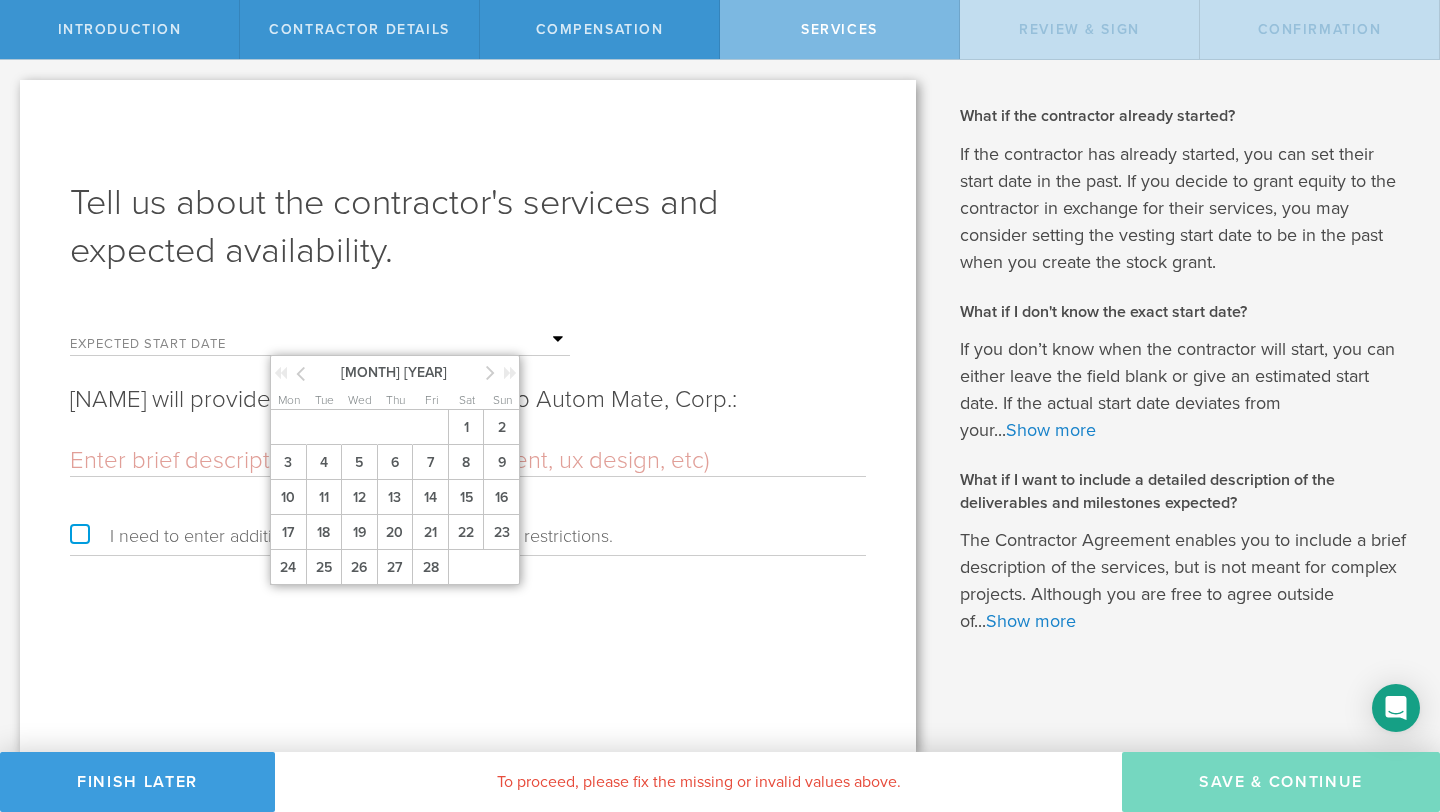 click at bounding box center [300, 373] 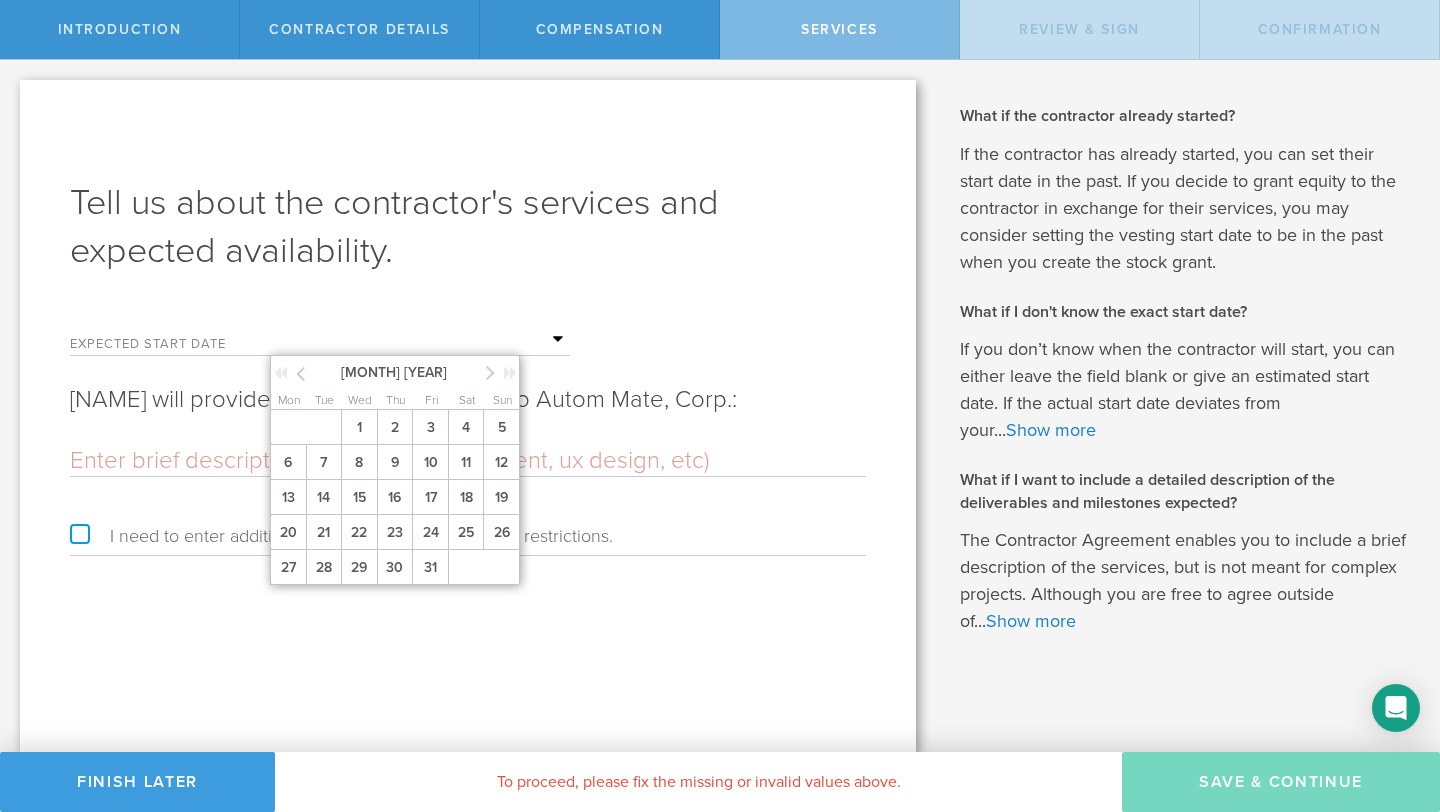 click at bounding box center [300, 373] 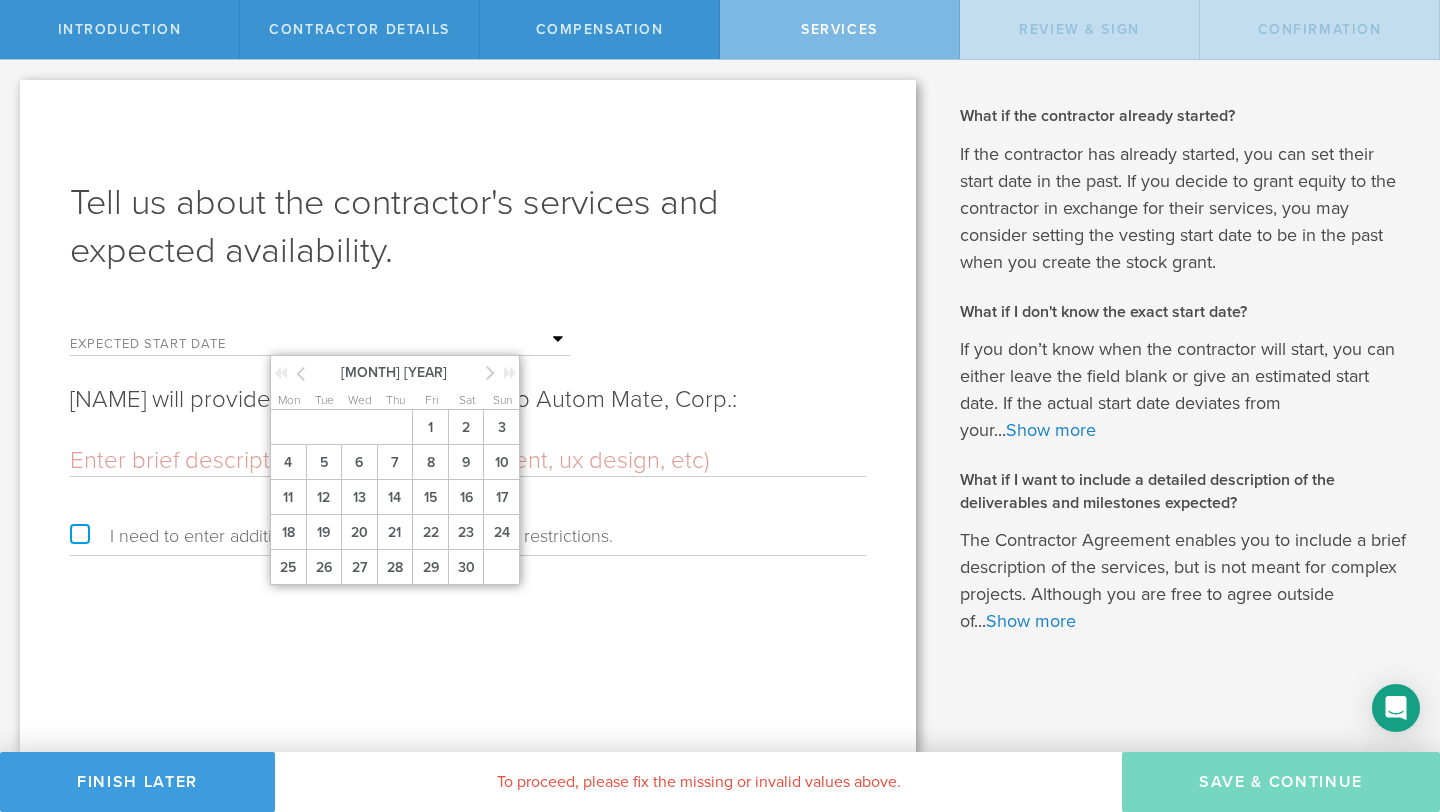 click at bounding box center [300, 373] 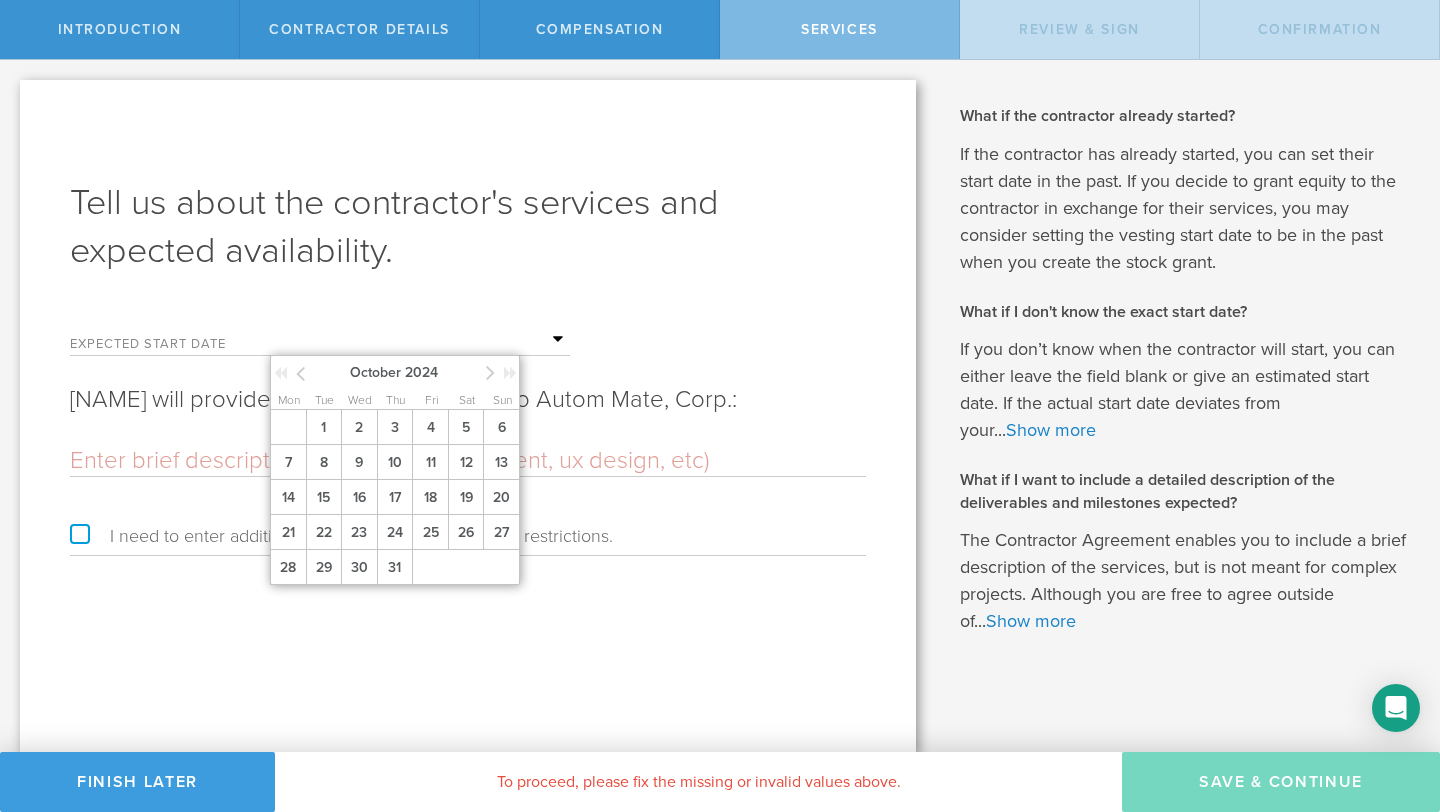 click at bounding box center [300, 373] 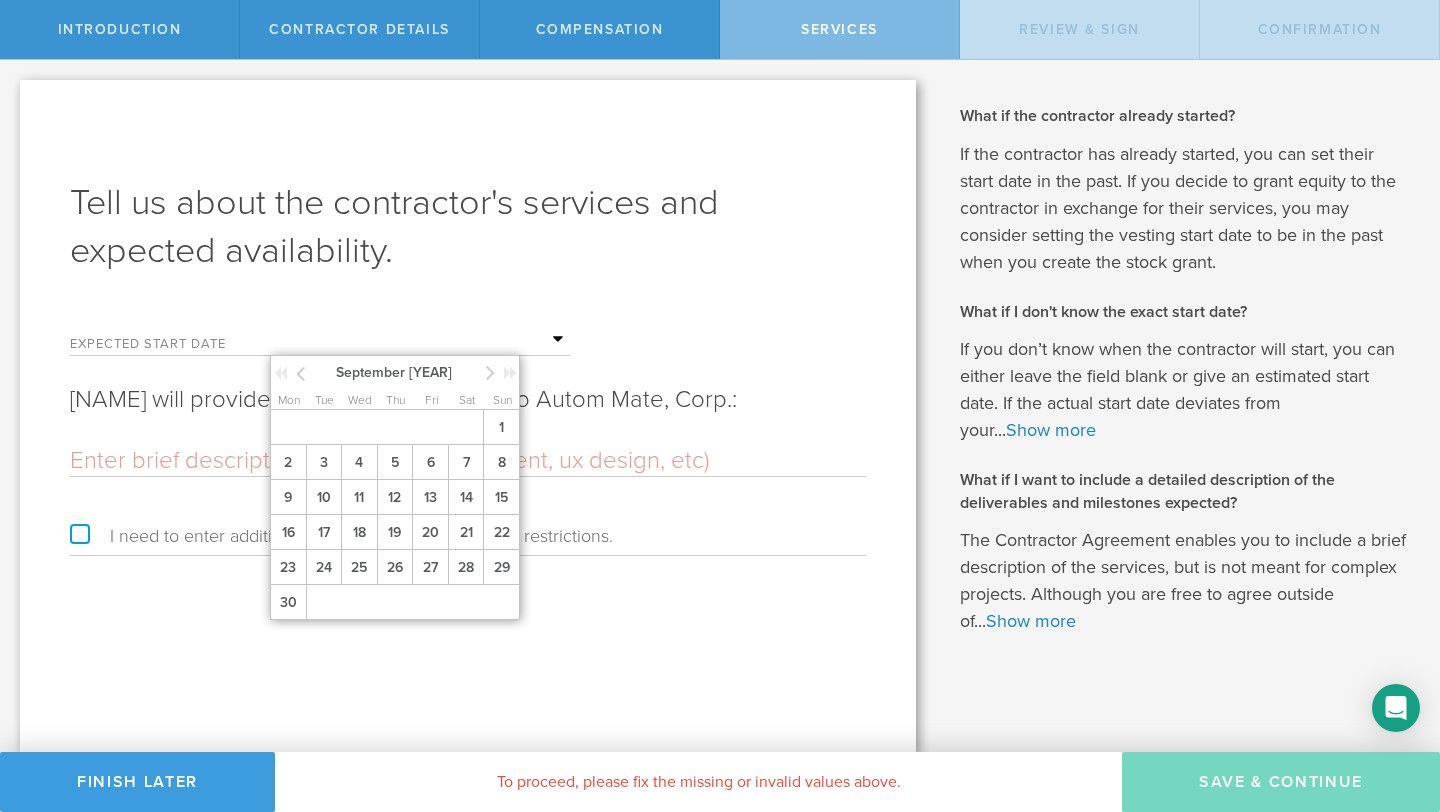 click at bounding box center (300, 373) 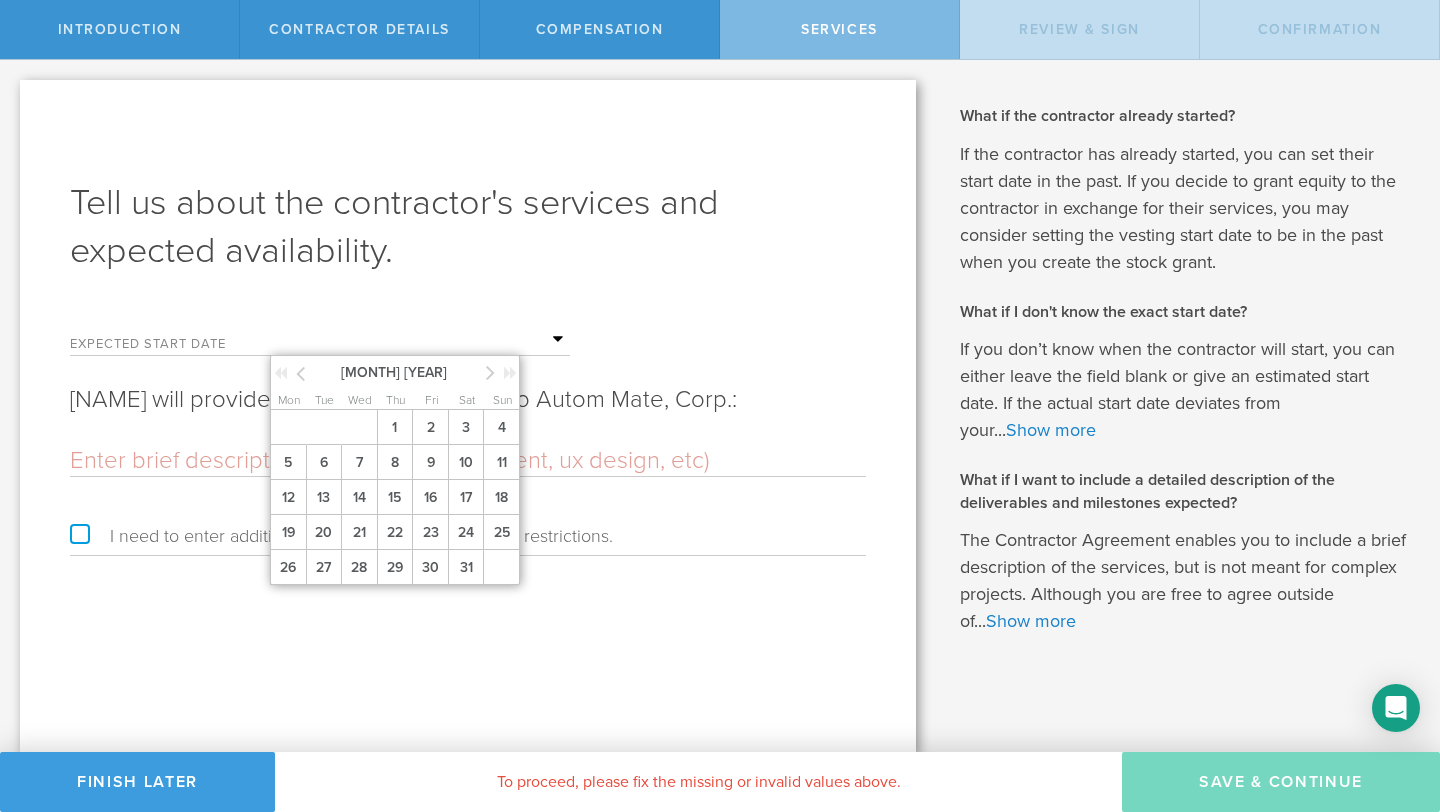 click at bounding box center [300, 373] 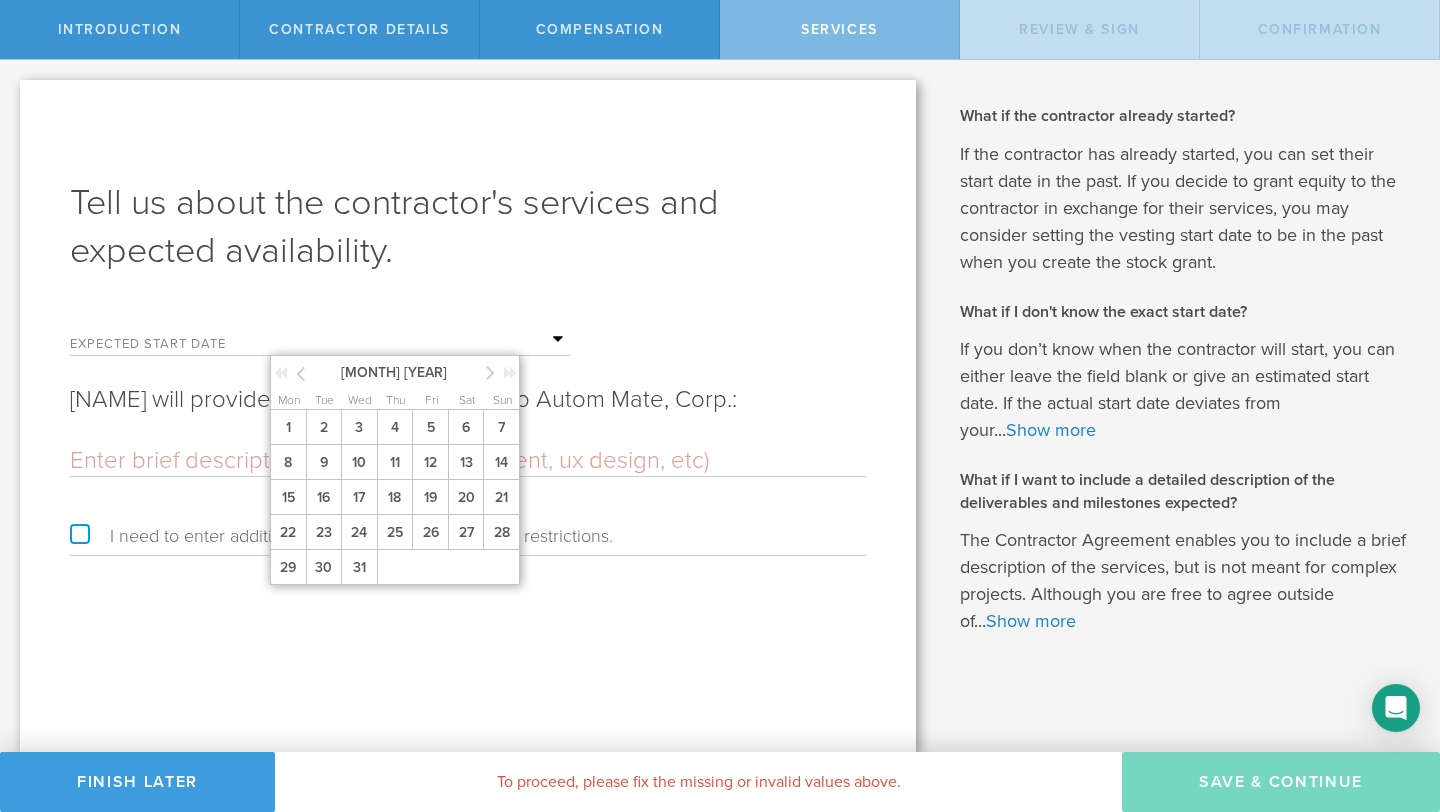 click at bounding box center [300, 373] 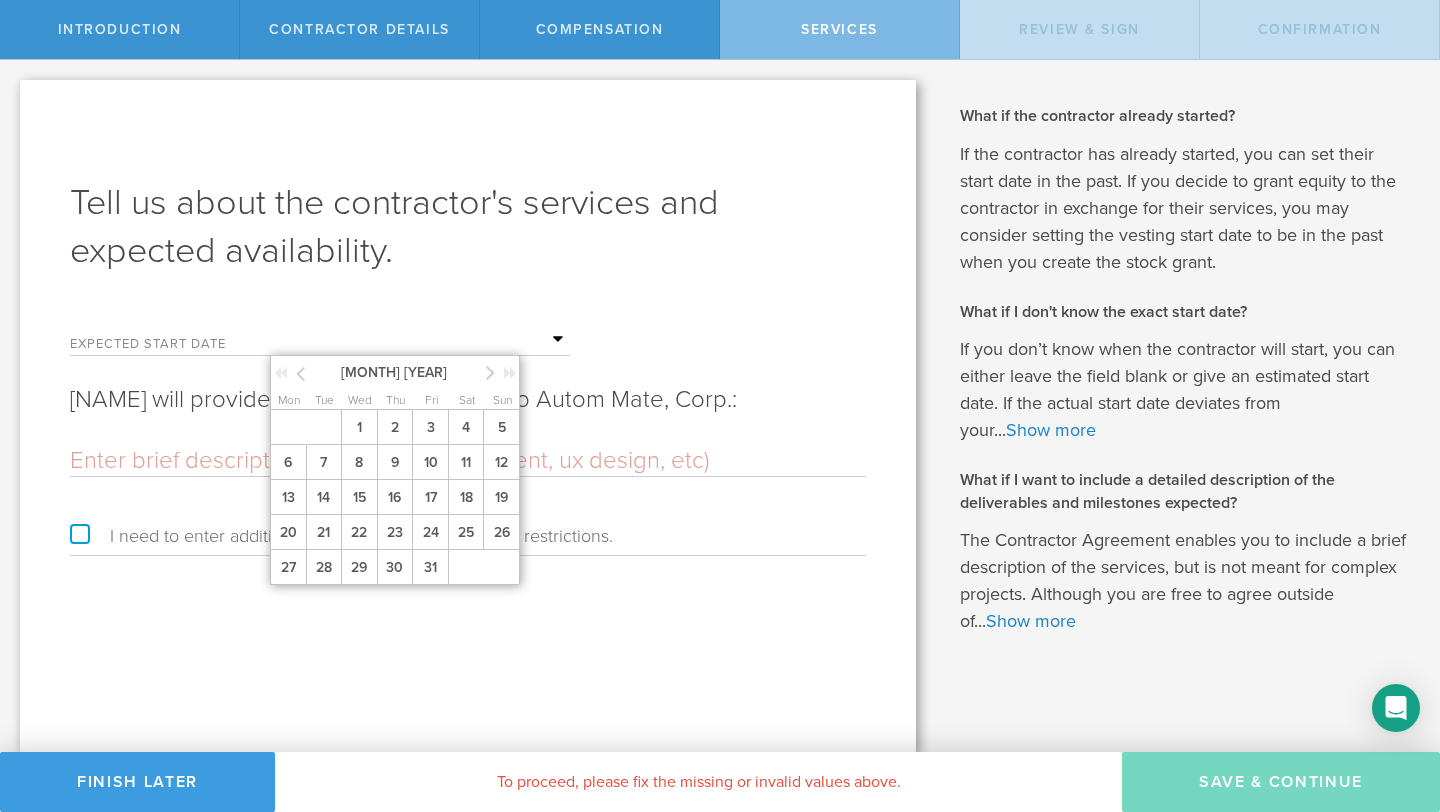 click at bounding box center [300, 373] 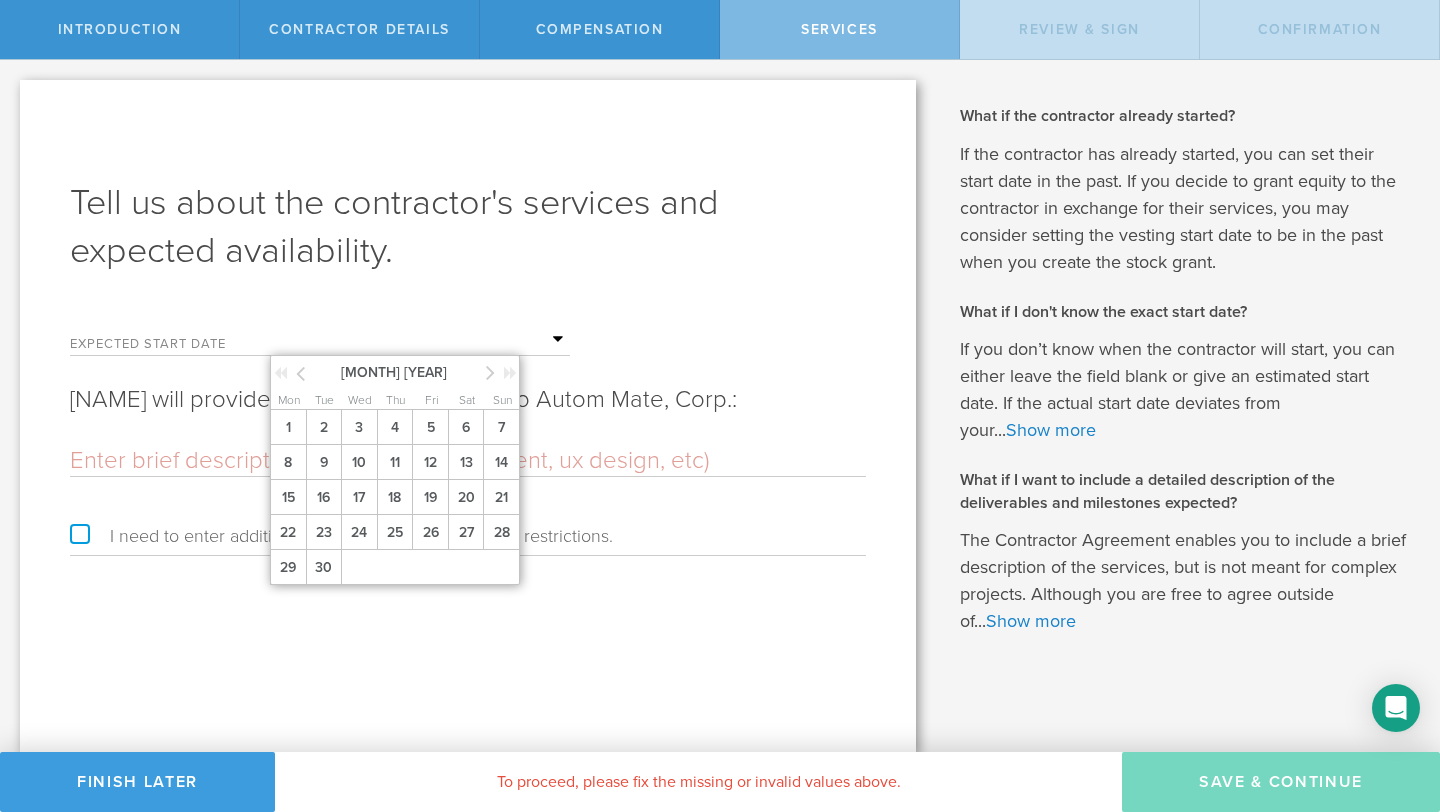 click at bounding box center [490, 372] 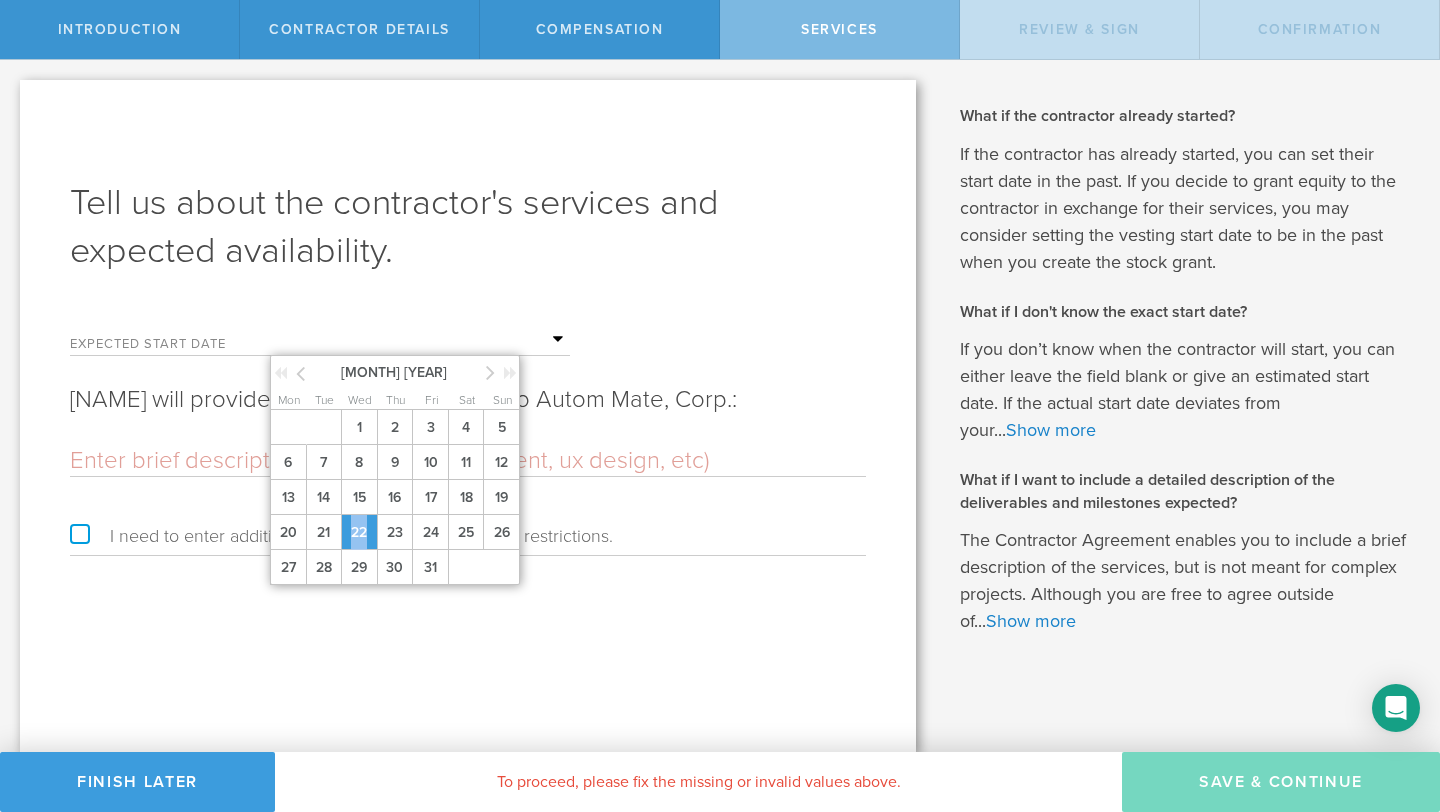 drag, startPoint x: 354, startPoint y: 533, endPoint x: 365, endPoint y: 533, distance: 11 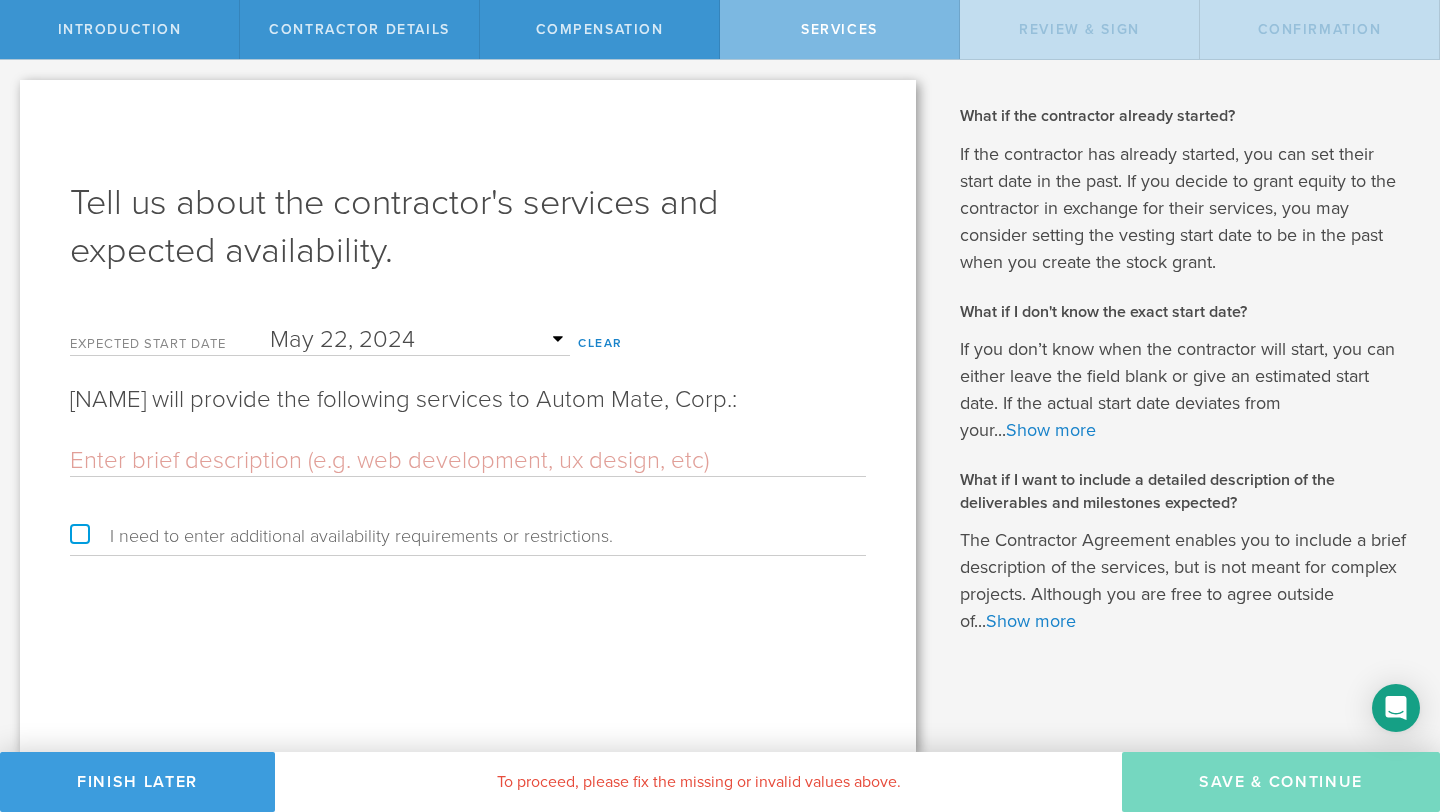 click at bounding box center [468, 461] 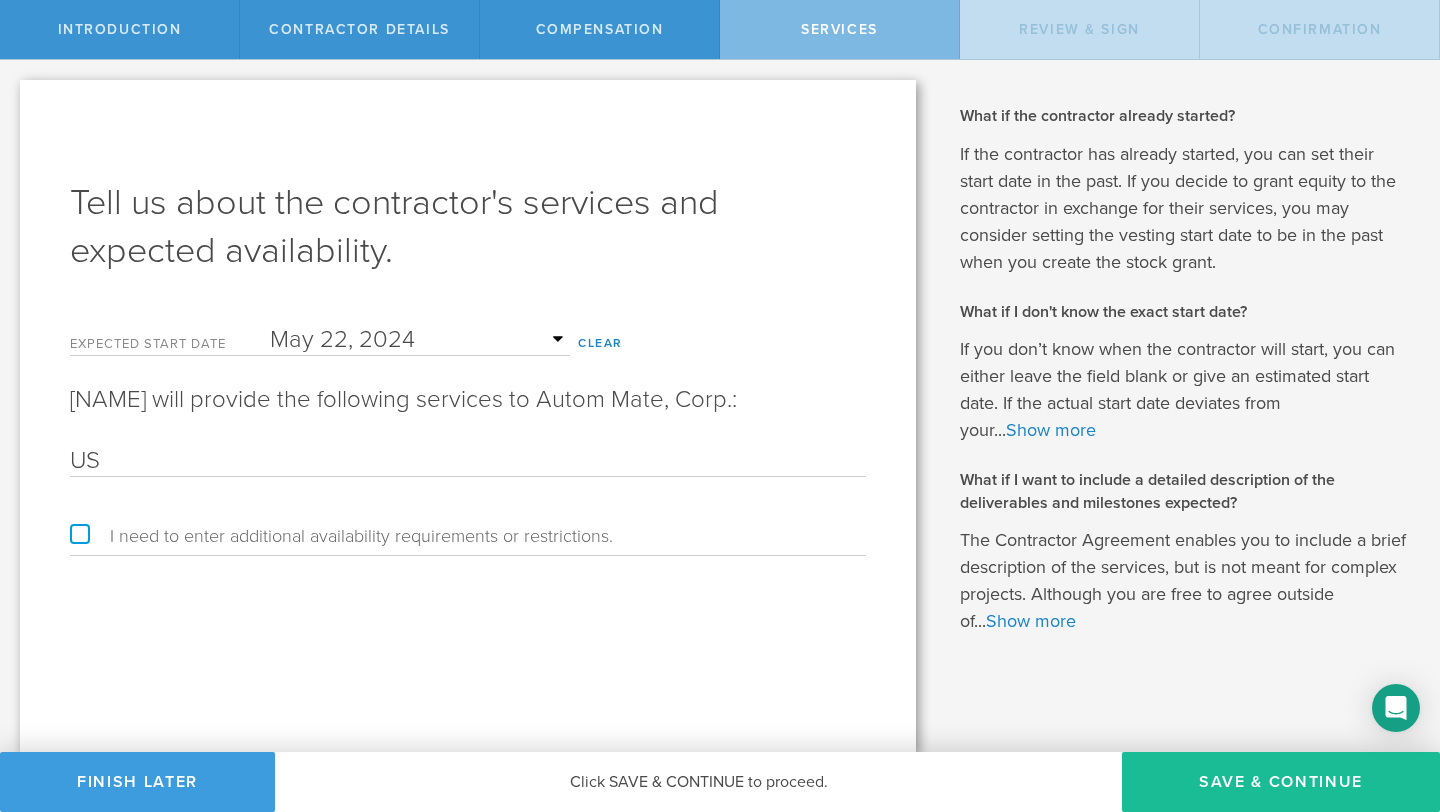 type on "U" 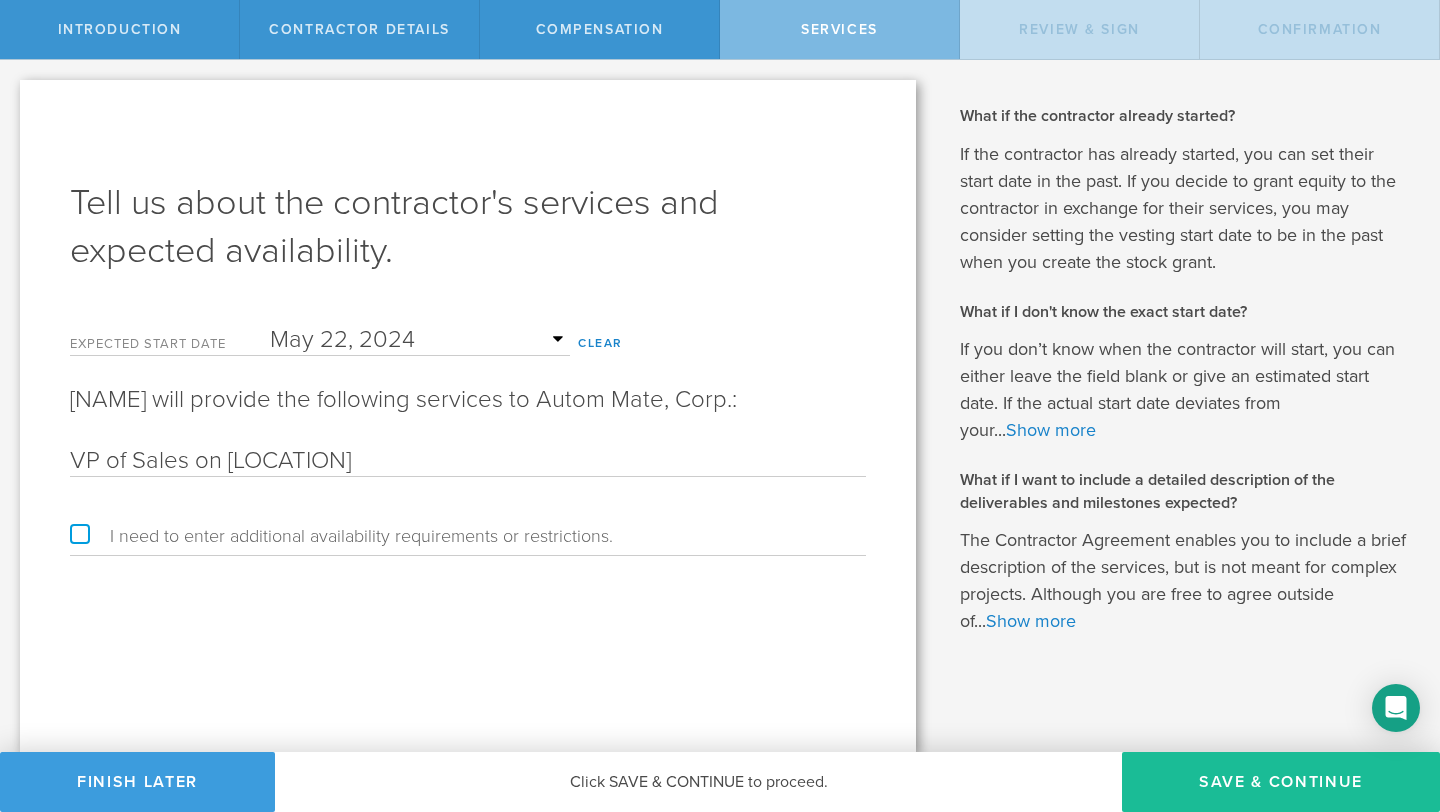 click on "VP of Sales on Americas" at bounding box center [468, 461] 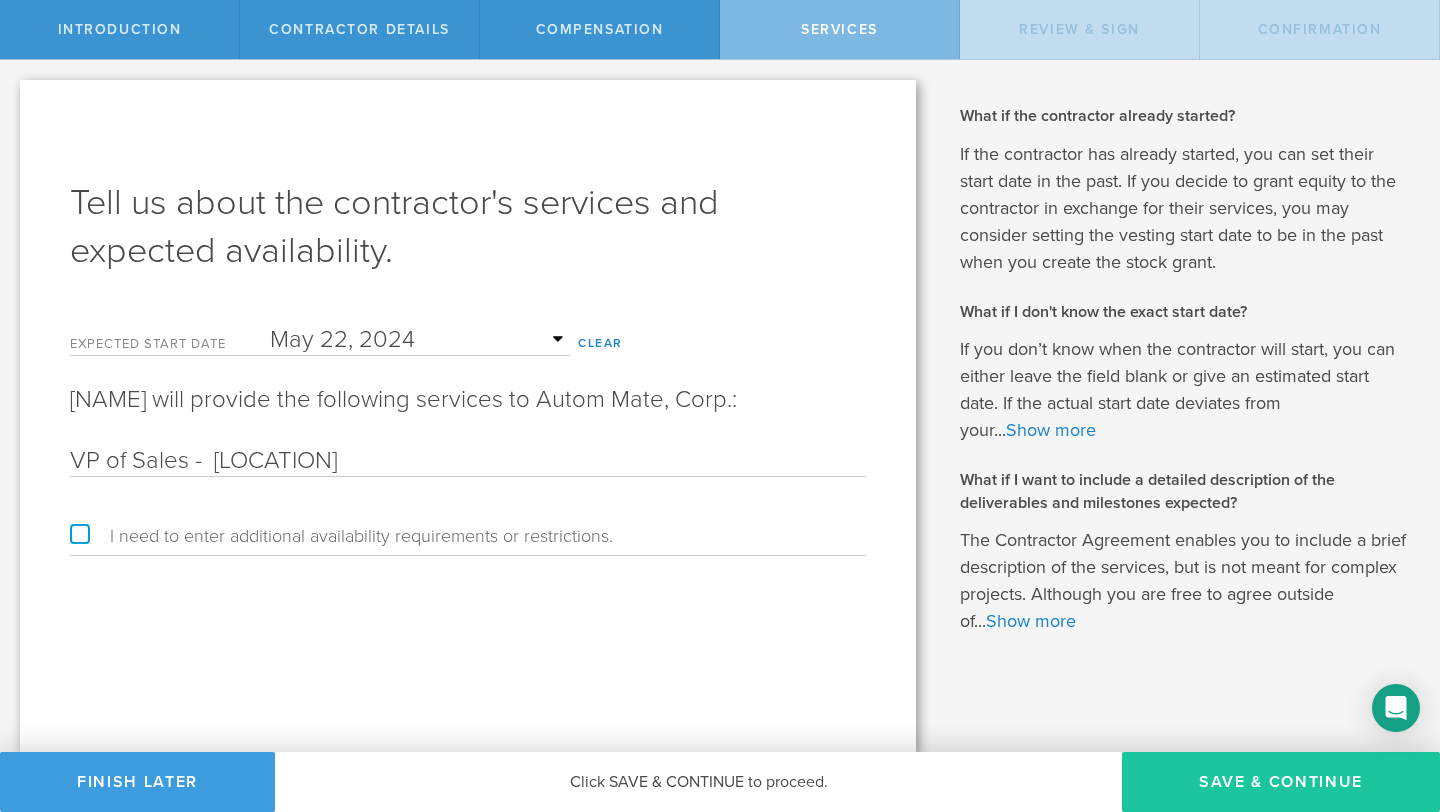 type on "VP of Sales -  Americas" 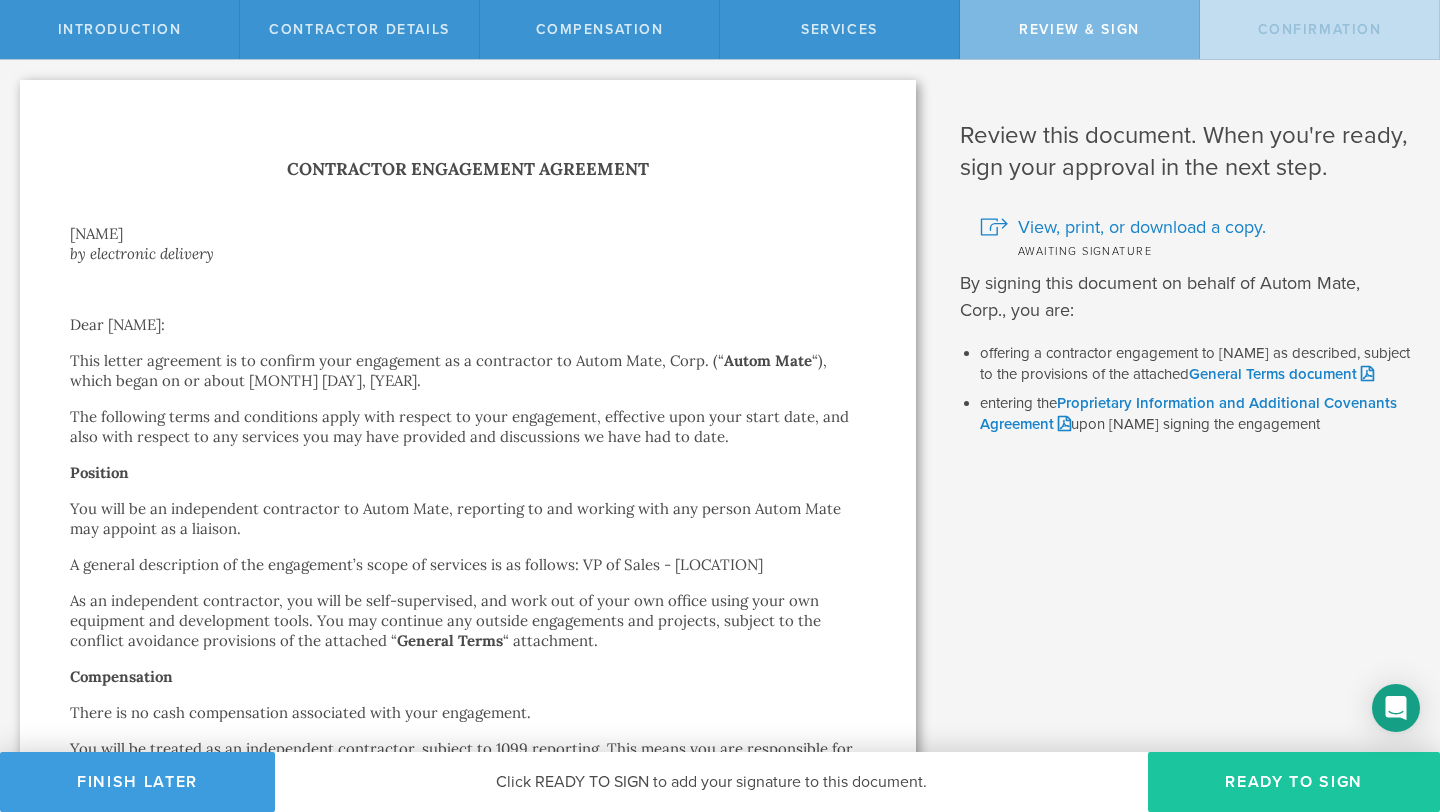 click on "Ready to Sign" at bounding box center (1294, 782) 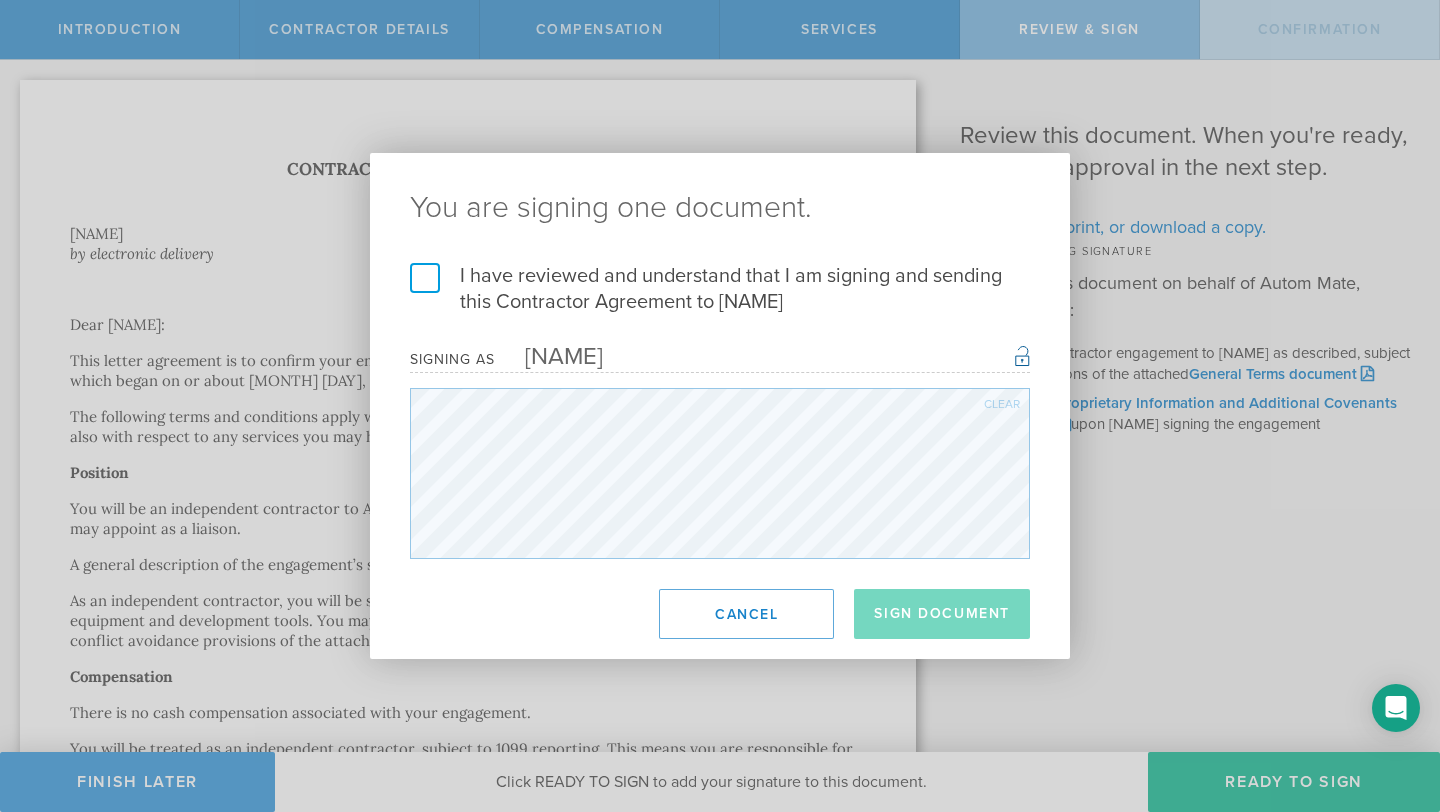 click on "I have reviewed and understand that I am signing and sending this Contractor Agreement to Thomas  Cashman" at bounding box center (720, 289) 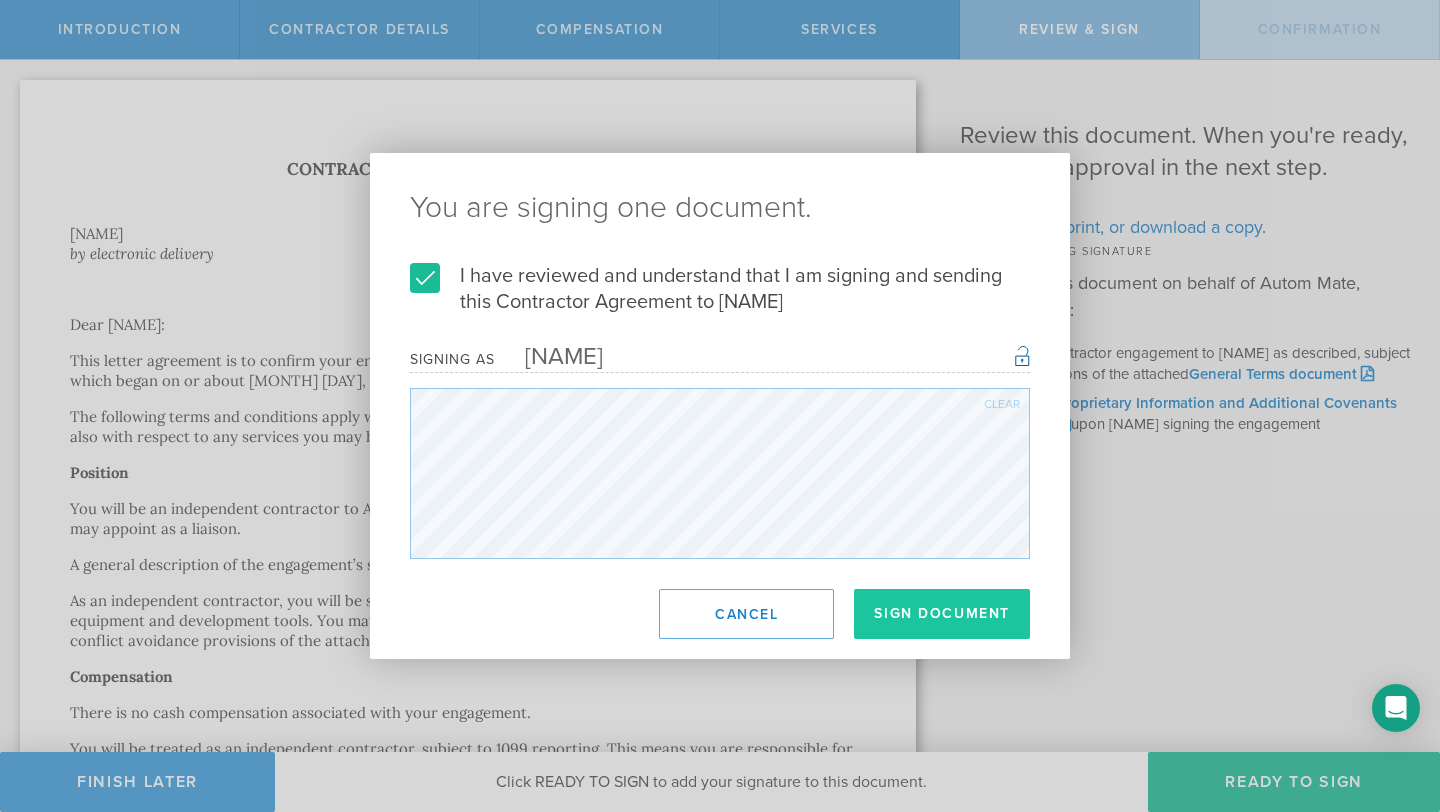 click on "Sign Document" at bounding box center [942, 614] 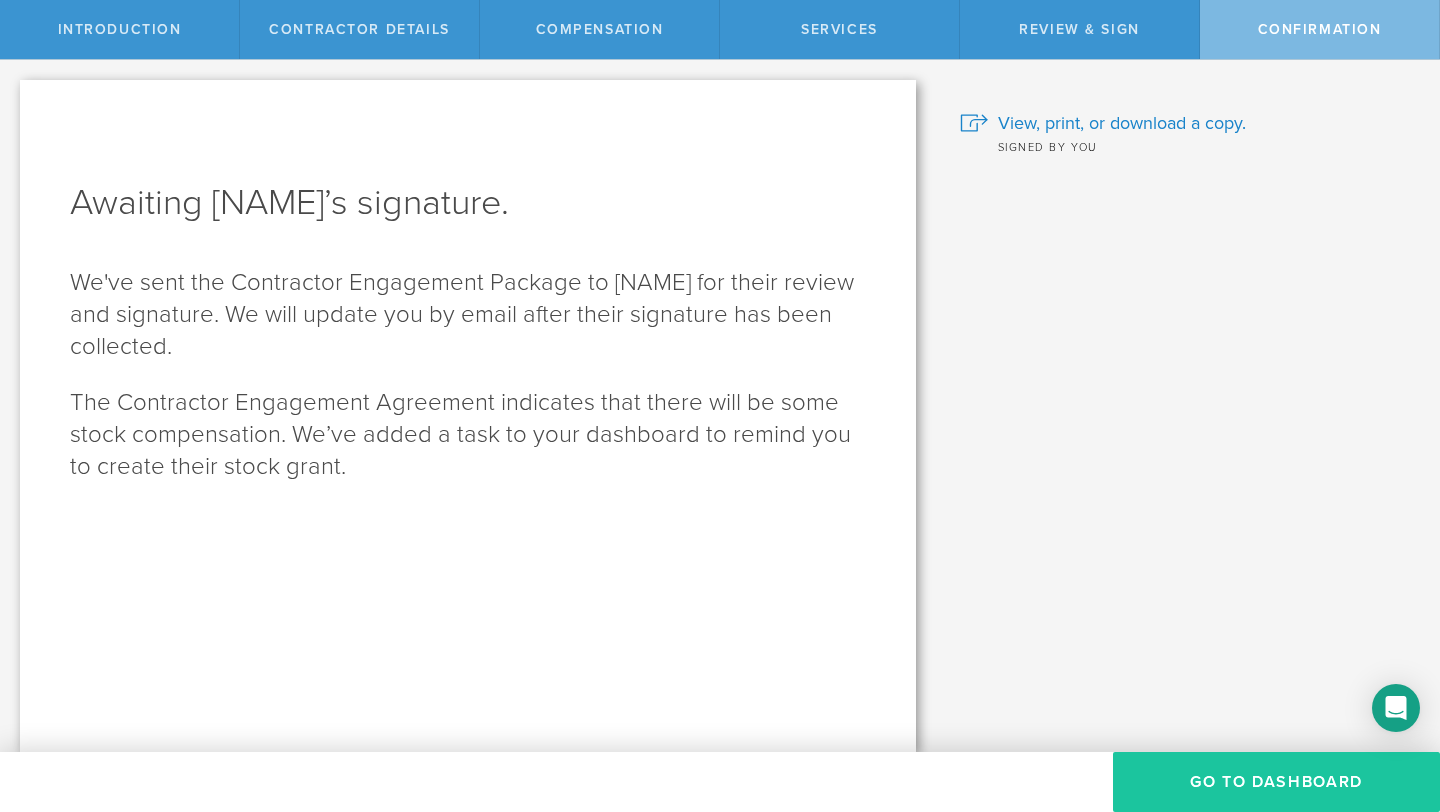 click on "Go To Dashboard" at bounding box center [1276, 782] 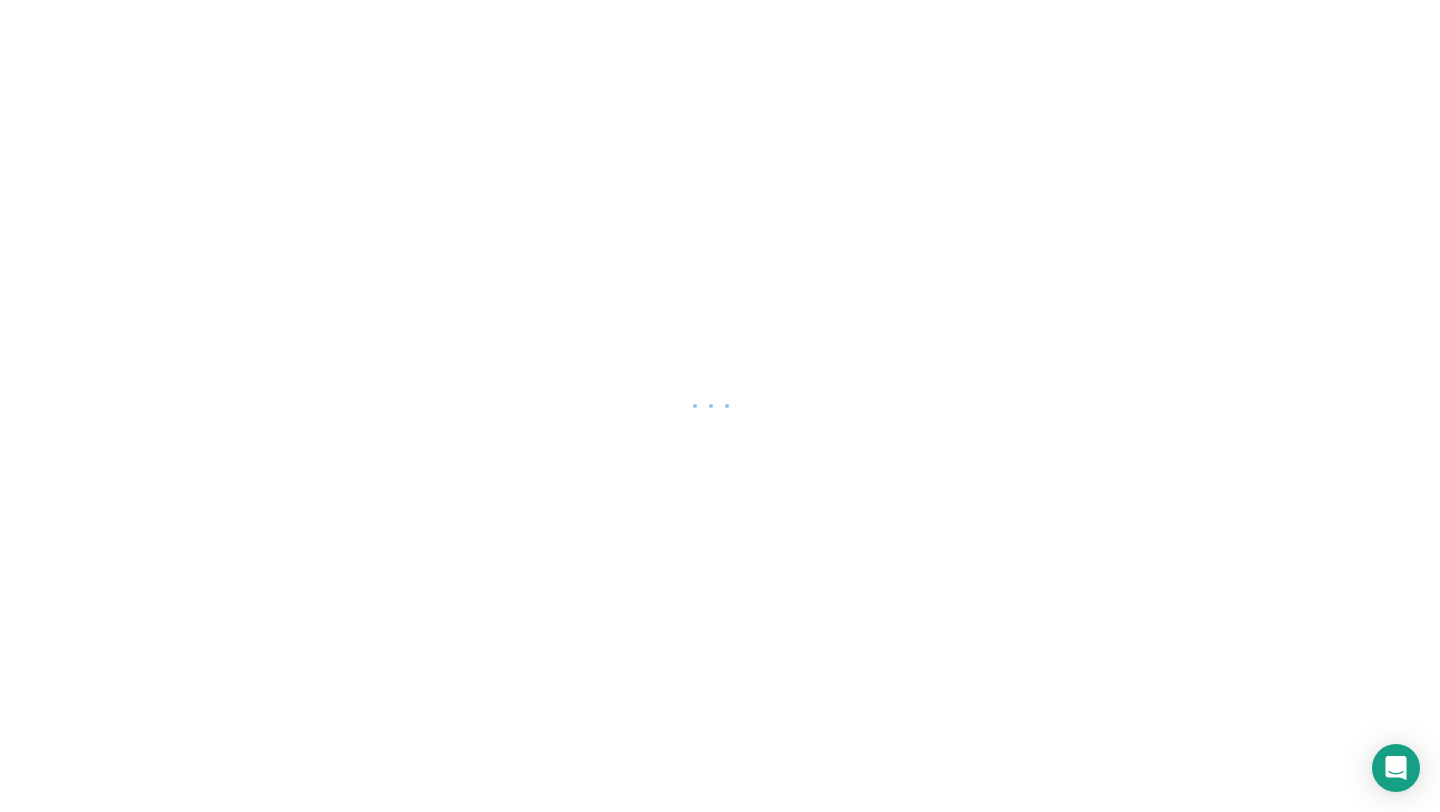 scroll, scrollTop: 0, scrollLeft: 0, axis: both 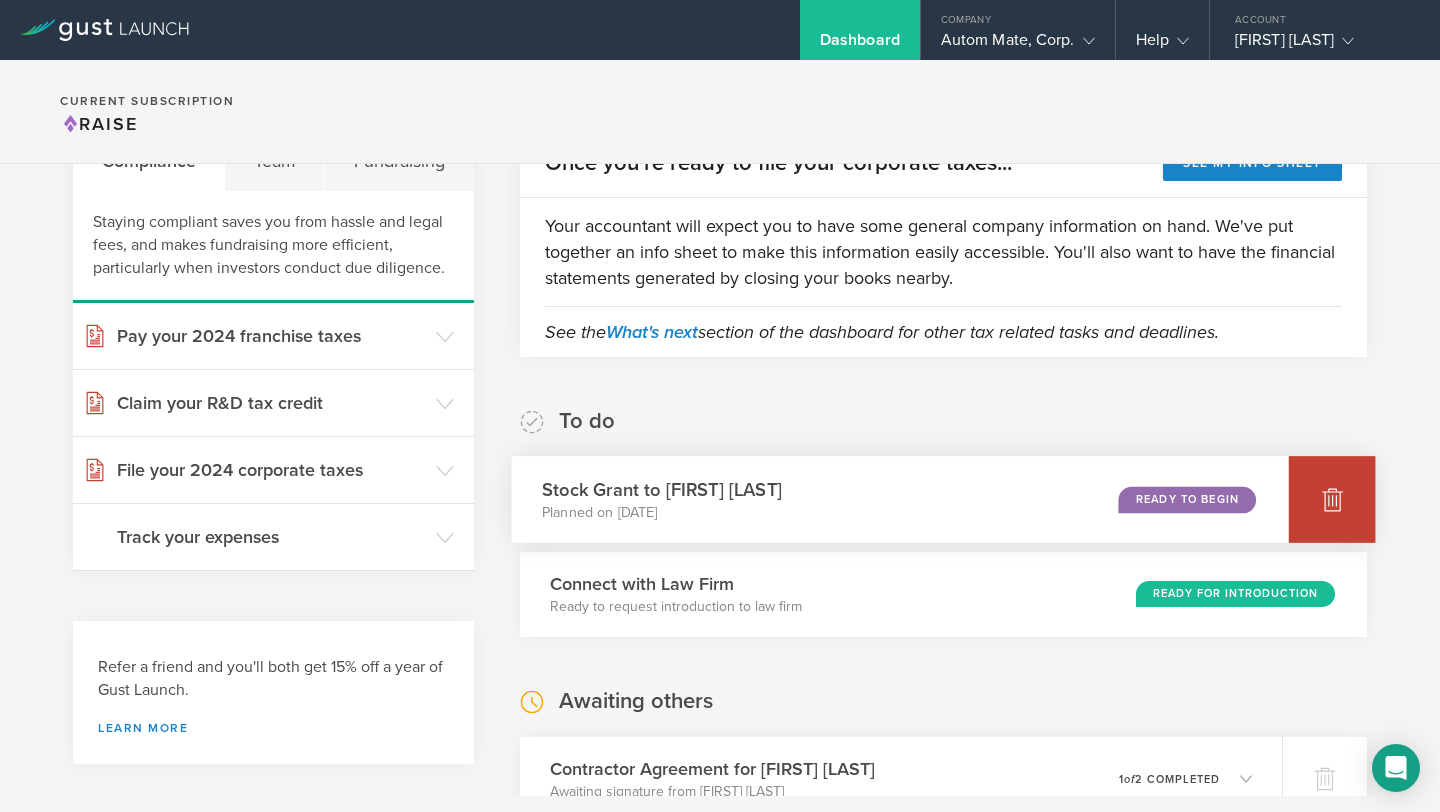 click 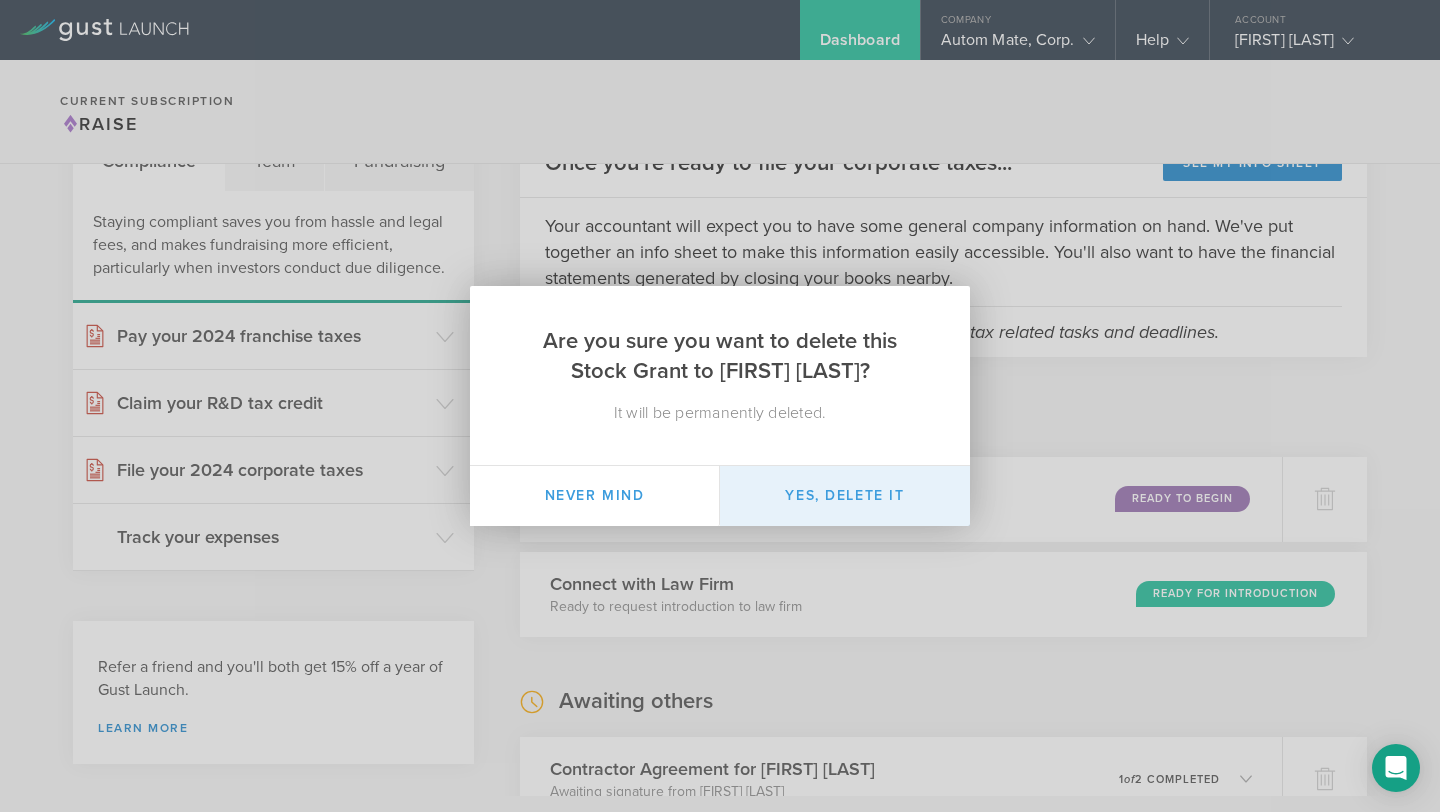 click on "Yes, delete it" at bounding box center [845, 496] 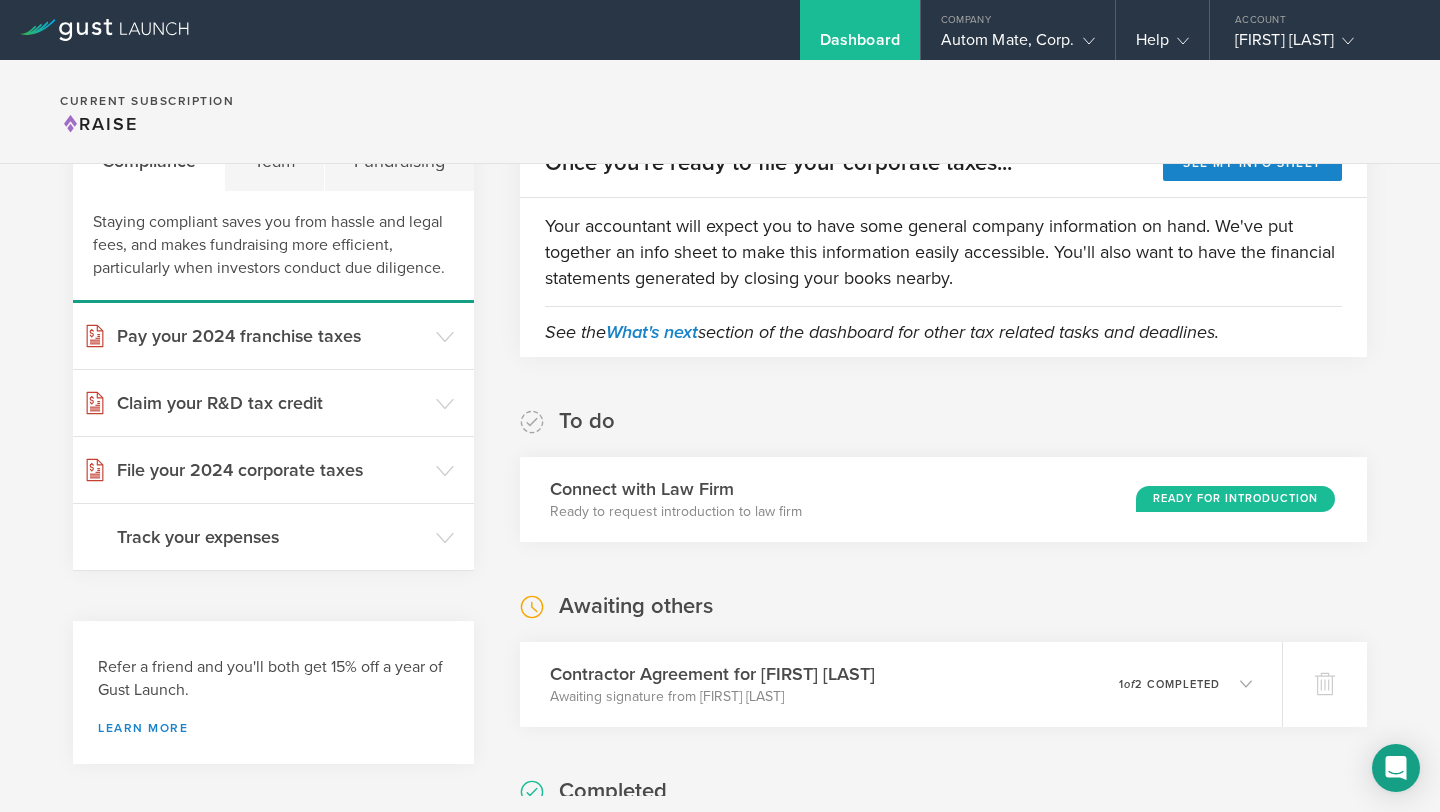 click on "Awaiting others Contractor Agreement for [FIRST] [LAST] Awaiting signature from [FIRST] [LAST] 0 undeliverable 1 of 2 completed 1 Awaiting Send a reminder now [FIRST] [LAST] (as ) [EMAIL] Never viewed 1 Completed [FIRST] [LAST] (as CEO ) [EMAIL] Signed [DATE] 3 Document drafts Contractor Engagement Agreement Contractor_Engagement_Agreement_[FIRST]_[LAST].pdf General Terms Attachment General_Terms_Attachment_[FIRST]_[LAST].pdf Proprietary Information and Additional Covenants Agreement Proprietary_Information_and_Additional_Covenants_Agreement_[FIRST]_[LAST].pdf" at bounding box center (943, 659) 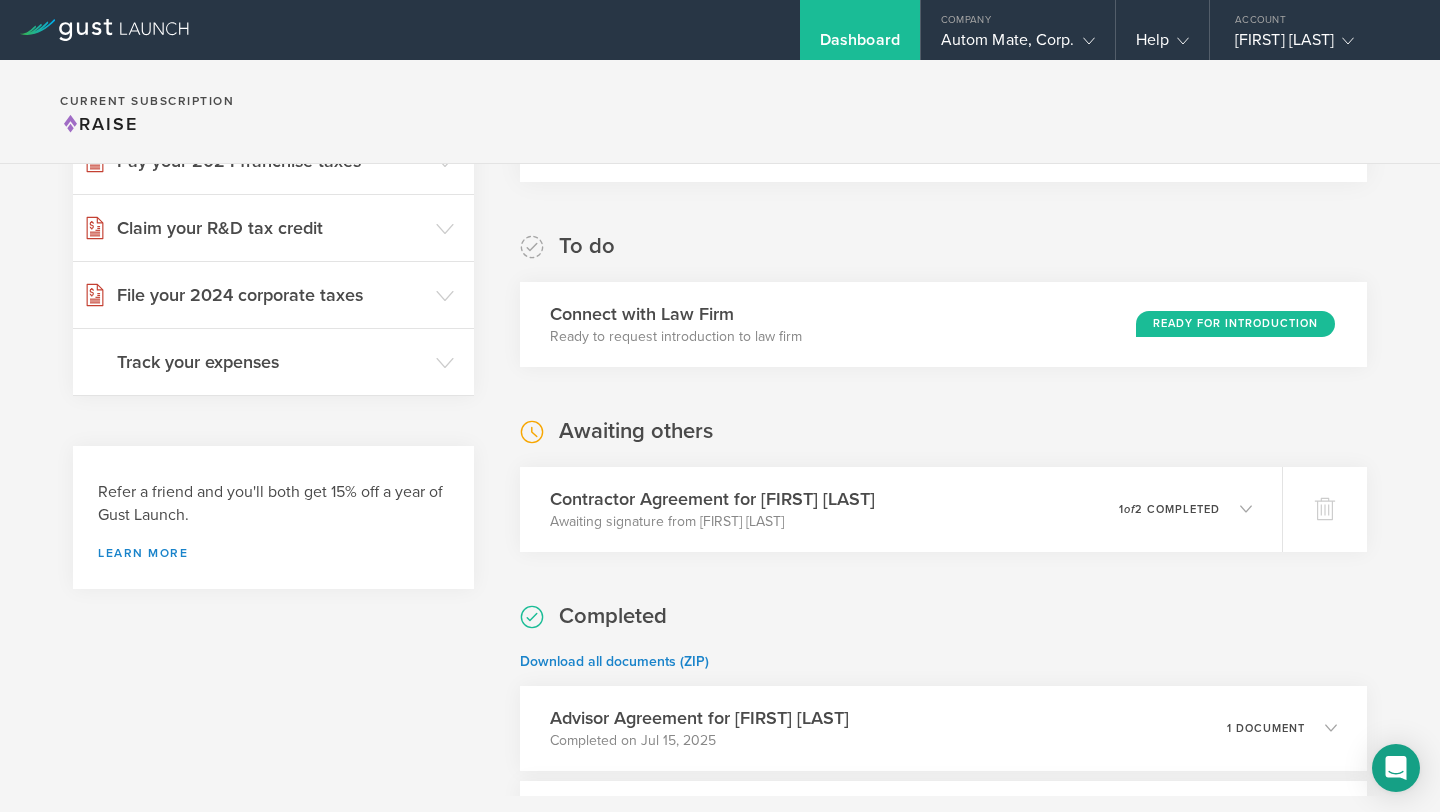 scroll, scrollTop: 282, scrollLeft: 0, axis: vertical 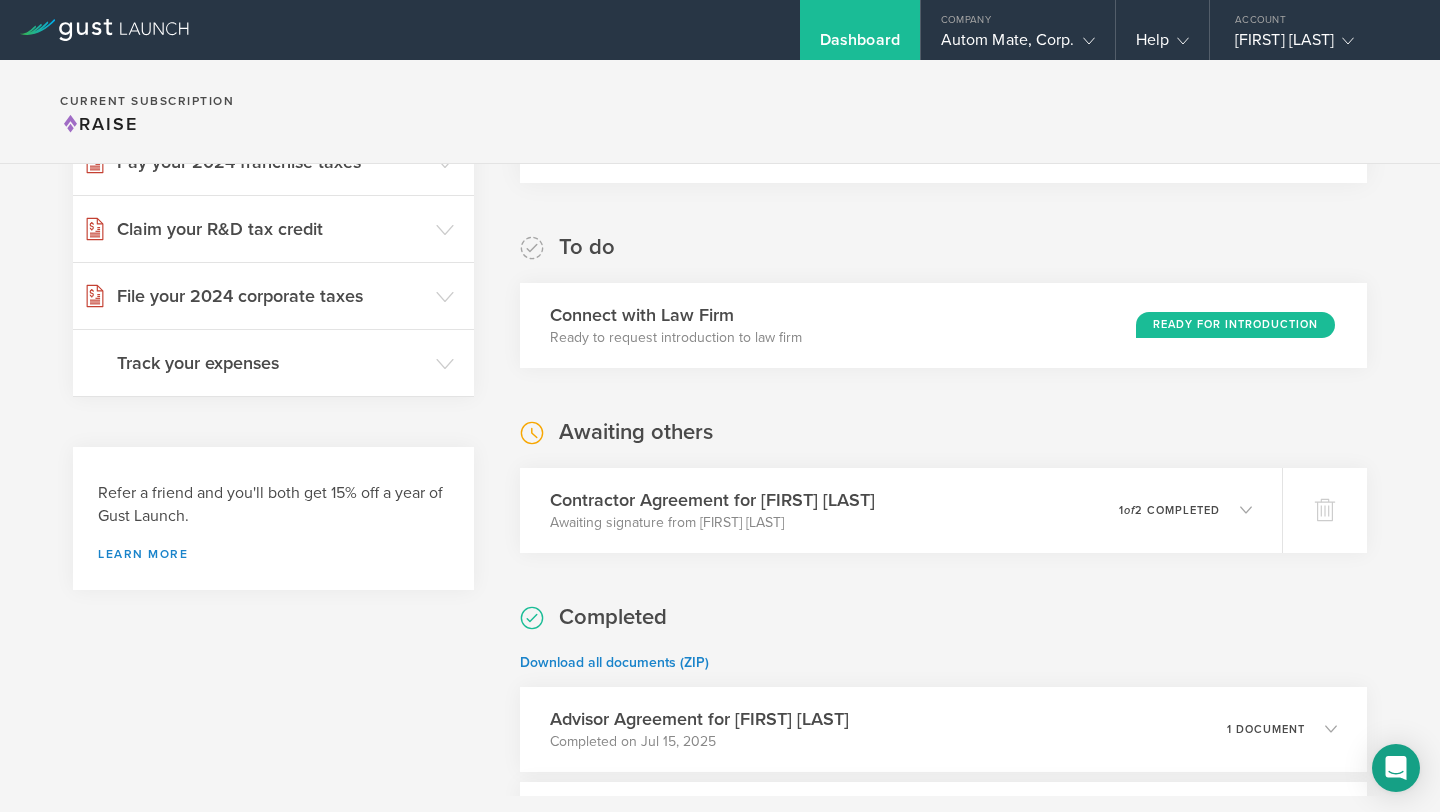 click on "To do Connect with Law Firm Ready to request introduction to law firm Ready for Introduction Awaiting others Contractor Agreement for [FIRST] [LAST] Awaiting signature from [FIRST] [LAST] 0 undeliverable 1 of 2 completed 1 Awaiting Send a reminder now [FIRST] [LAST] (as ) [EMAIL] Never viewed 1 Completed [FIRST] [LAST] (as CEO ) [EMAIL] Signed [DATE] 3 Document drafts Contractor Engagement Agreement Contractor_Engagement_Agreement_[FIRST]_[LAST].pdf General Terms Attachment General_Terms_Attachment_[FIRST]_[LAST].pdf Proprietary Information and Additional Covenants Agreement Proprietary_Information_and_Additional_Covenants_Agreement_[FIRST]_[LAST].pdf Completed Download all documents (ZIP) Advisor Agreement for [FIRST] [LAST] Completed on [DATE] 1 document Advisor Engagement Agreement Advisor_Engagement_Agreement_[FIRST]_[LAST].pdf Convertible Note for [FIRST] [LAST] Completed on [DATE] 3 documents" at bounding box center (943, 6275) 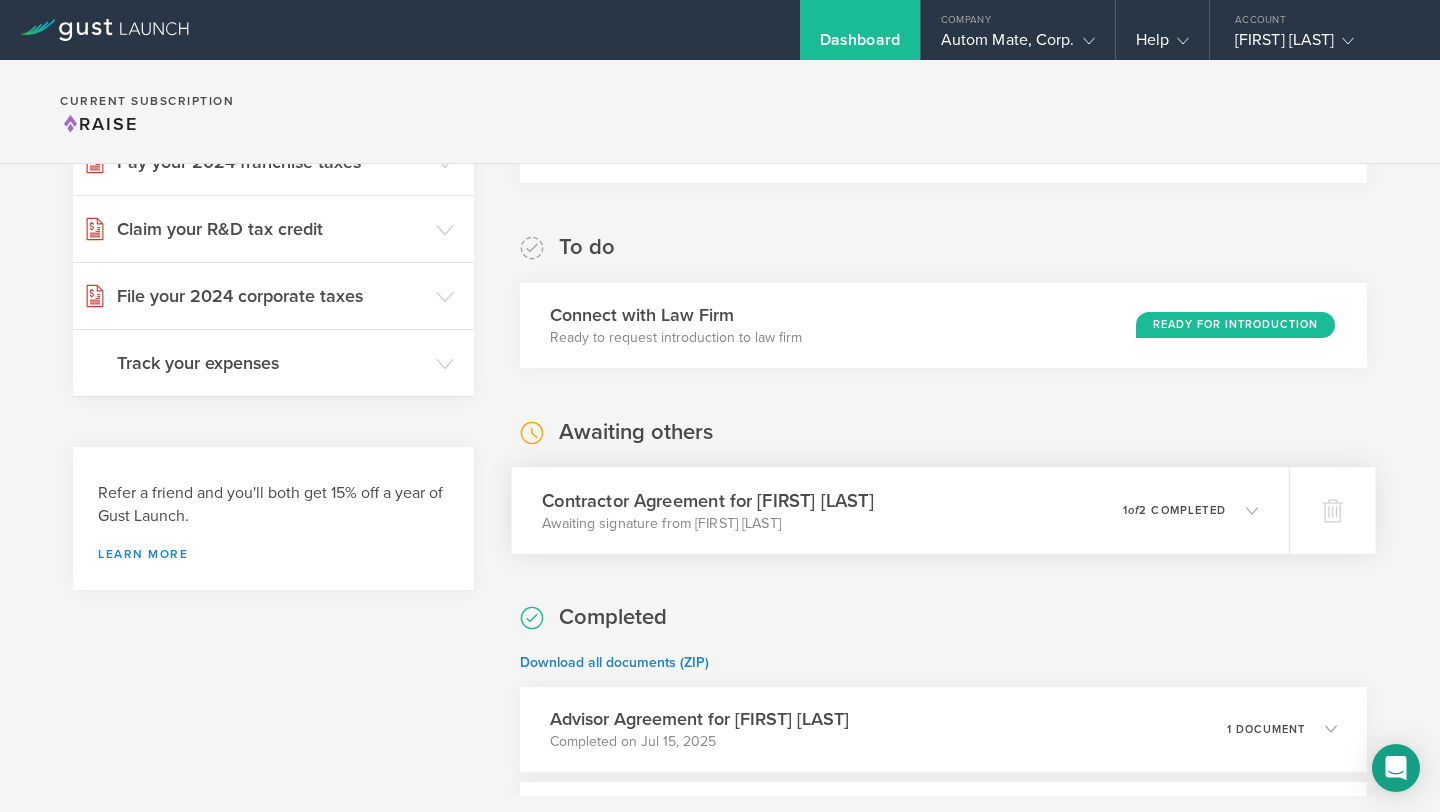 click on "Contractor Agreement for [FIRST] [LAST] Awaiting signature from [FIRST] [LAST] 0 undeliverable 1 of 2 completed" at bounding box center [900, 510] 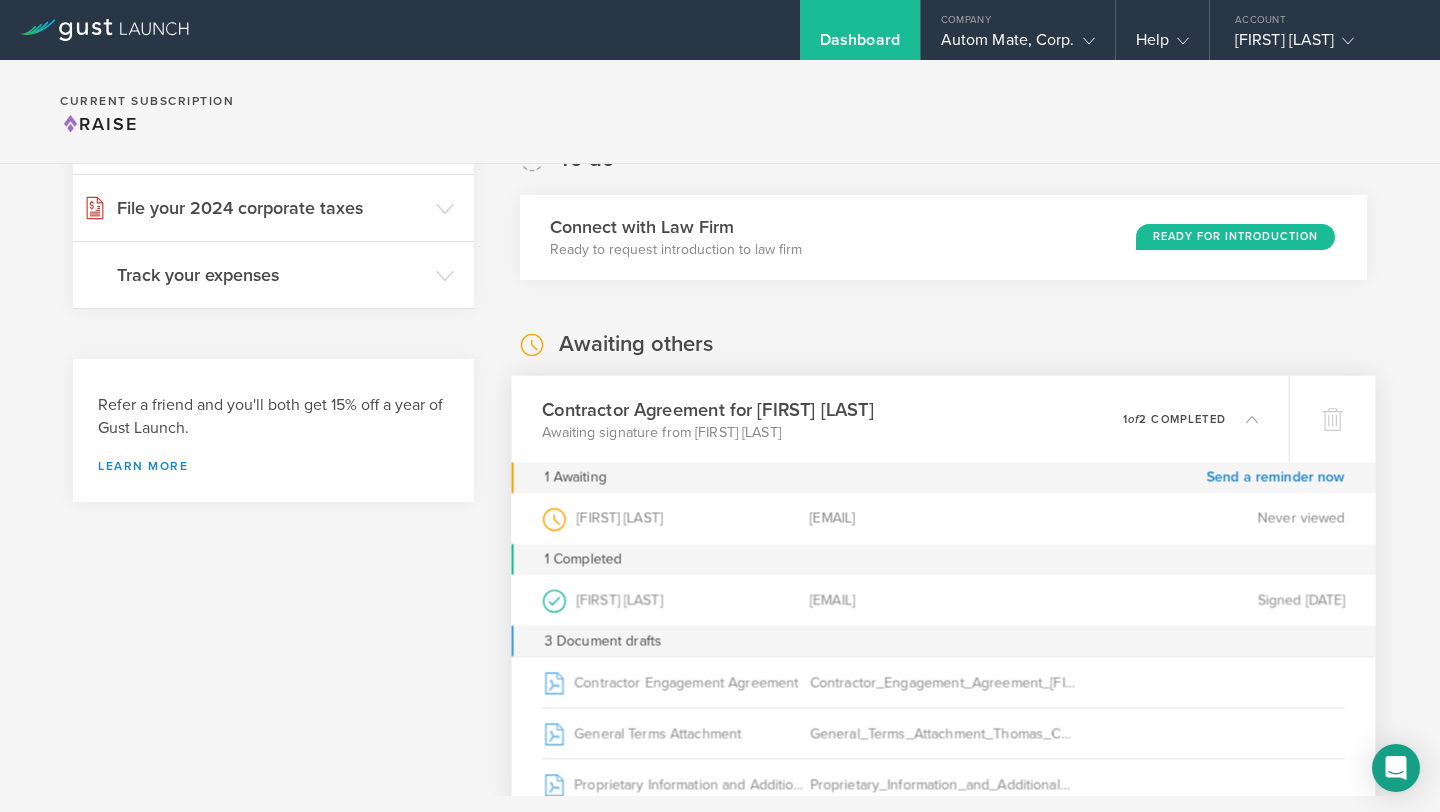 scroll, scrollTop: 372, scrollLeft: 0, axis: vertical 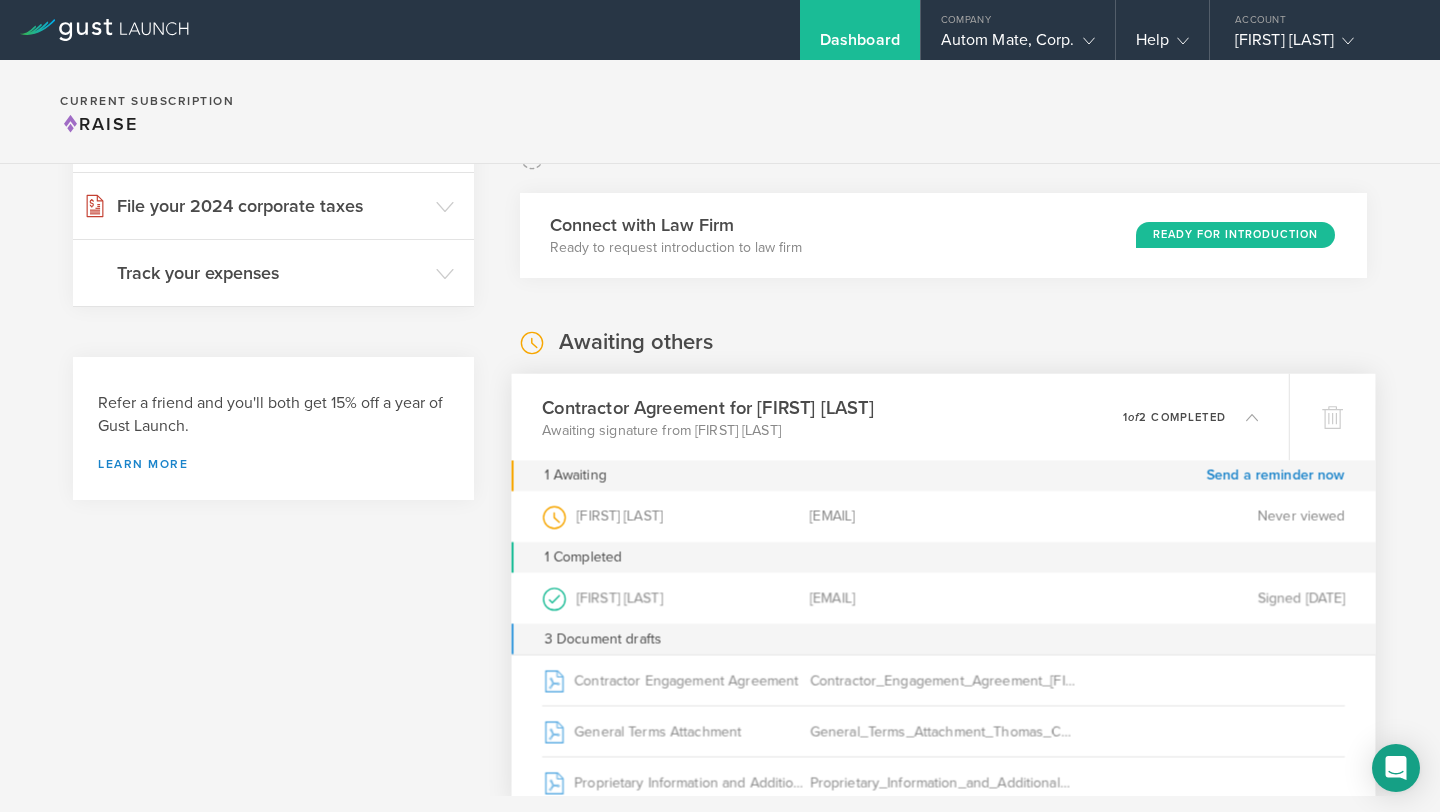 click on "Contractor Agreement for [FIRST] [LAST] Awaiting signature from [FIRST] [LAST] 0 undeliverable 1 of 2 completed" at bounding box center [900, 416] 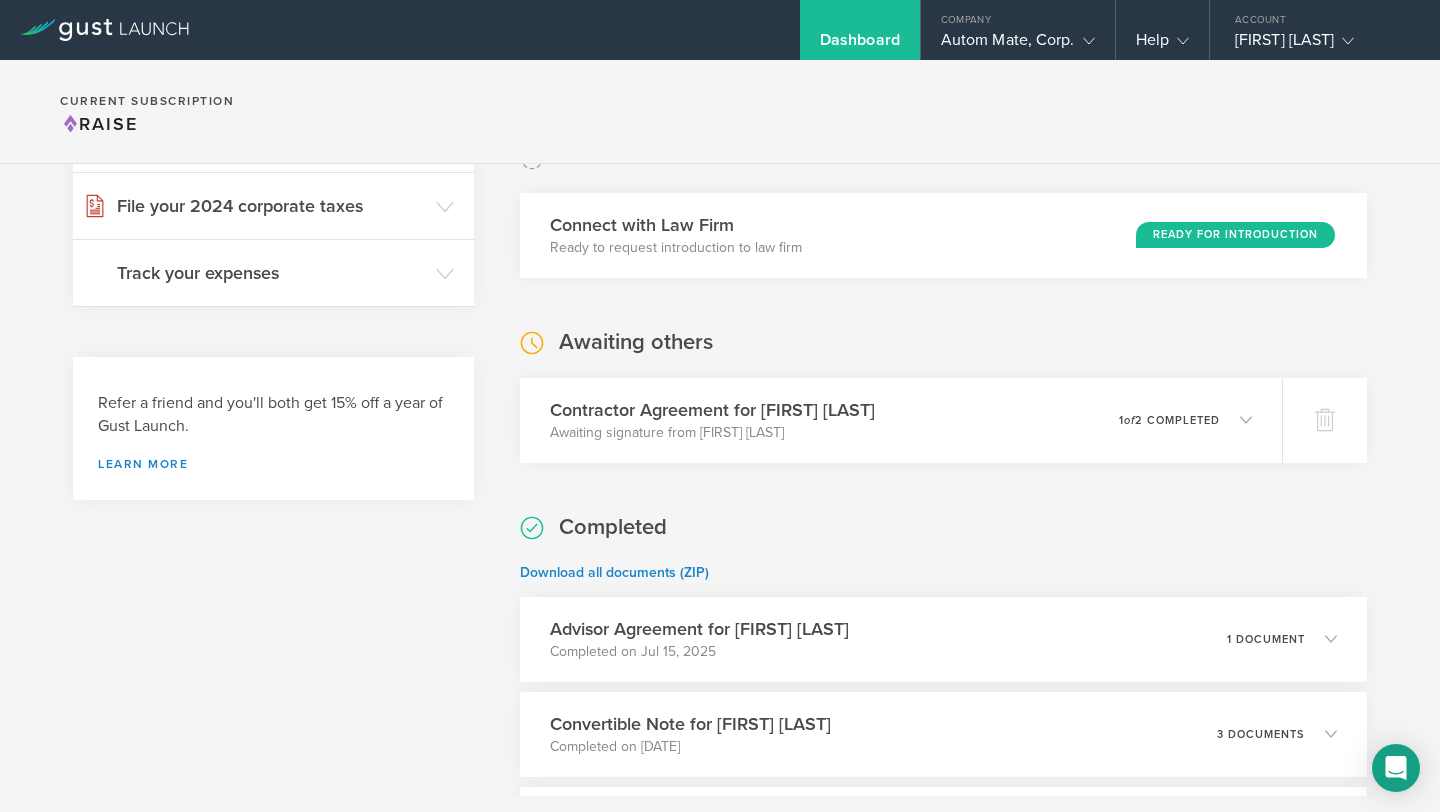 scroll, scrollTop: 0, scrollLeft: 0, axis: both 